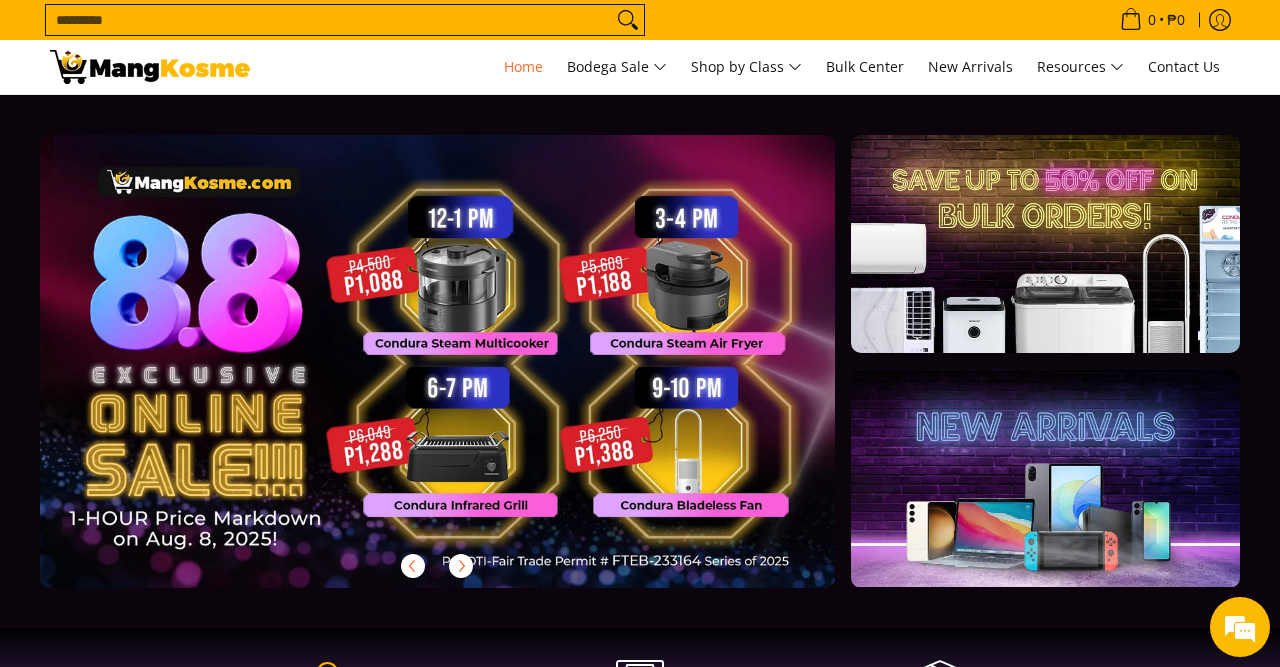 scroll, scrollTop: 0, scrollLeft: 0, axis: both 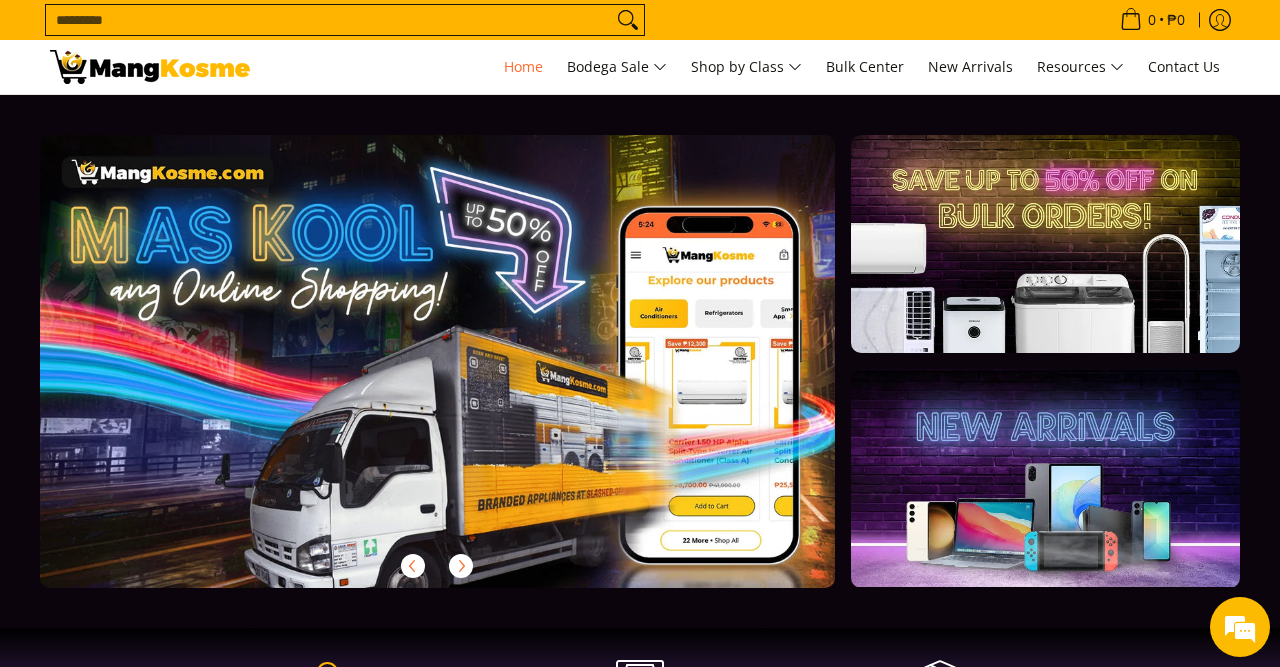 click at bounding box center (470, 377) 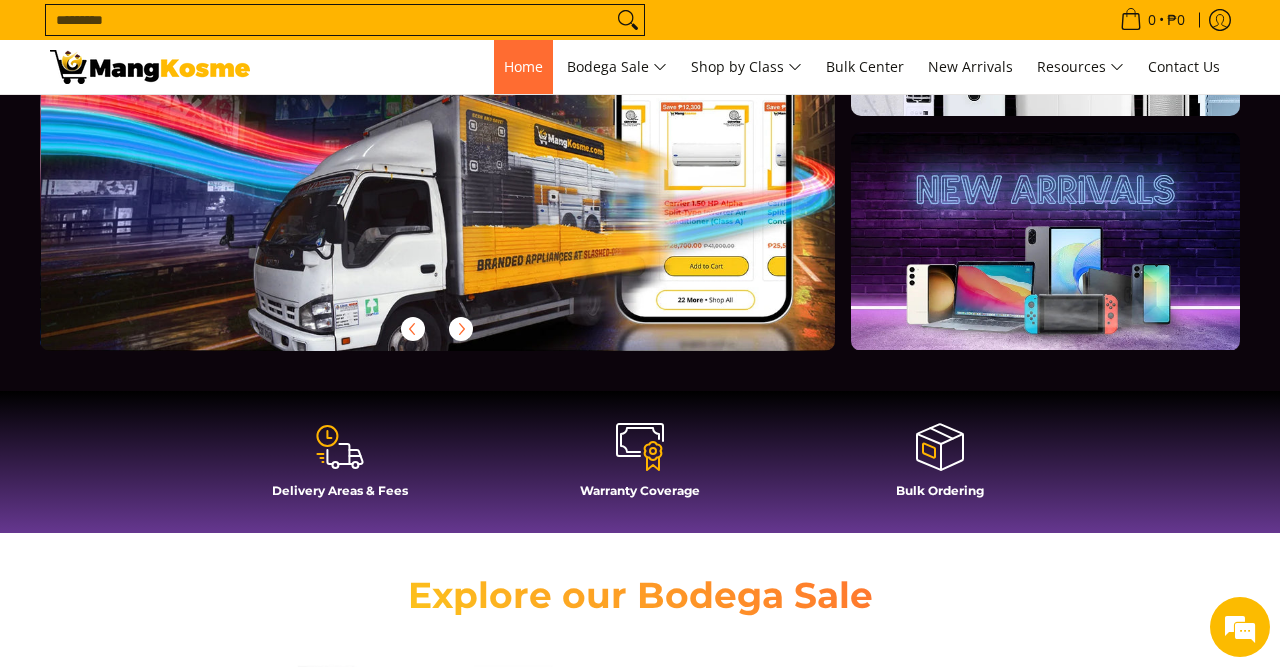 scroll, scrollTop: 234, scrollLeft: 0, axis: vertical 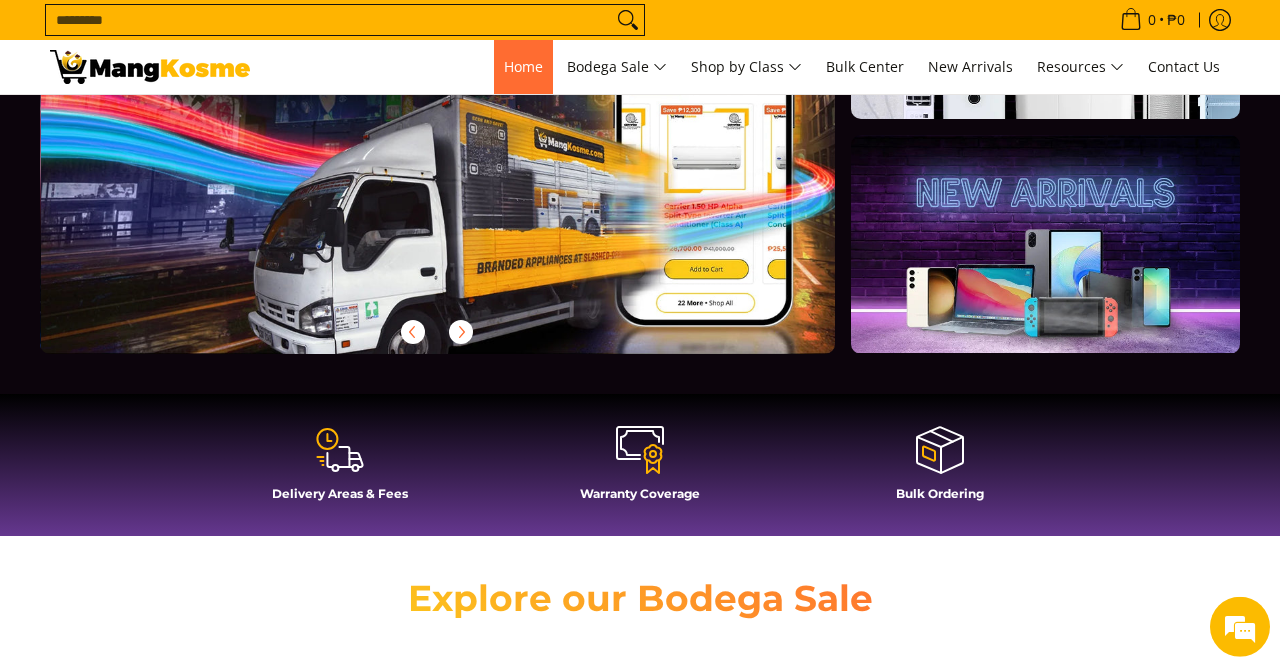 click on "Home" at bounding box center [523, 66] 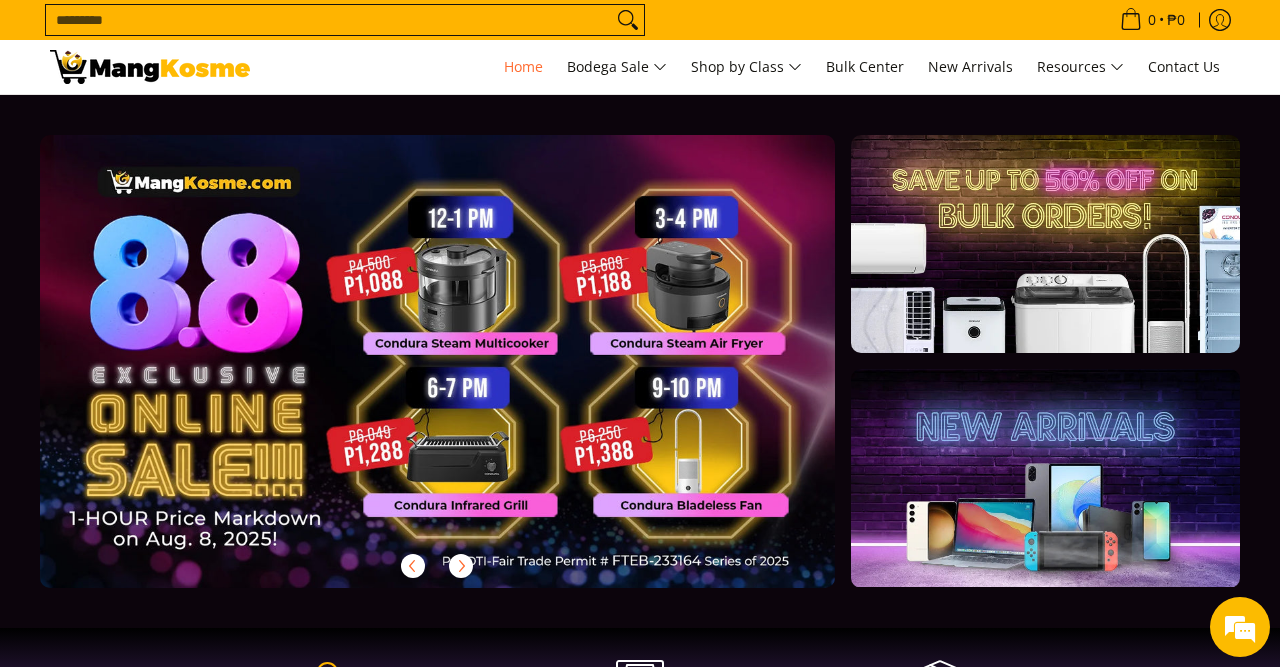 scroll, scrollTop: 0, scrollLeft: 0, axis: both 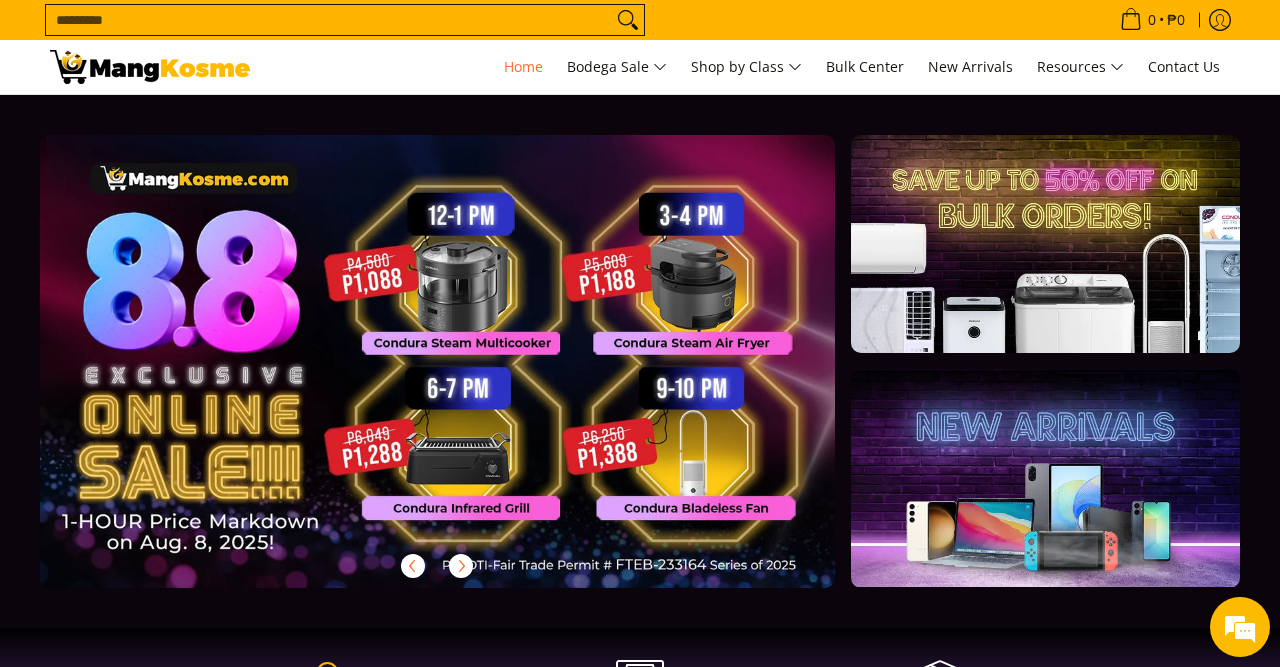 click at bounding box center [469, 377] 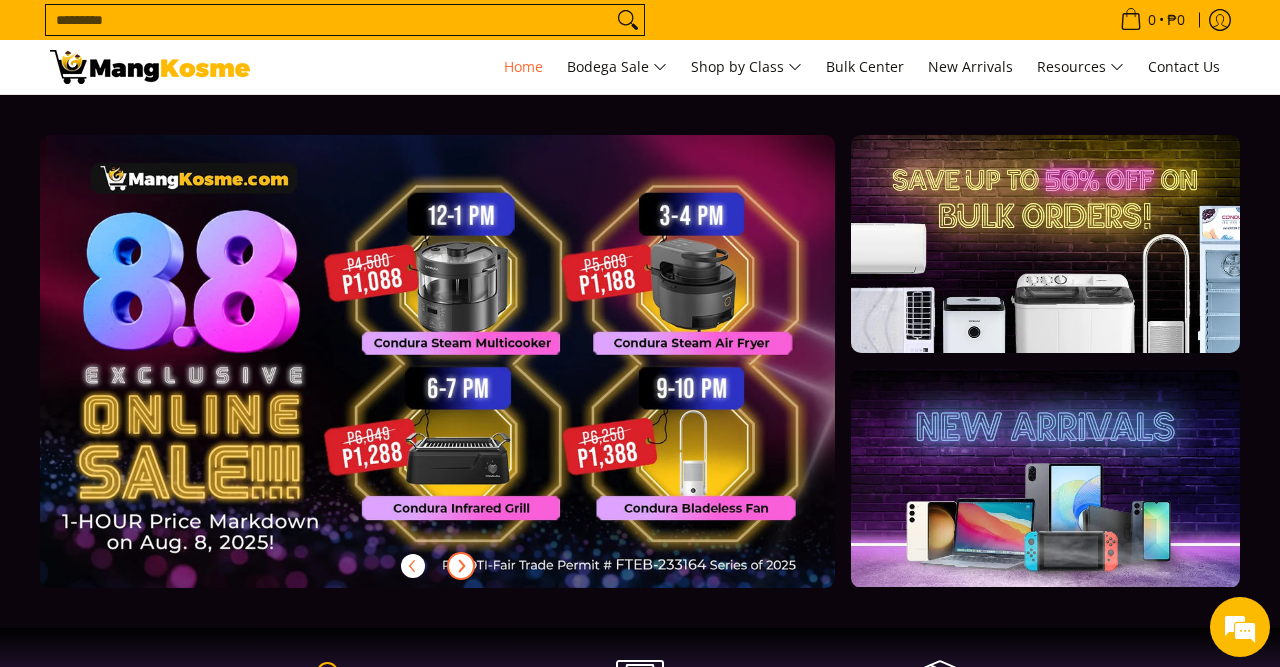 click at bounding box center (461, 566) 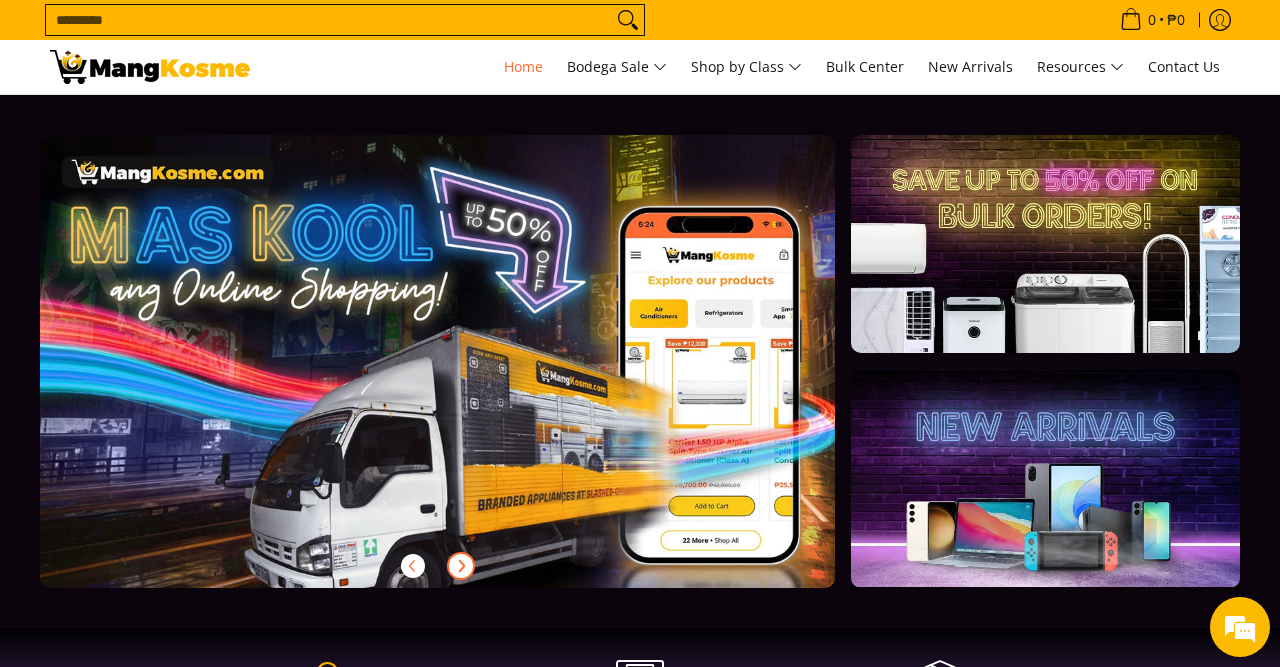 click at bounding box center [461, 566] 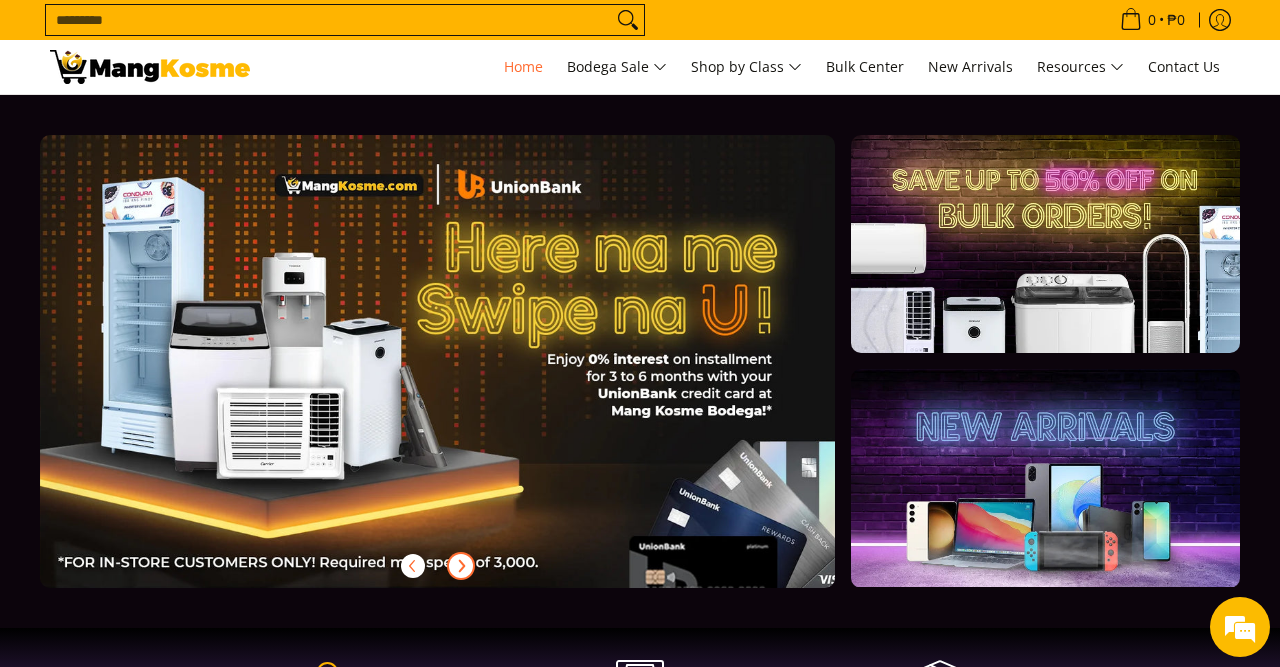 scroll, scrollTop: 0, scrollLeft: 1590, axis: horizontal 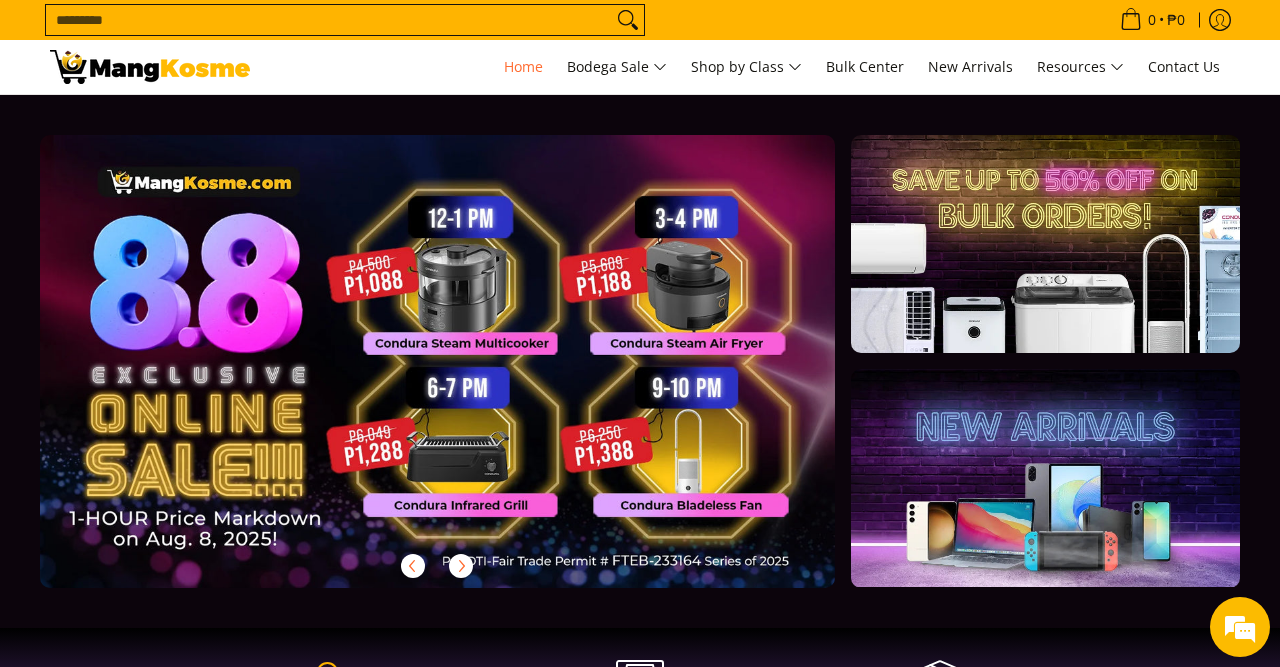 click at bounding box center [640, 361] 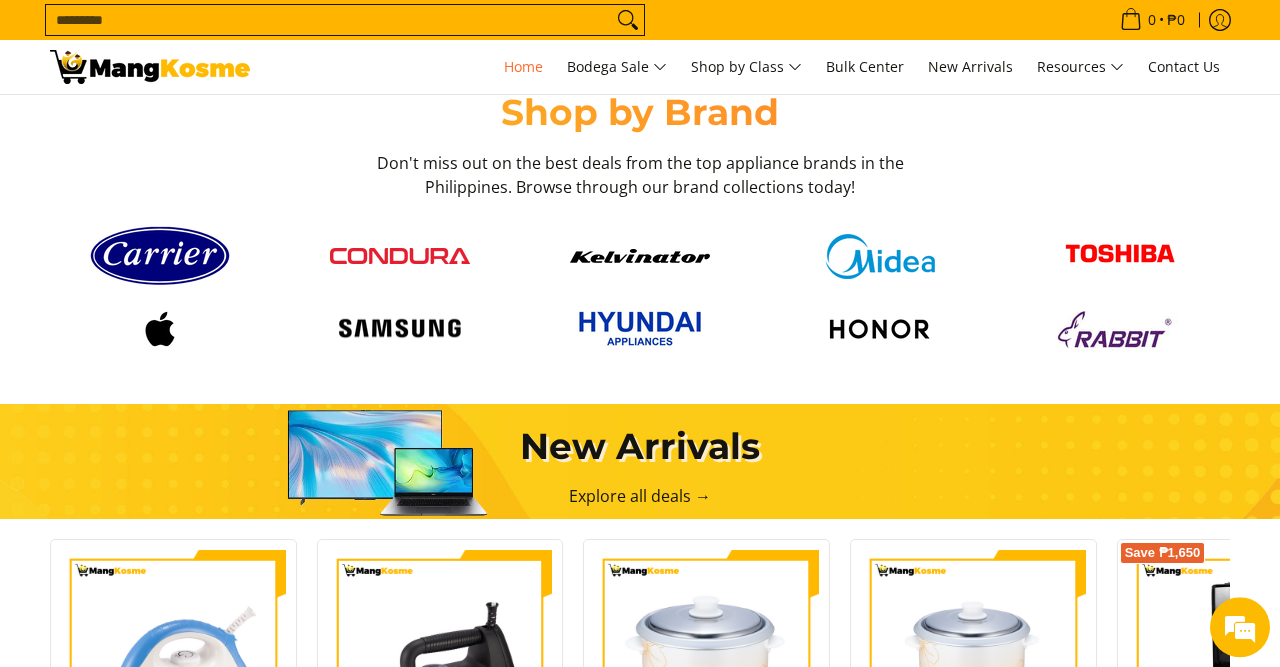 scroll, scrollTop: 1150, scrollLeft: 0, axis: vertical 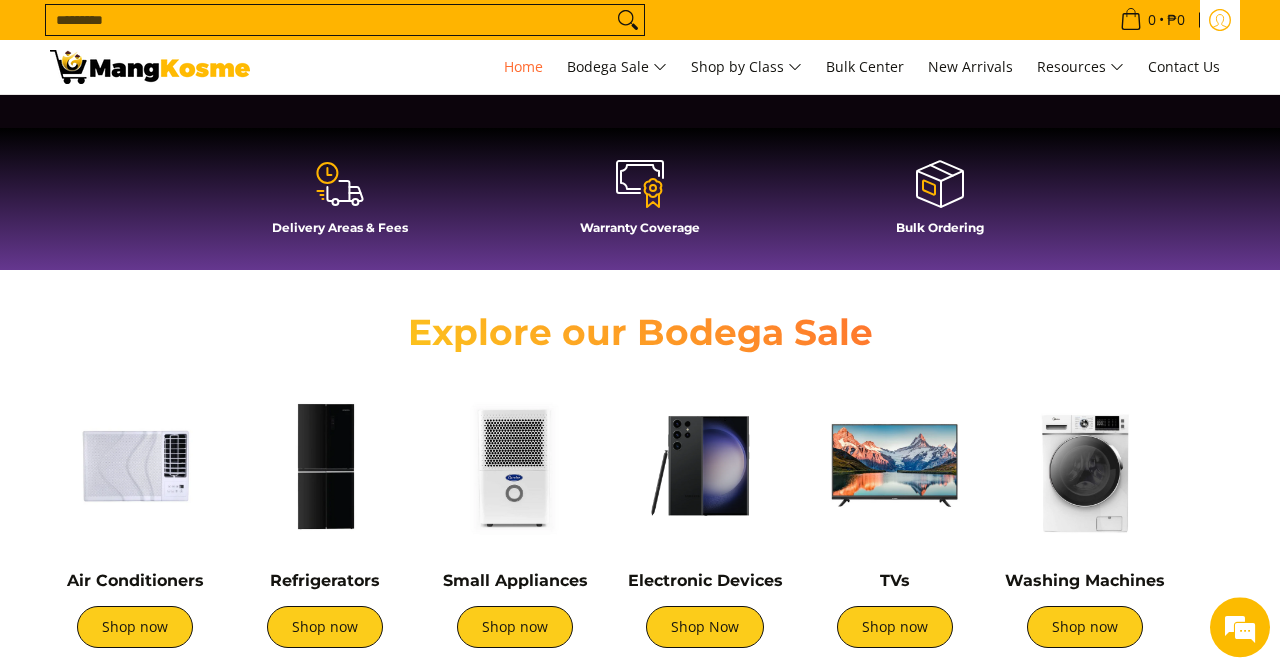 click at bounding box center [1220, 20] 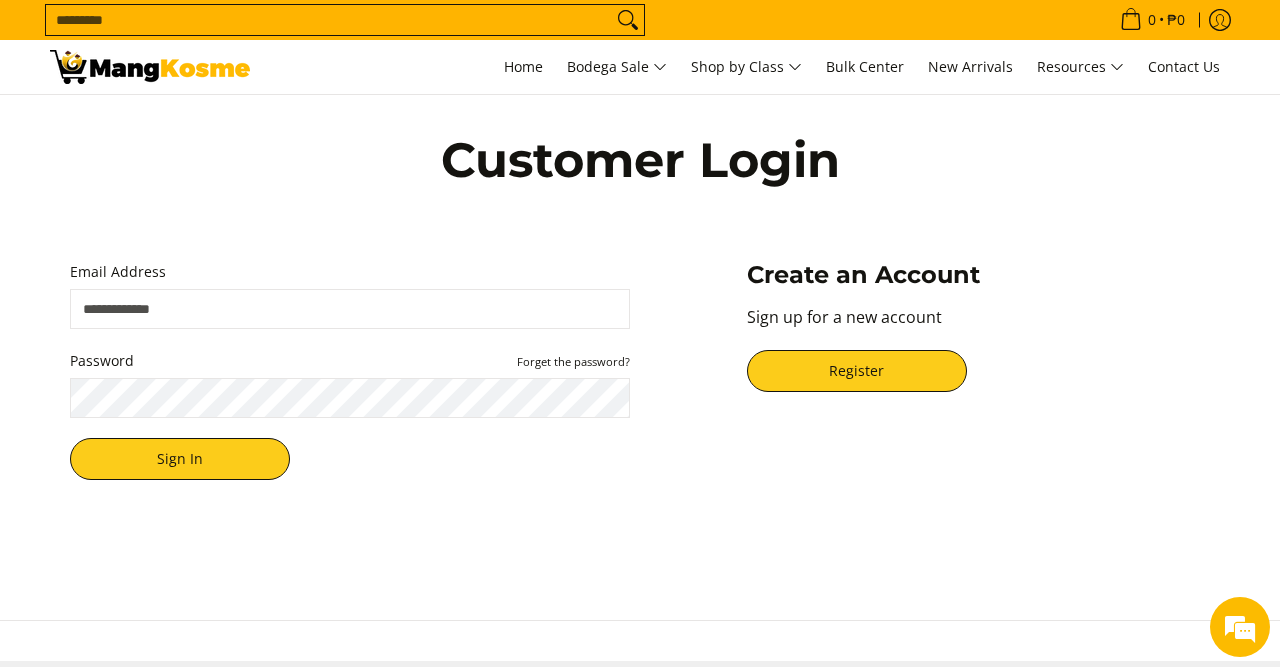 scroll, scrollTop: 0, scrollLeft: 0, axis: both 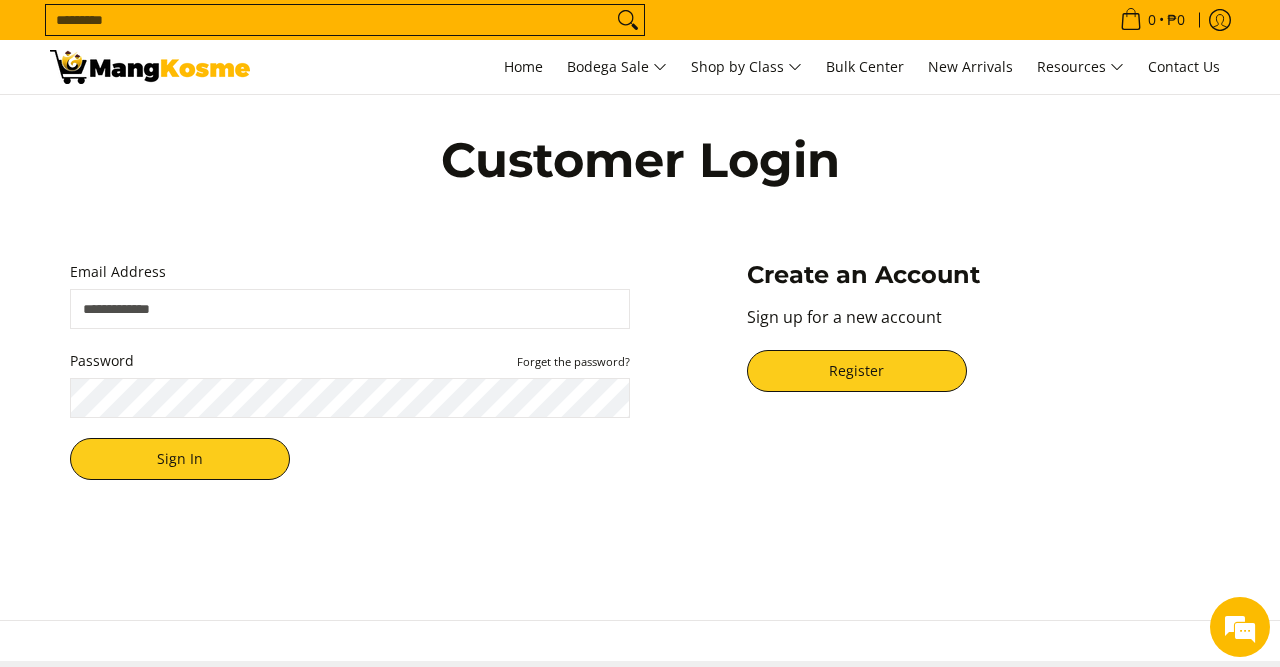 click on "Email Address" at bounding box center (350, 309) 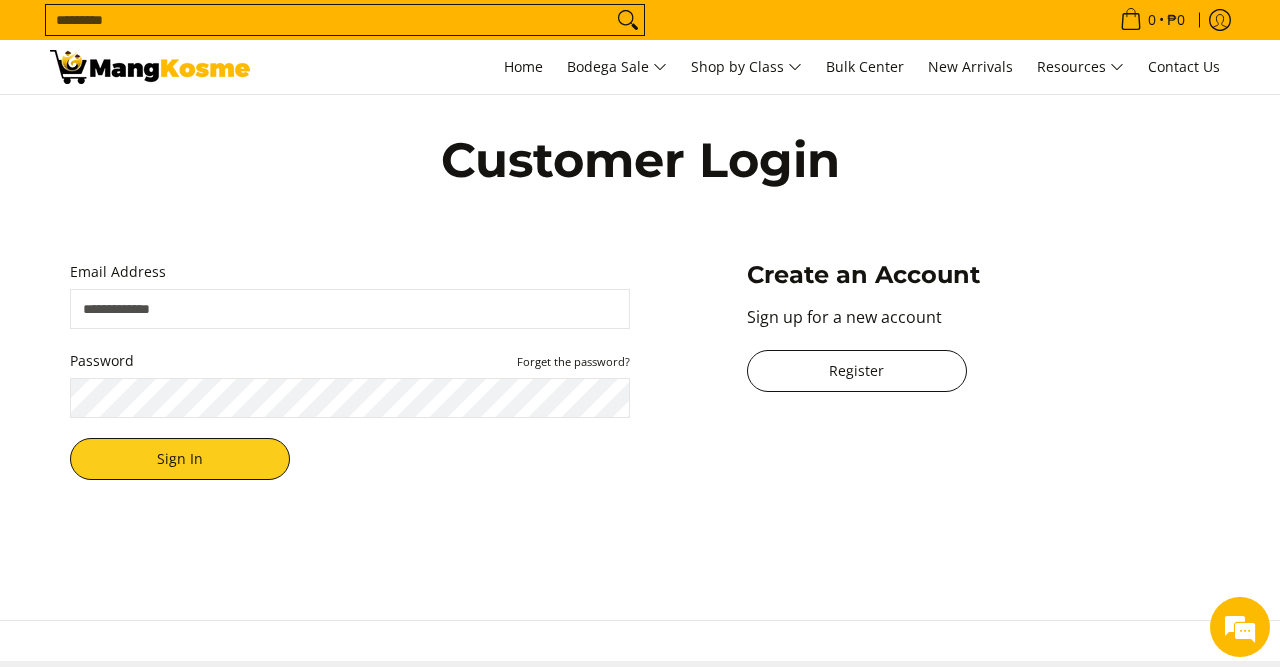 click on "Register" at bounding box center [857, 371] 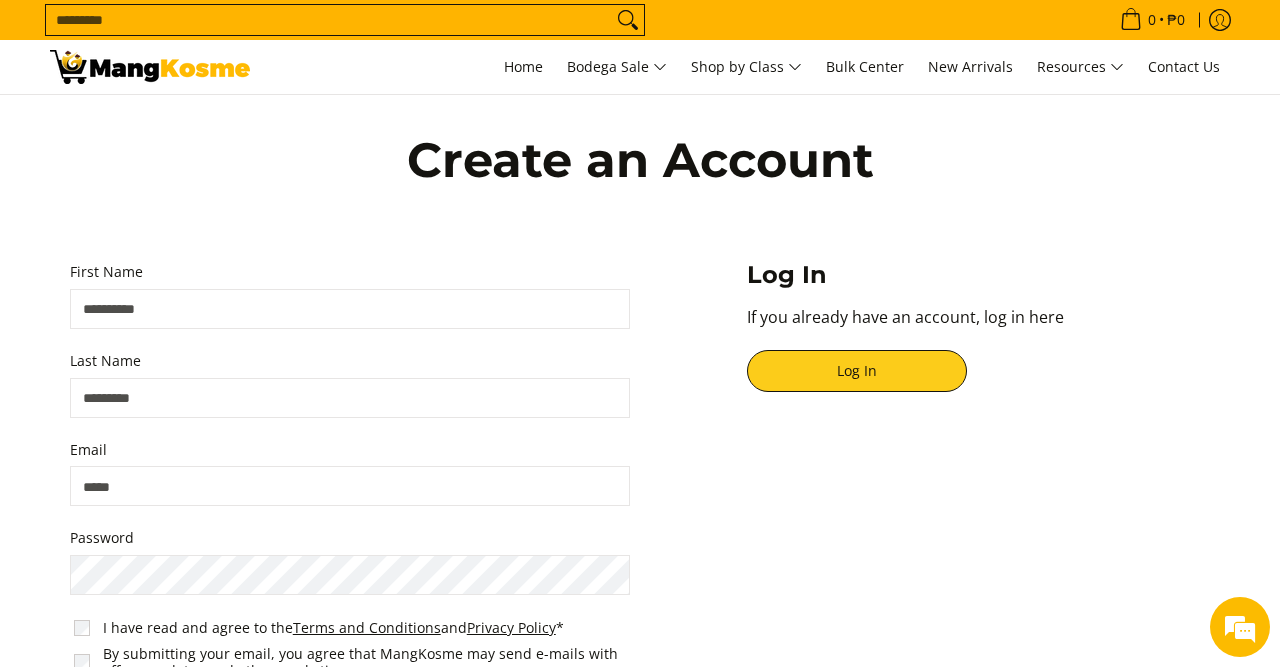 scroll, scrollTop: 0, scrollLeft: 0, axis: both 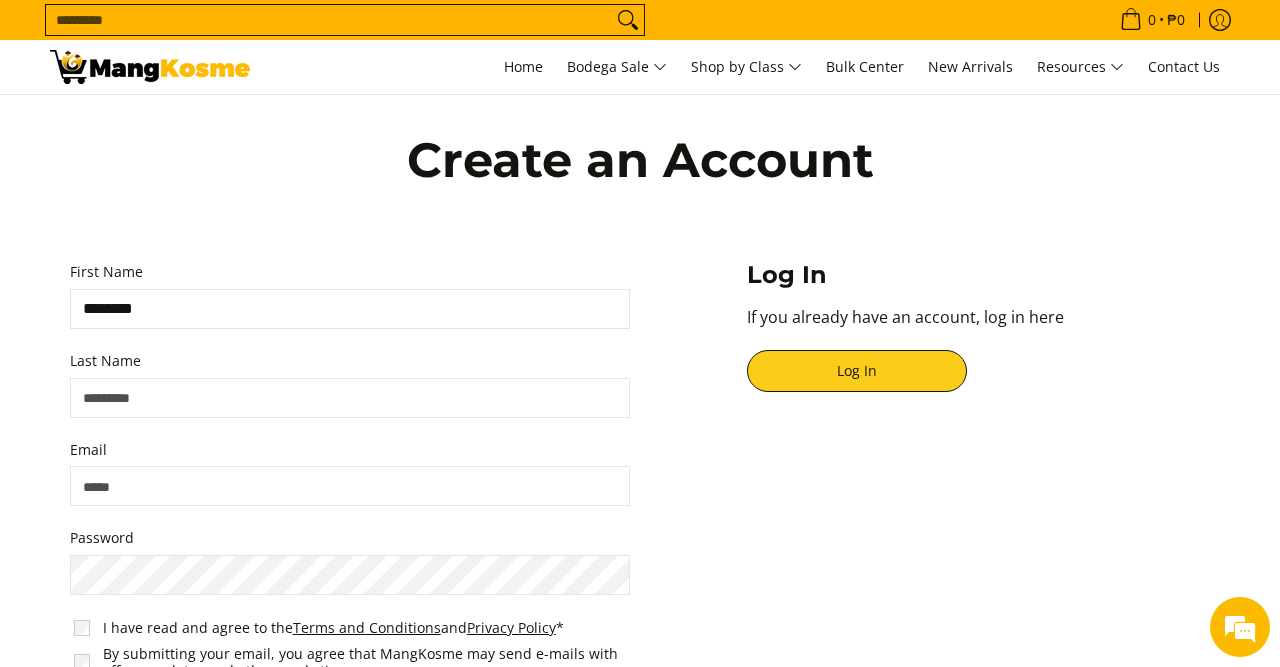 type on "********" 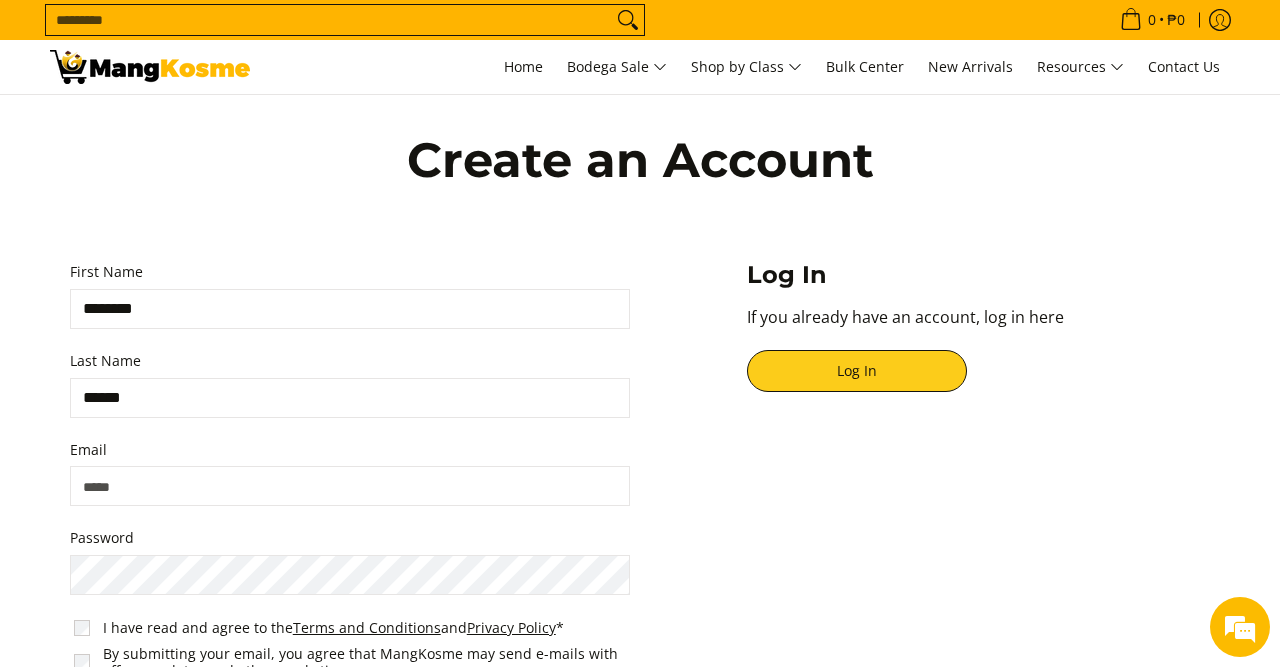 type on "******" 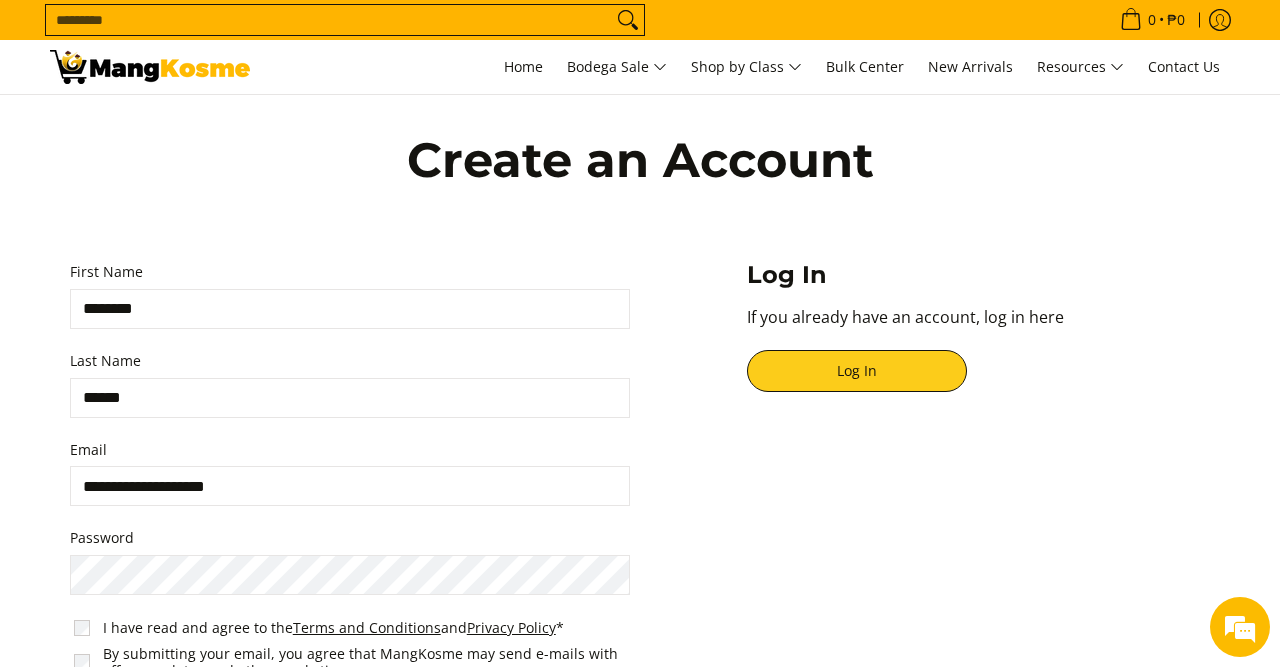 type on "**********" 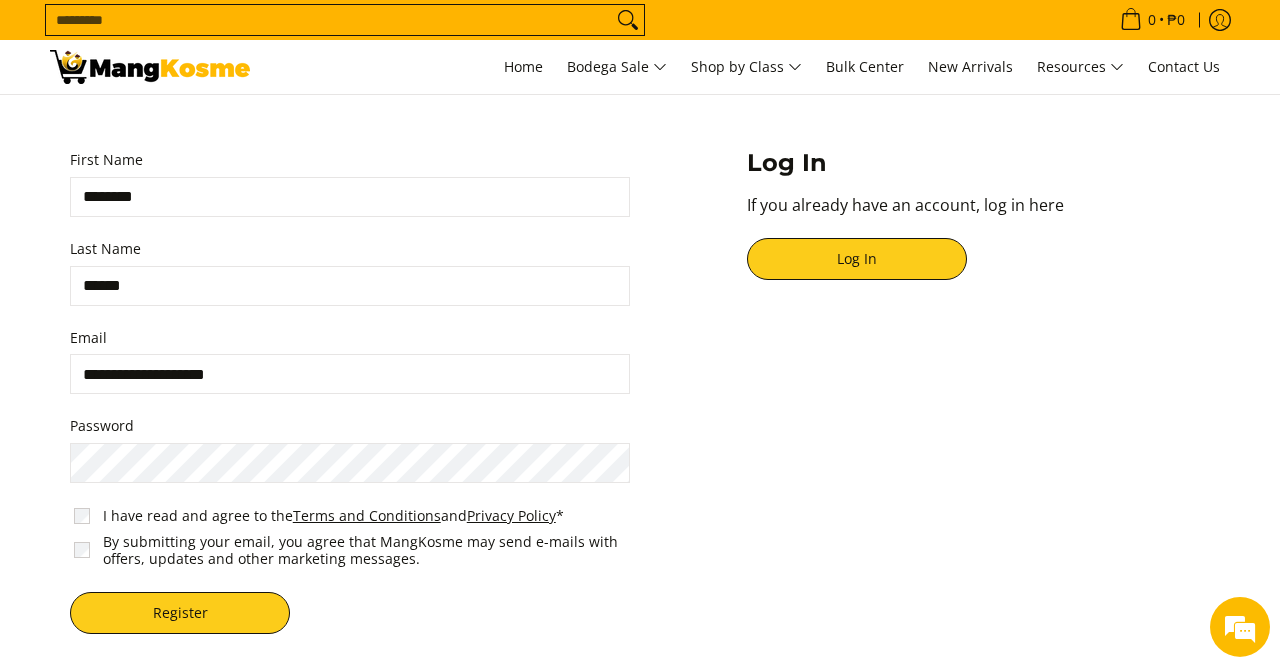 scroll, scrollTop: 0, scrollLeft: 0, axis: both 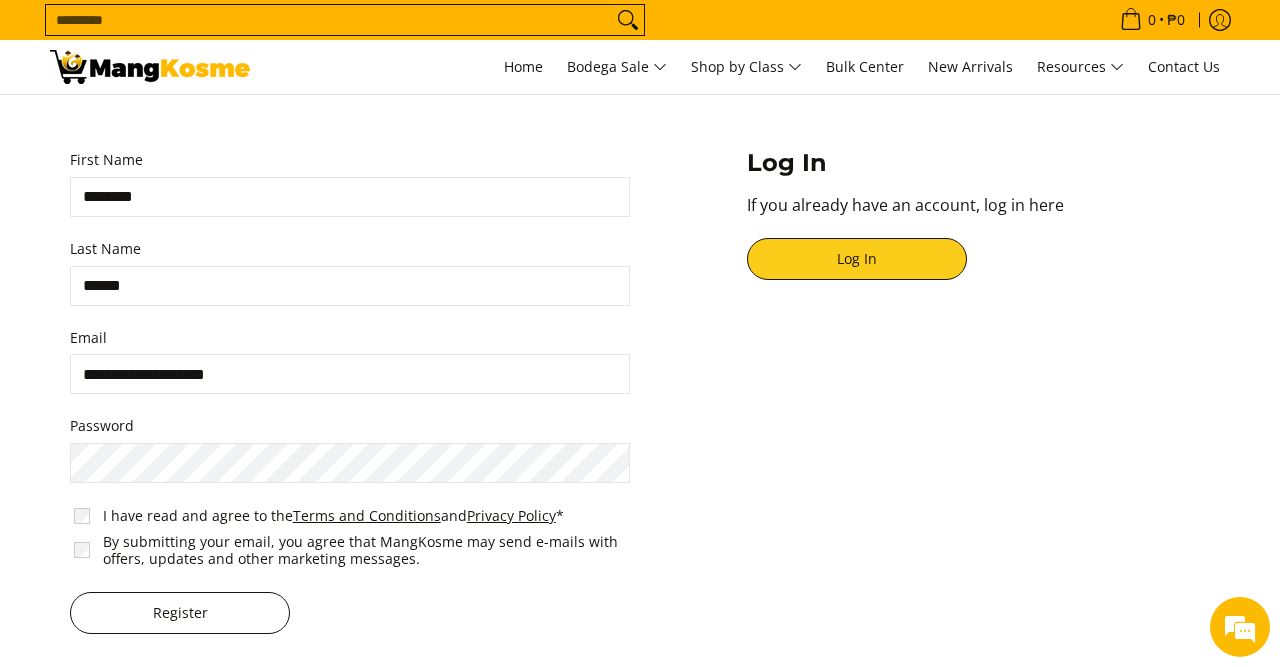 click on "Register" at bounding box center [180, 613] 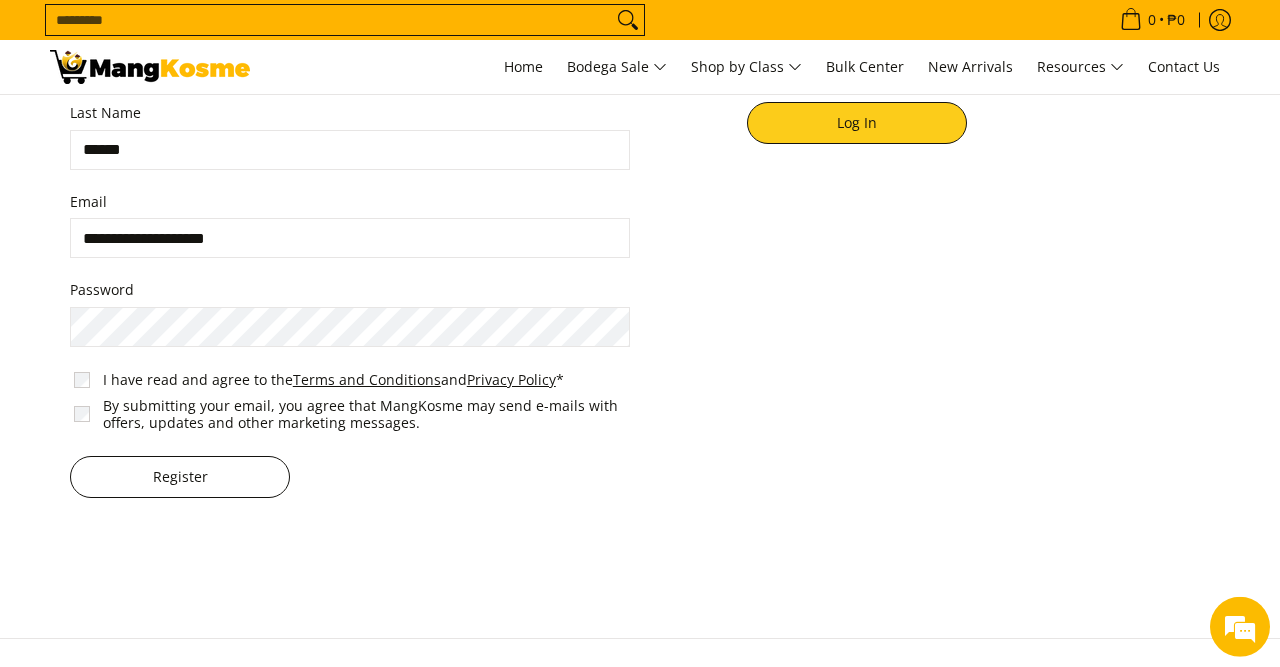 scroll, scrollTop: 248, scrollLeft: 0, axis: vertical 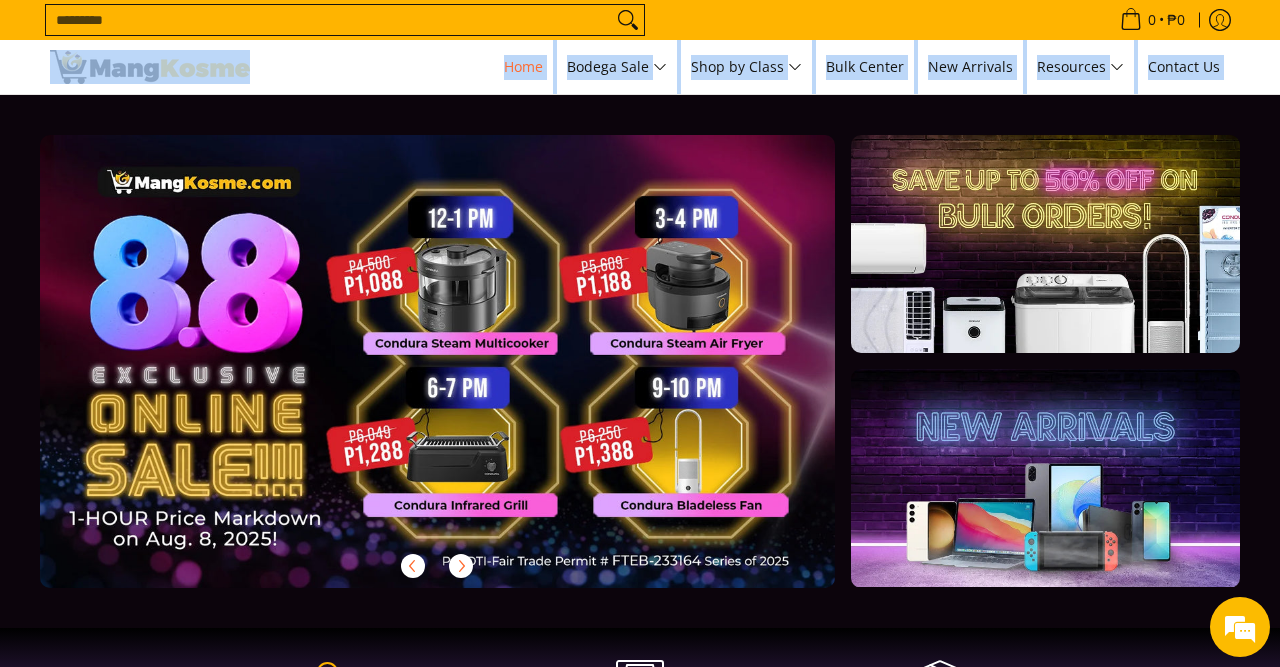 click at bounding box center [150, 67] 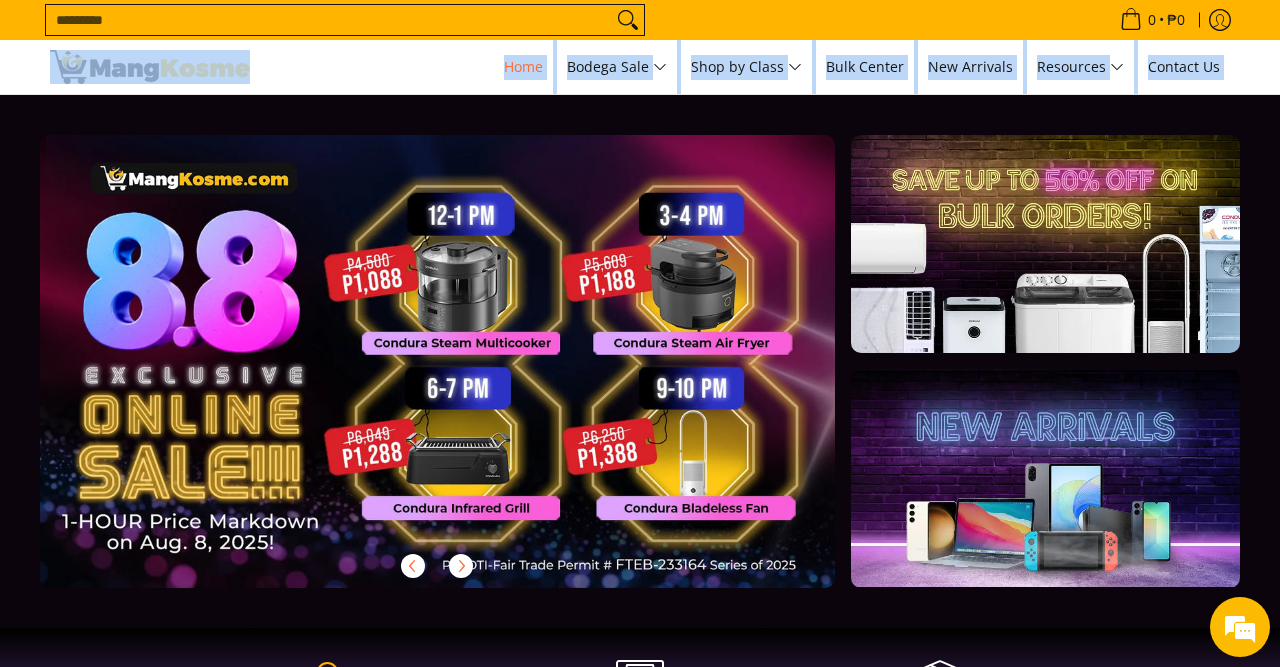 click at bounding box center [469, 377] 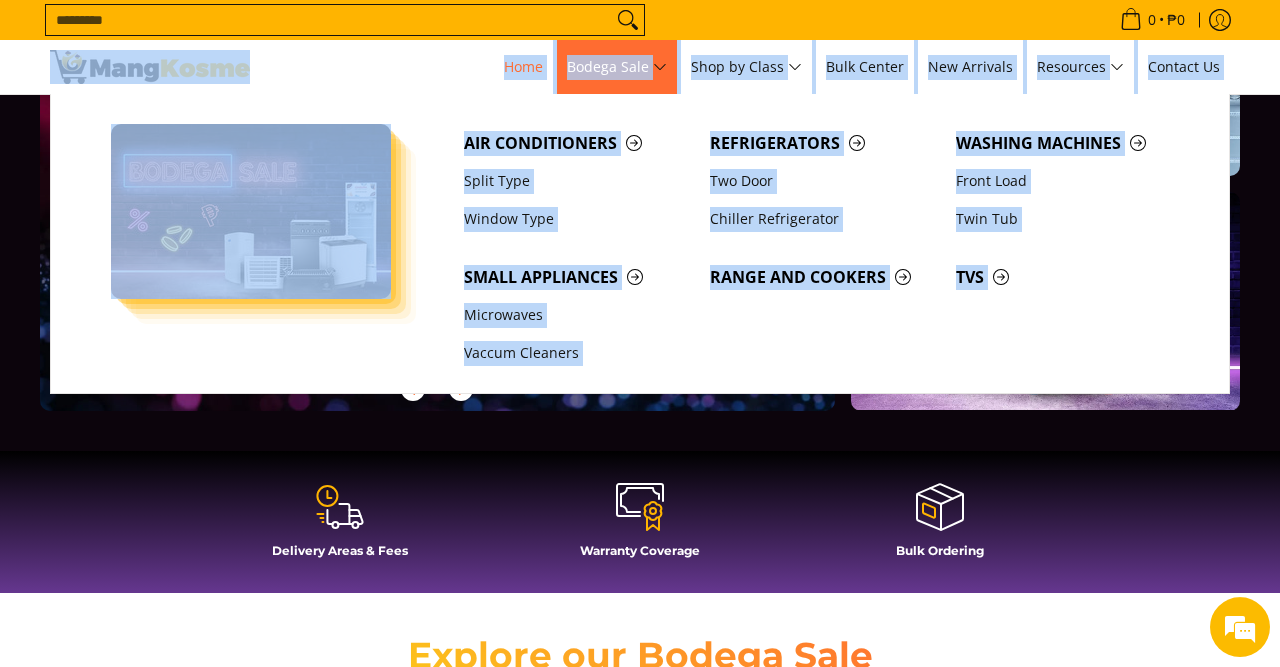 scroll, scrollTop: 178, scrollLeft: 0, axis: vertical 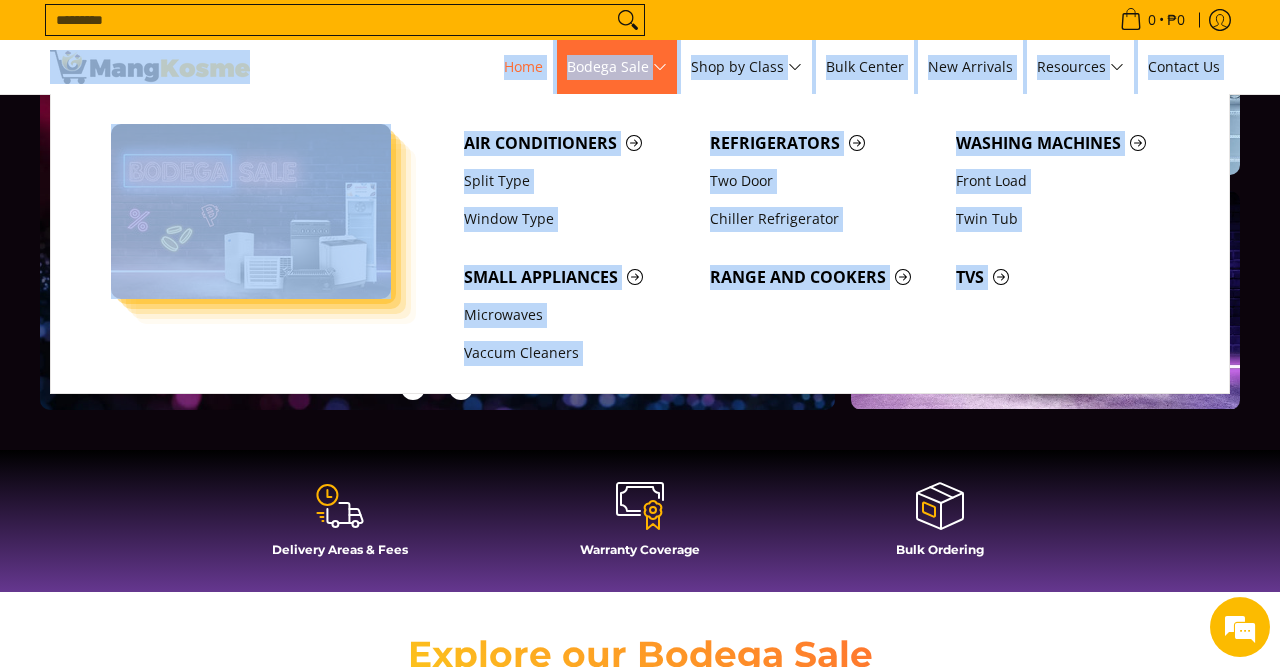 click on "Bodega Sale" at bounding box center [617, 67] 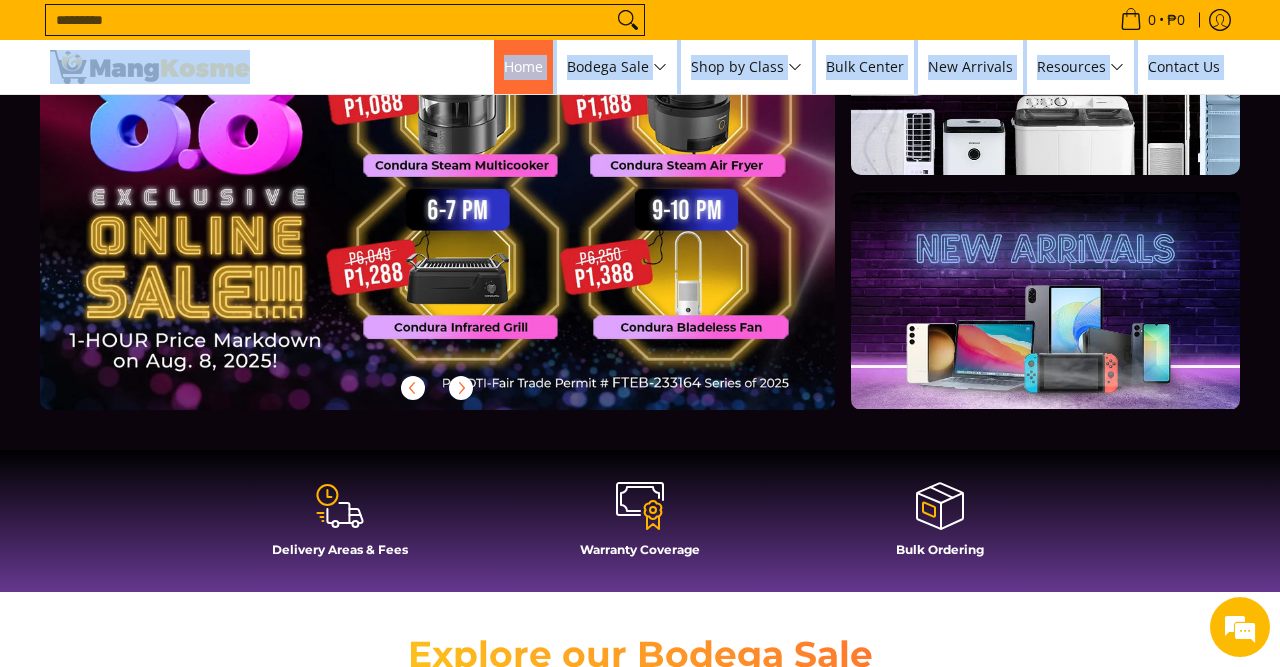 click on "Home" at bounding box center (523, 66) 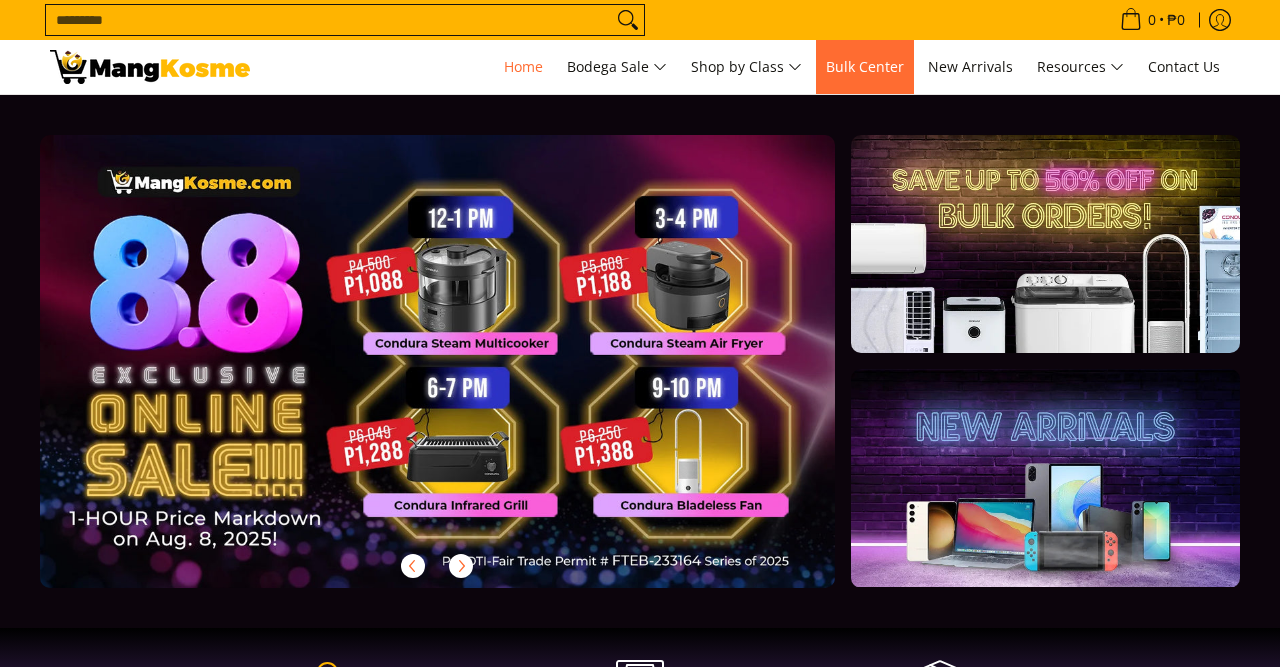 scroll, scrollTop: 0, scrollLeft: 0, axis: both 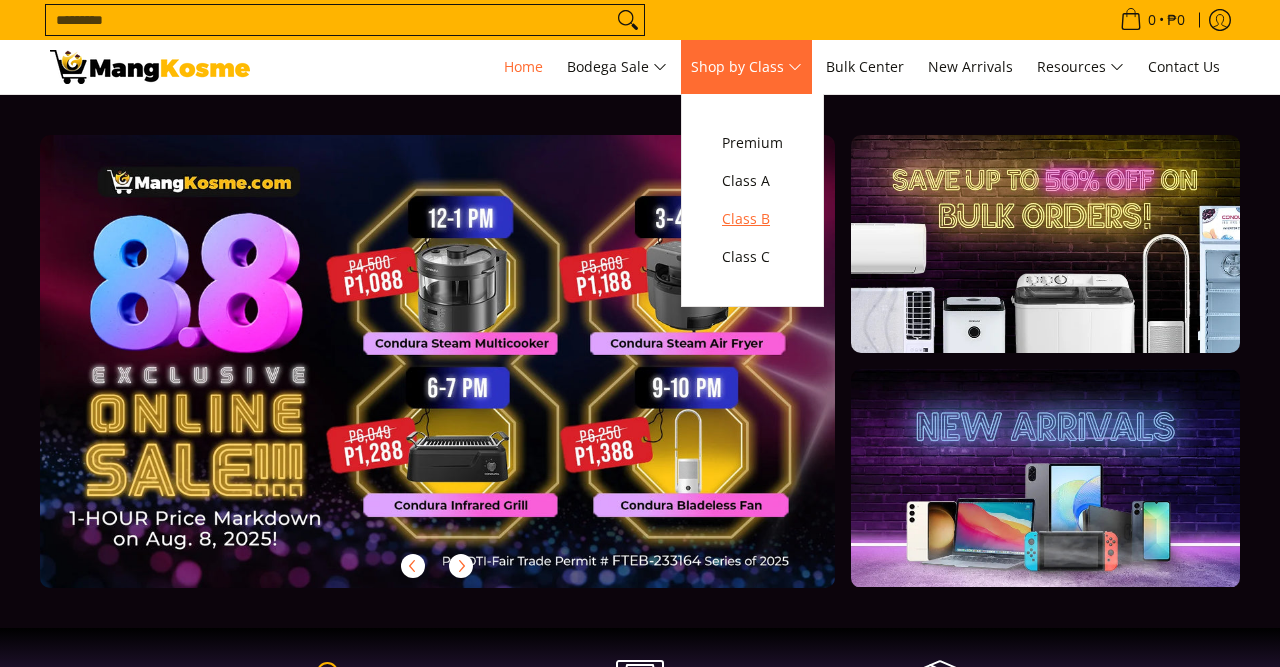click on "Class B" at bounding box center [752, 219] 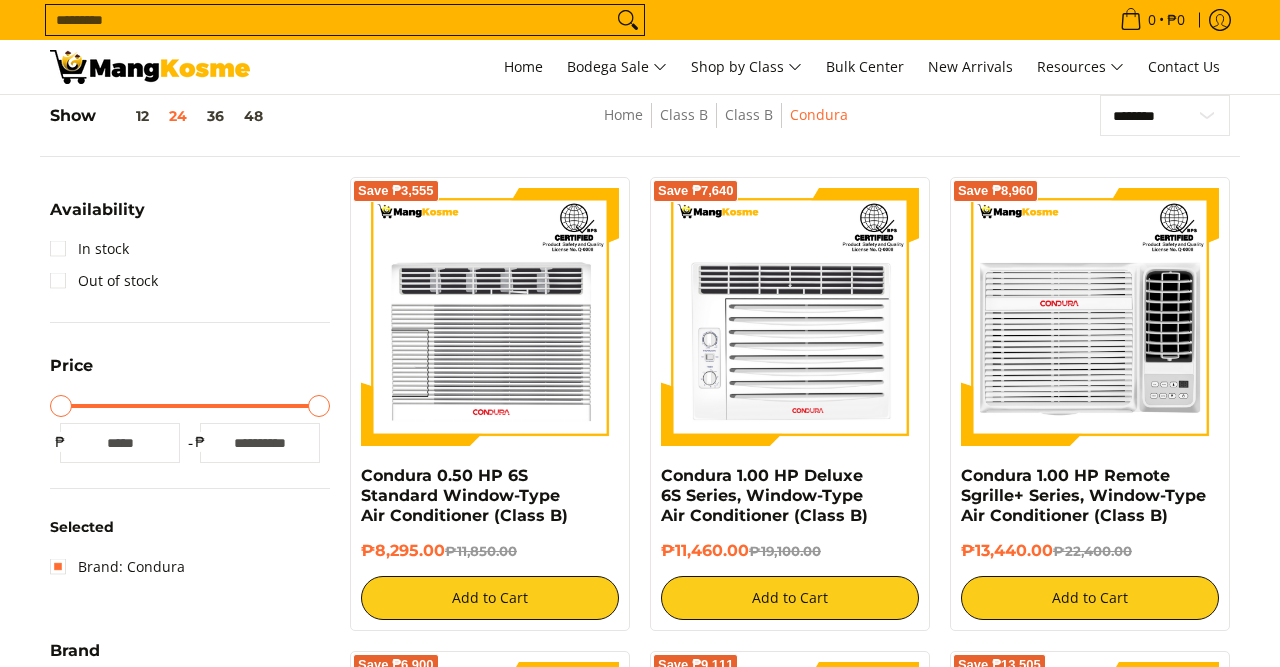 scroll, scrollTop: 261, scrollLeft: 0, axis: vertical 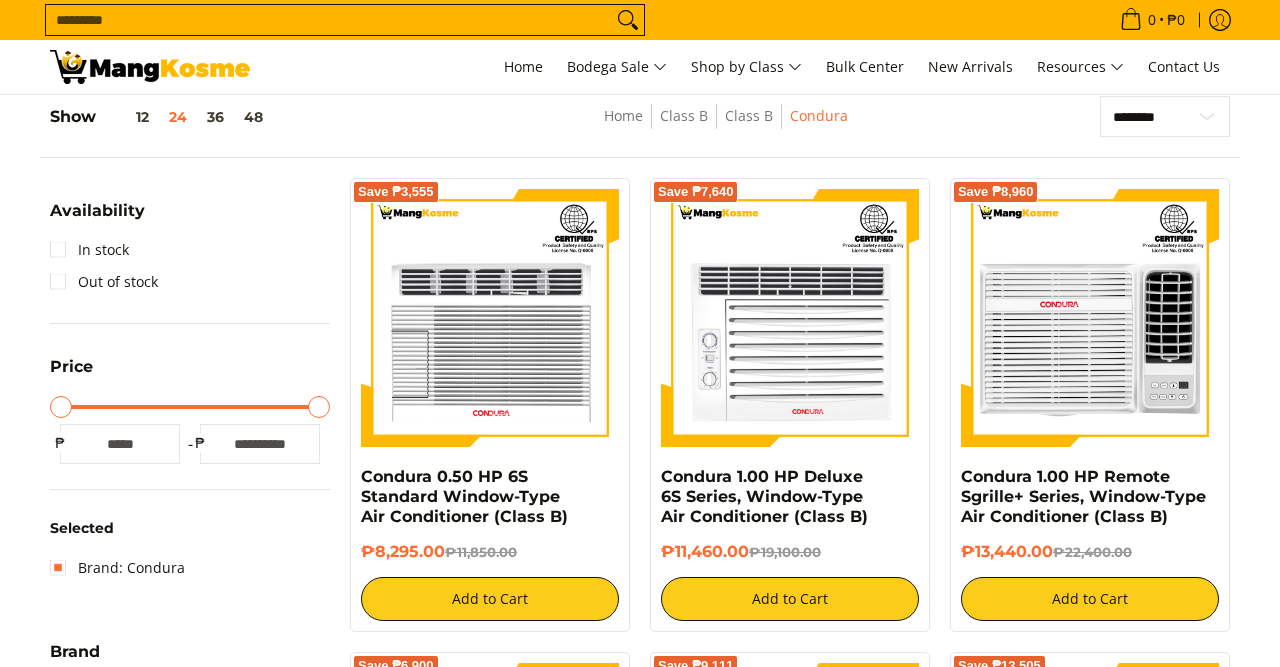 click on "Minimum Price
Maximum Price
Minimum Price
*
₱
Maximum Price
*****
₱" at bounding box center [190, 427] 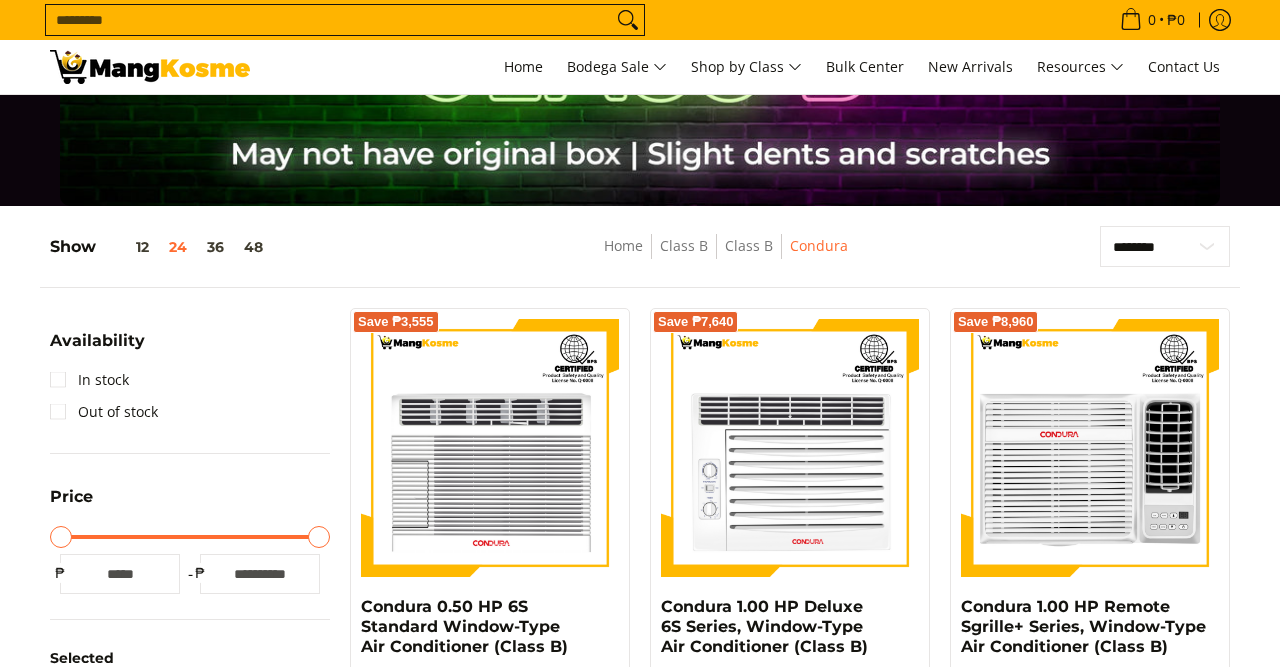 scroll, scrollTop: 0, scrollLeft: 0, axis: both 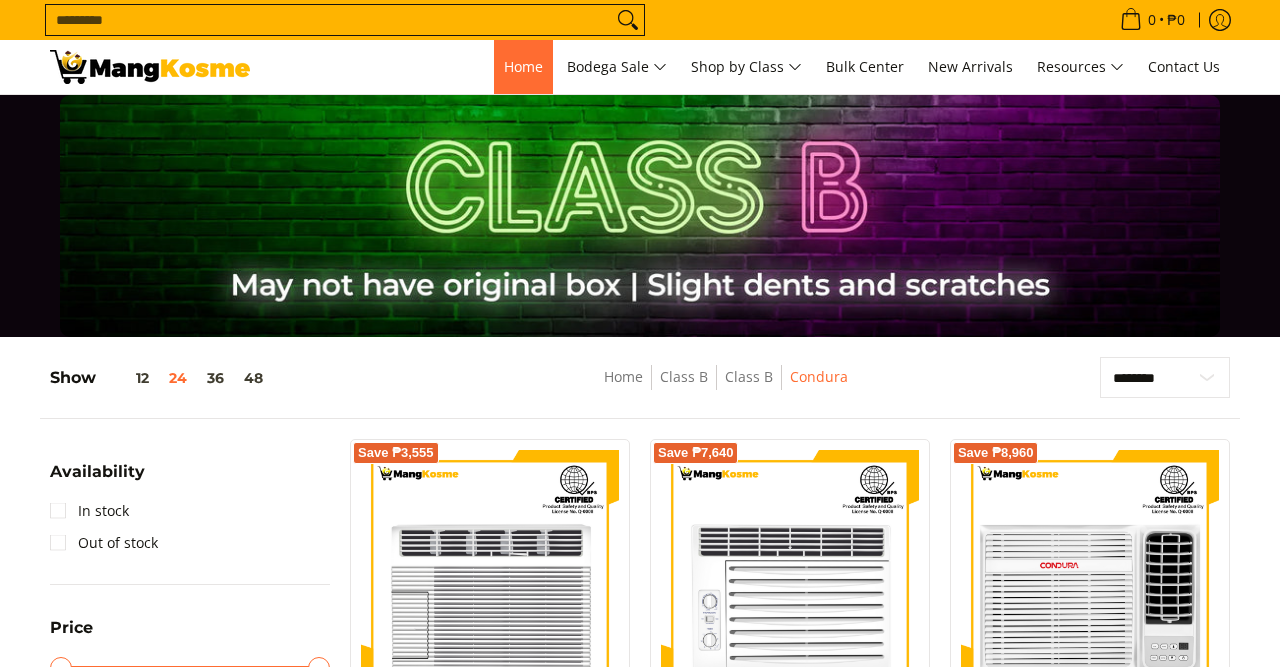 click on "Home" at bounding box center [523, 66] 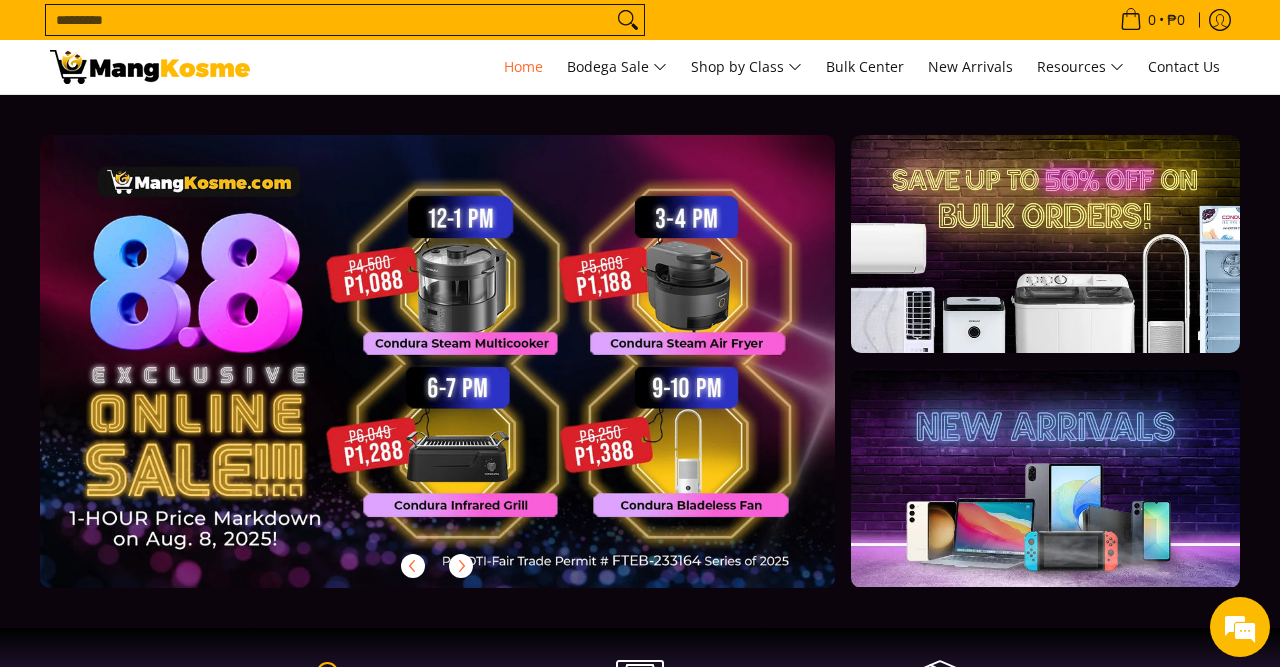 scroll, scrollTop: 0, scrollLeft: 0, axis: both 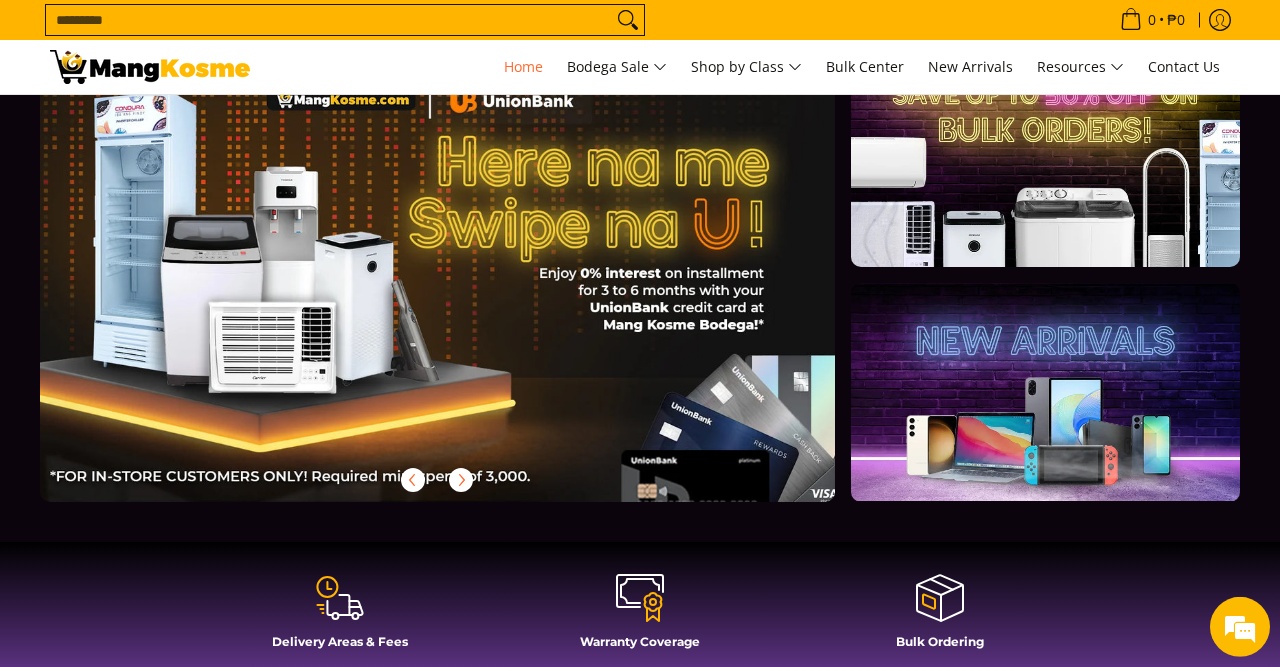 click at bounding box center [469, 291] 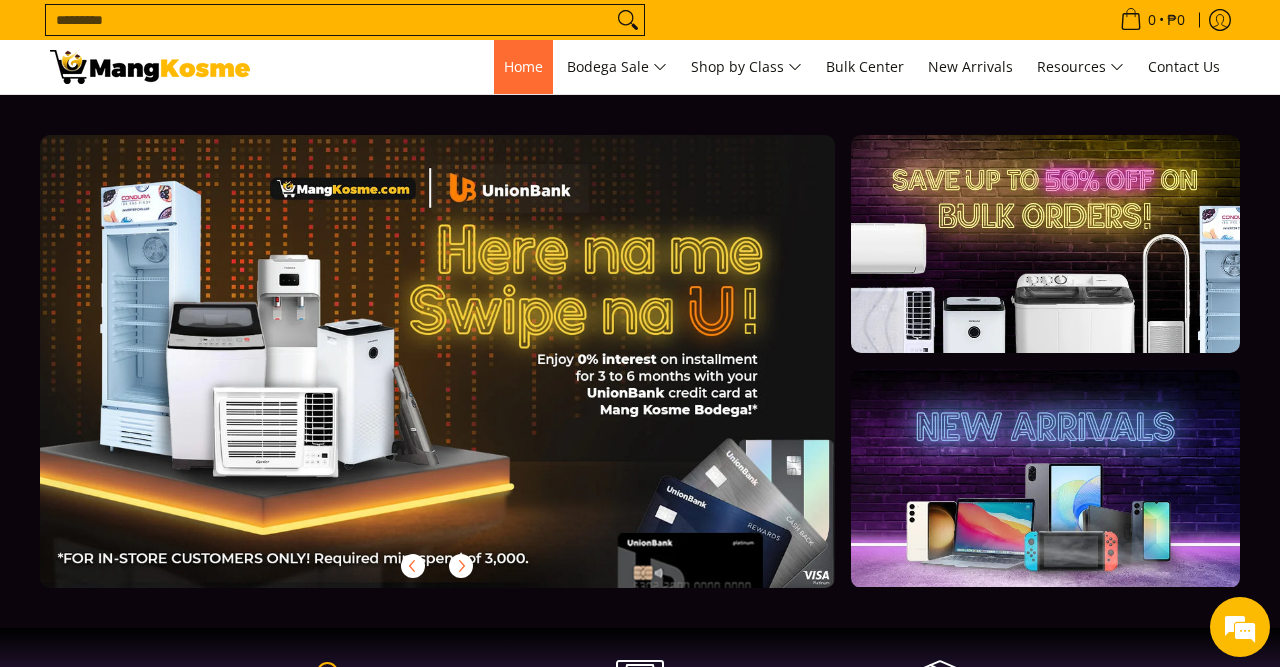 click on "Home" at bounding box center (523, 67) 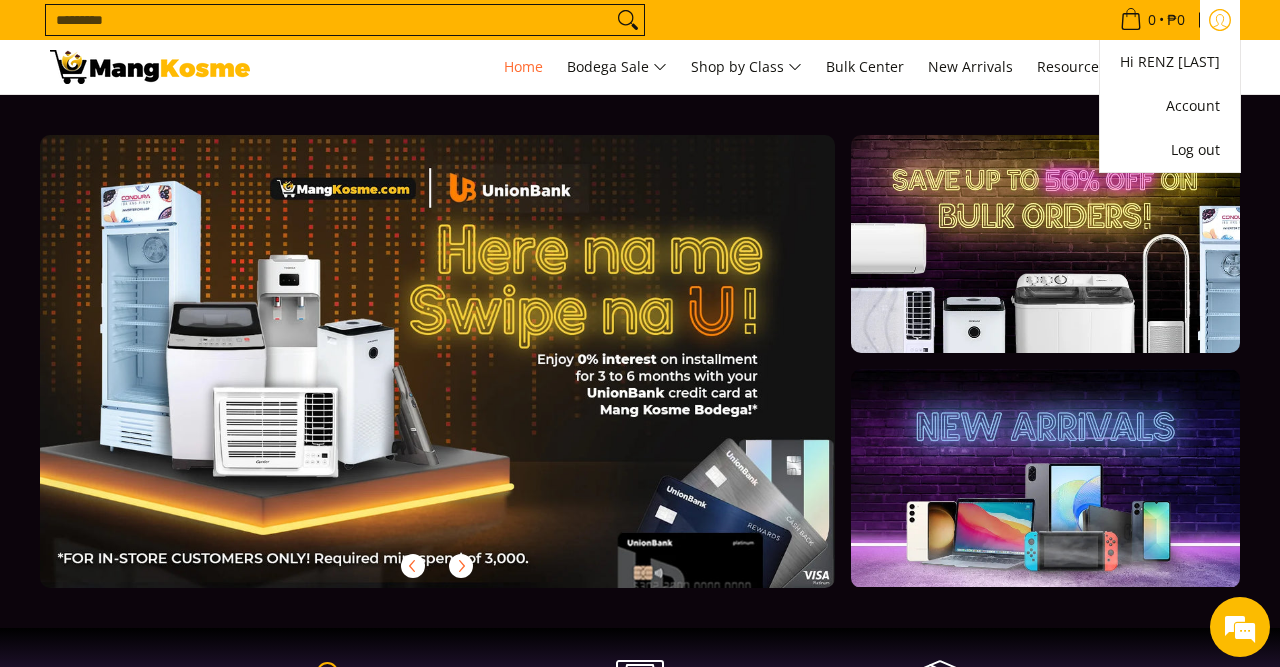 click at bounding box center (1220, 20) 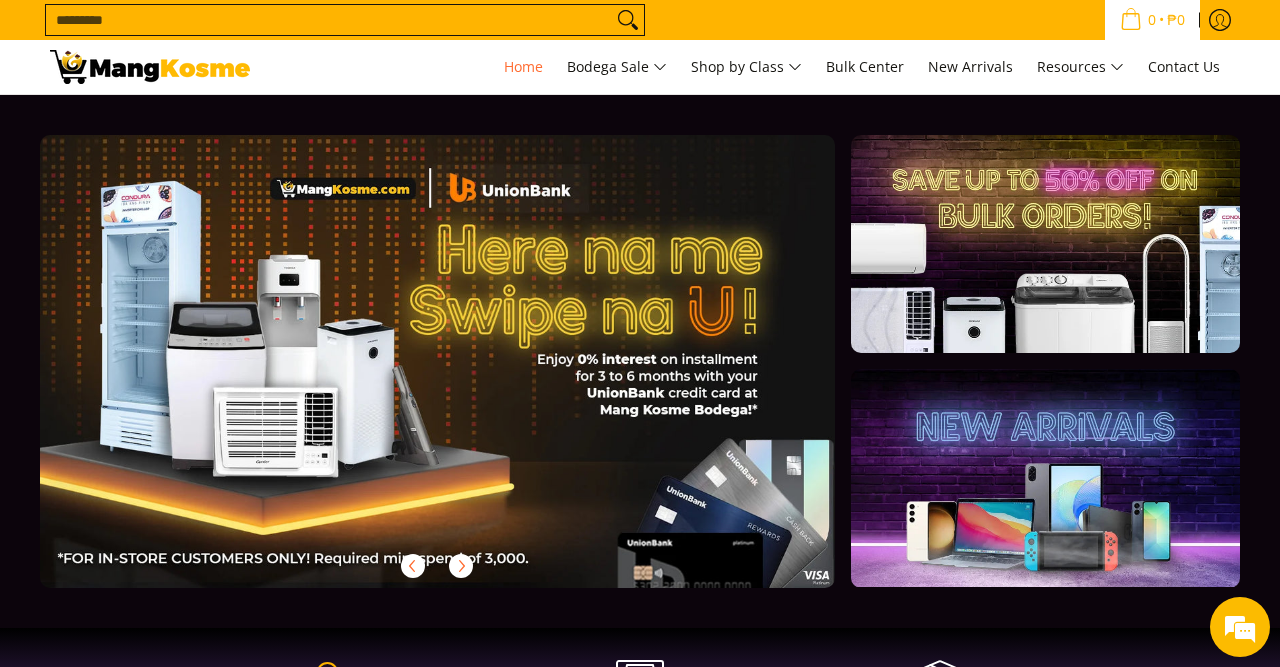 click on "0  •
₱0" at bounding box center (1152, 20) 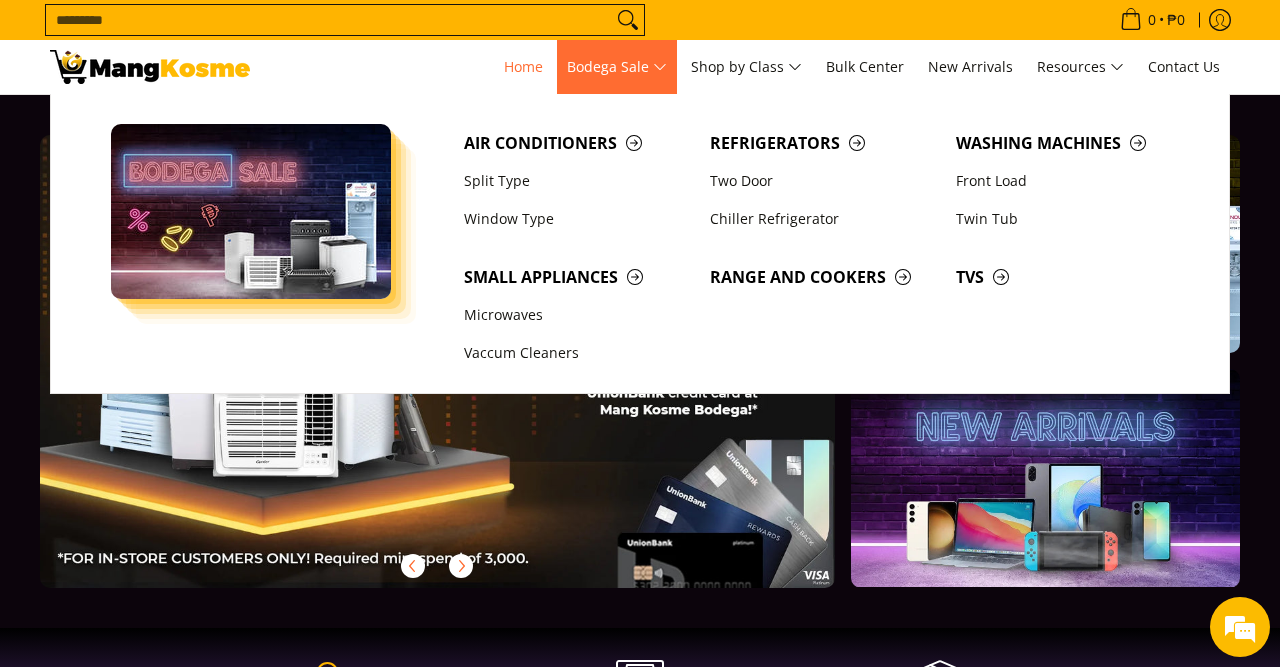 click on "Bodega Sale" at bounding box center [617, 67] 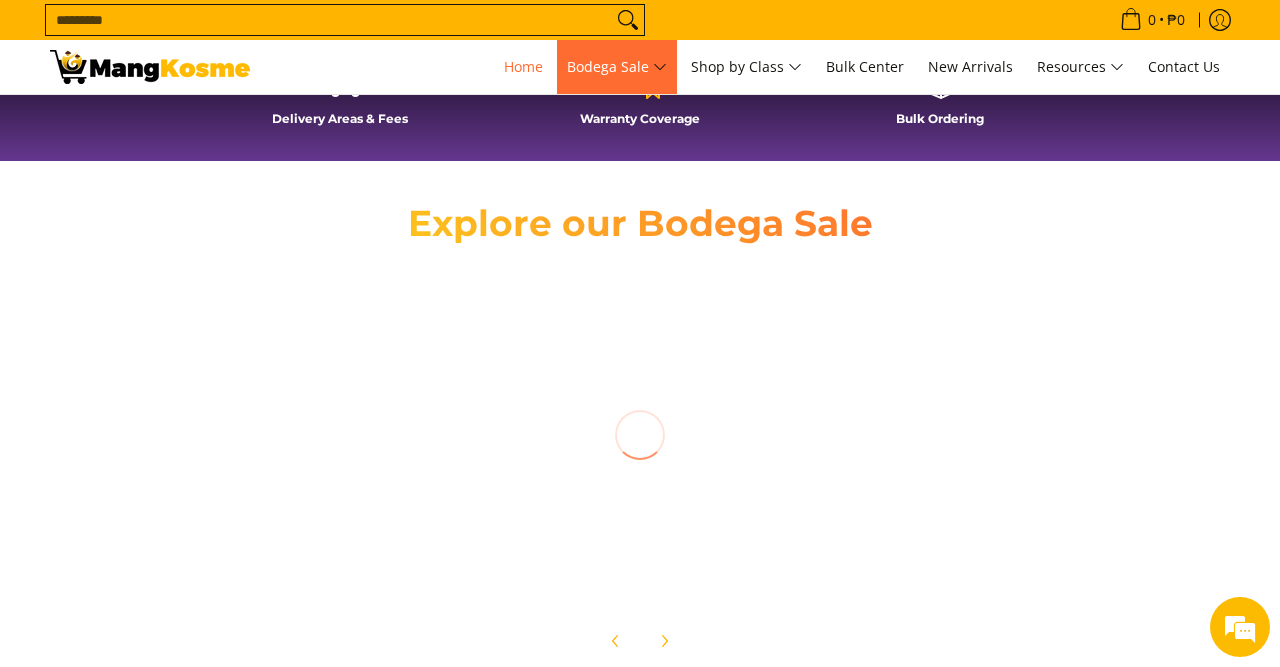 scroll, scrollTop: 632, scrollLeft: 0, axis: vertical 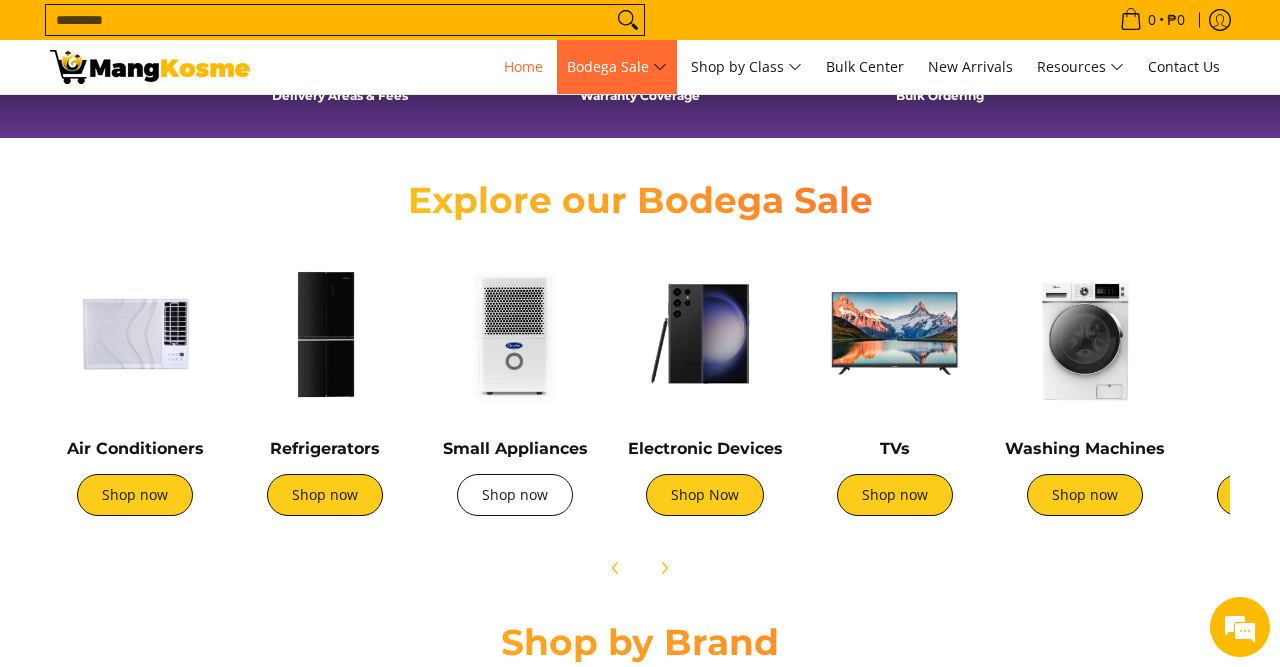 click on "Shop now" at bounding box center [515, 495] 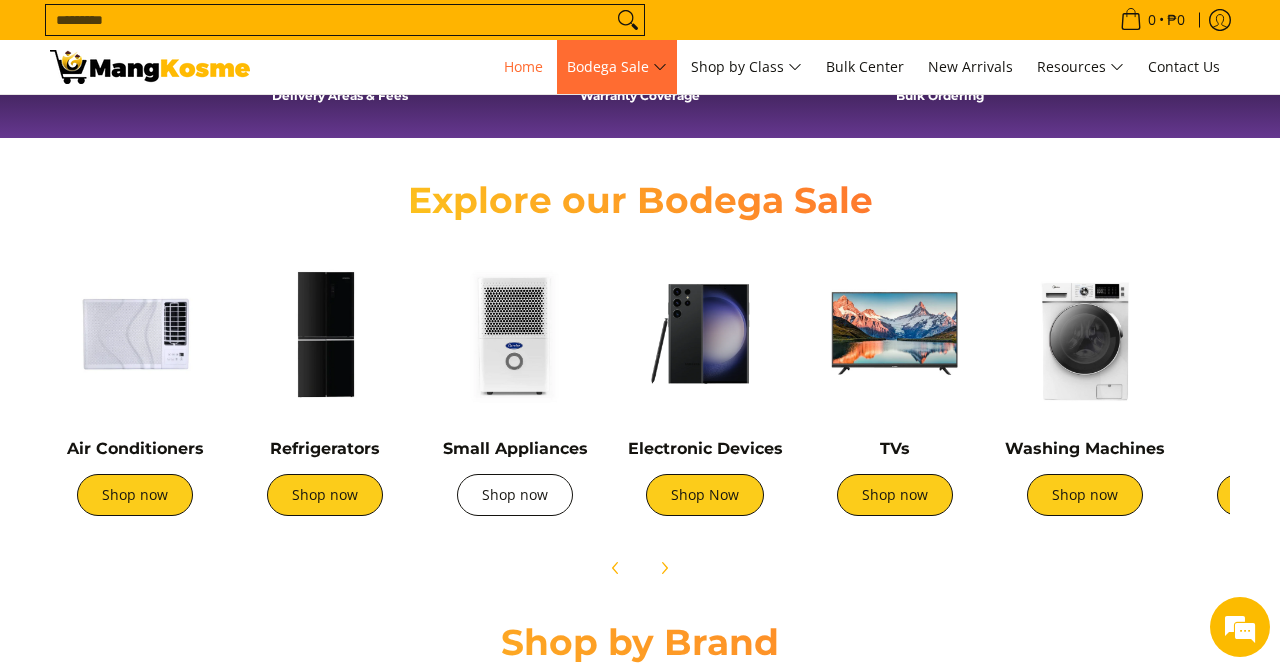 click on "Shop now" at bounding box center [515, 495] 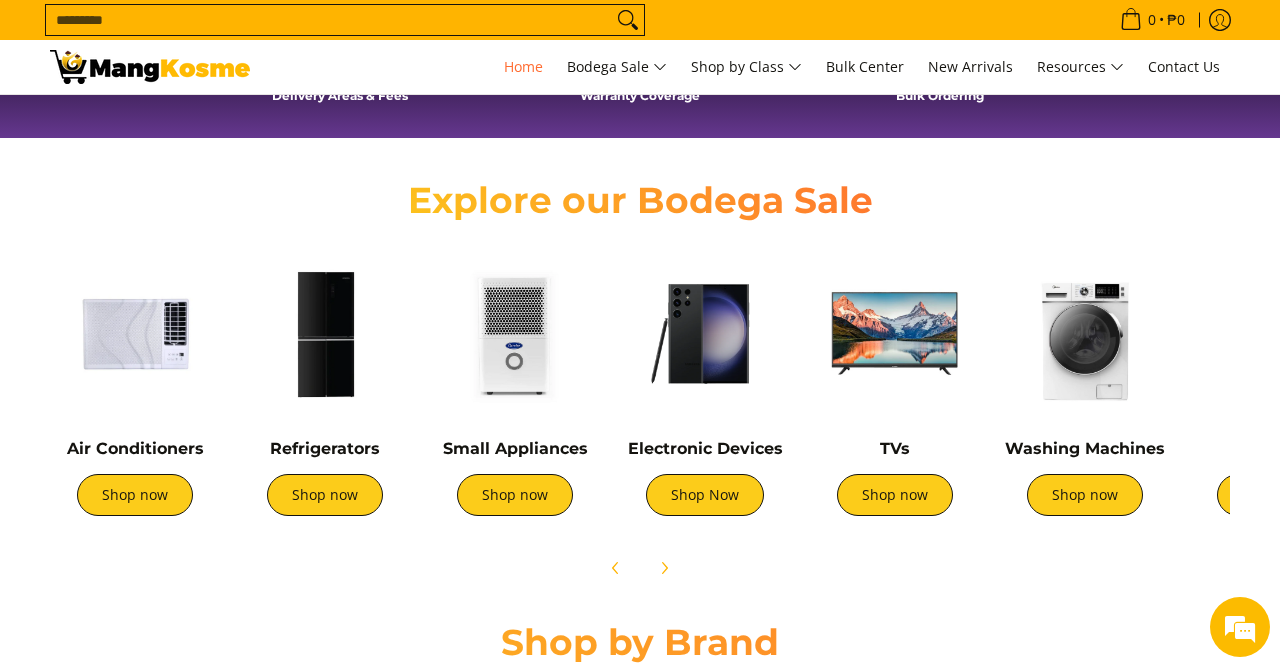 click on "0
Hi
RENZ LEE
Account
Log out" at bounding box center [750, 67] 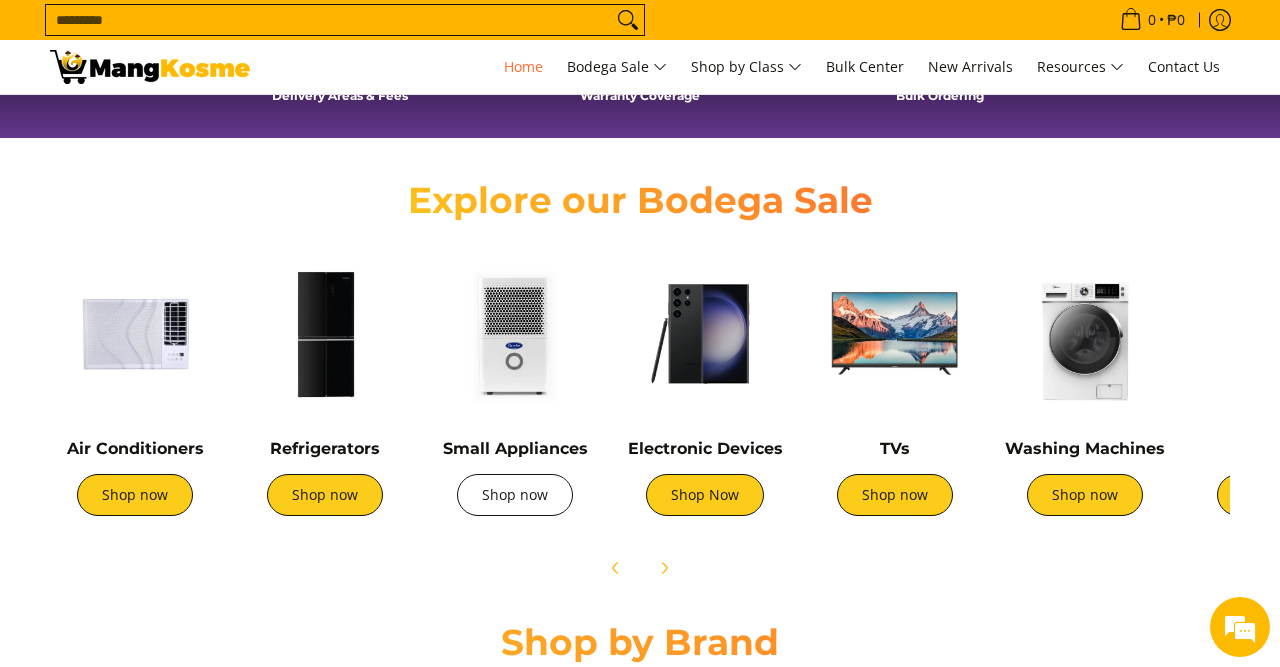 click on "Shop now" at bounding box center [515, 495] 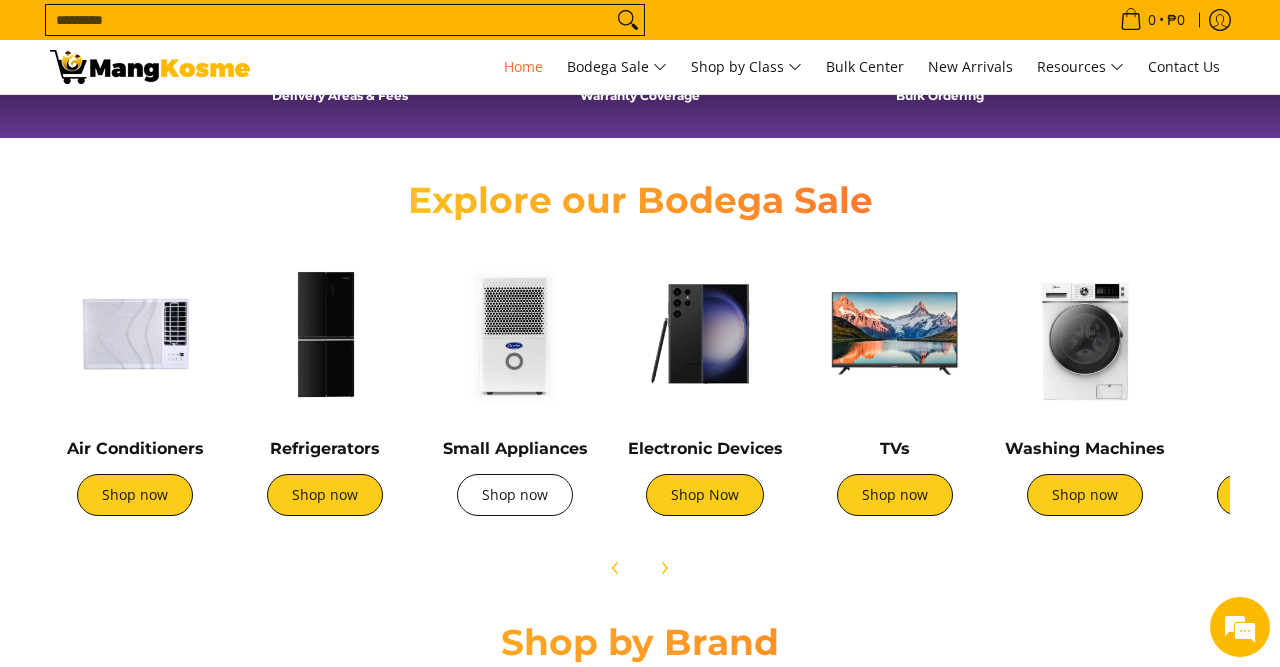 click on "Shop now" at bounding box center (515, 495) 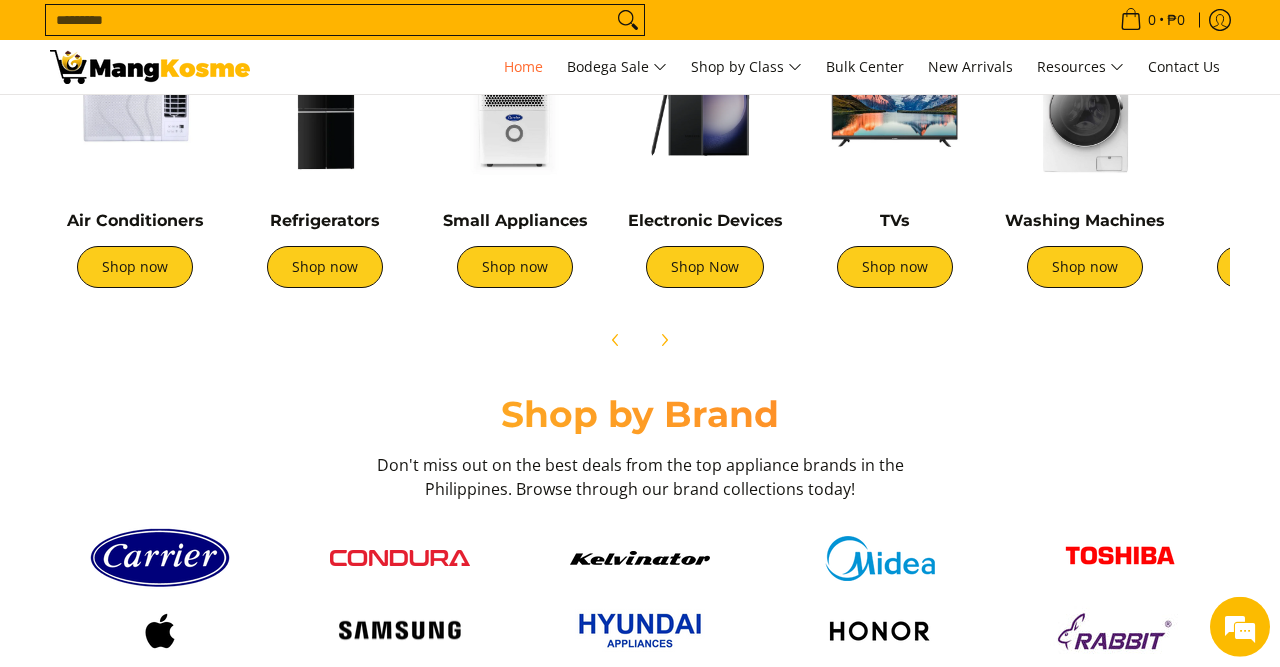 scroll, scrollTop: 552, scrollLeft: 0, axis: vertical 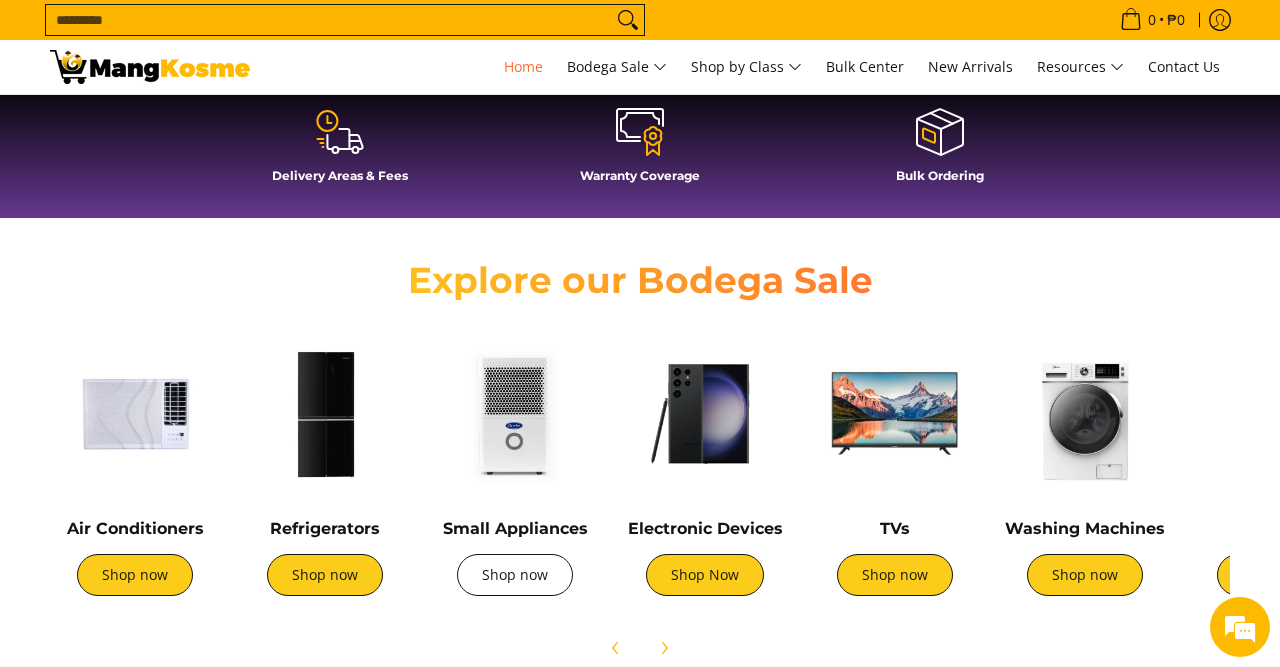 click on "Shop now" at bounding box center (515, 575) 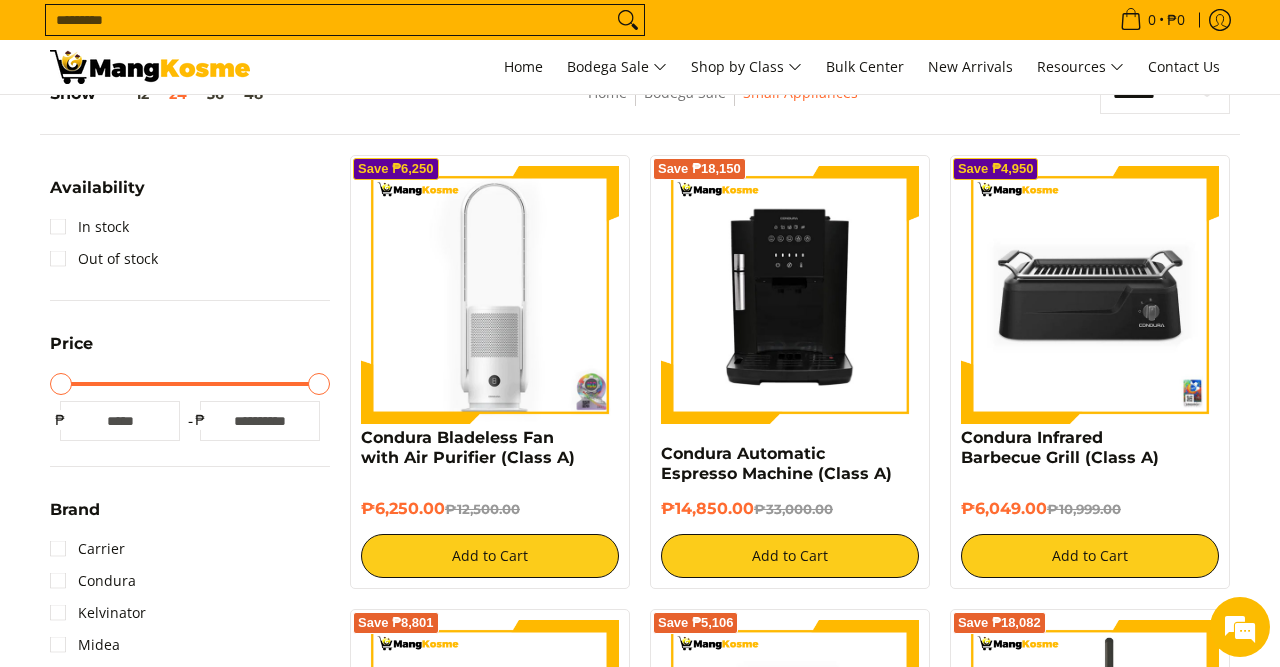 scroll, scrollTop: 286, scrollLeft: 0, axis: vertical 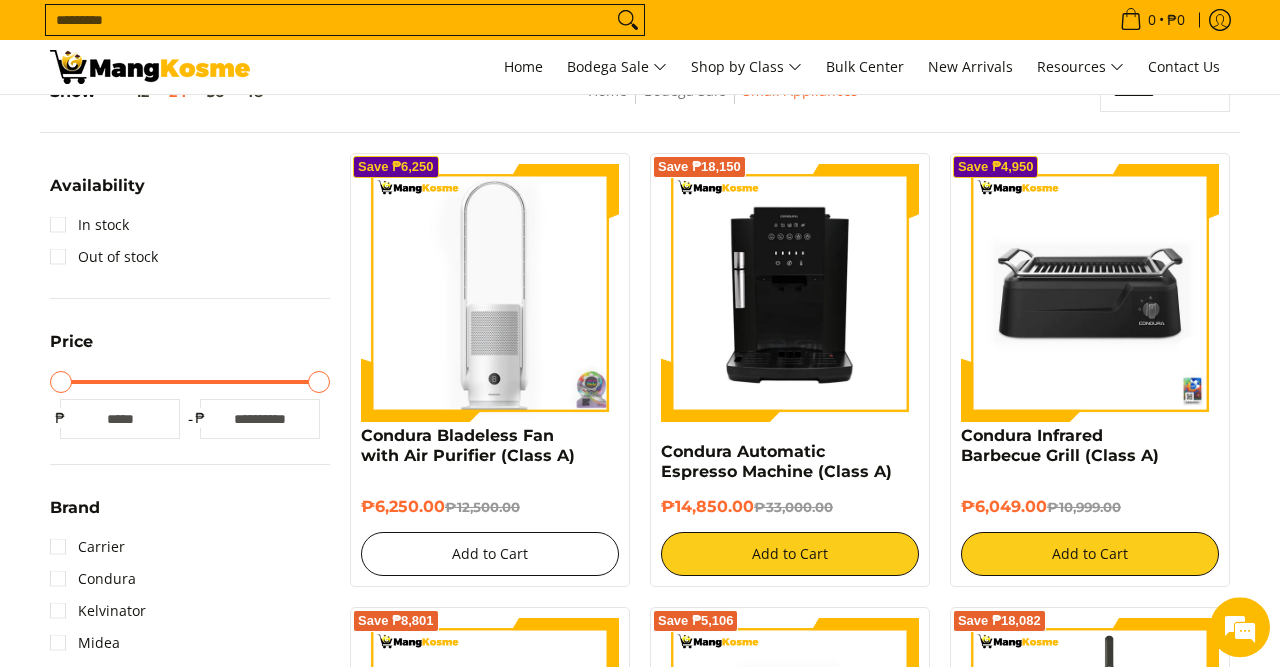 click on "Add to Cart" at bounding box center [490, 554] 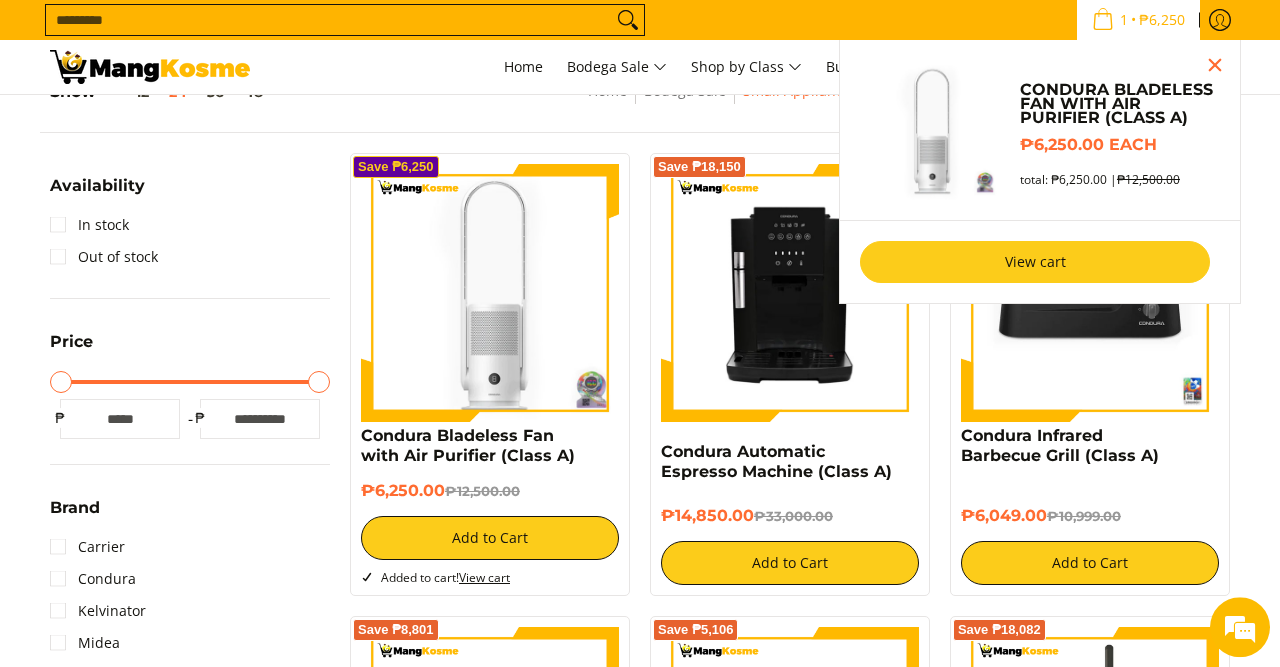click on "View cart" at bounding box center (1035, 262) 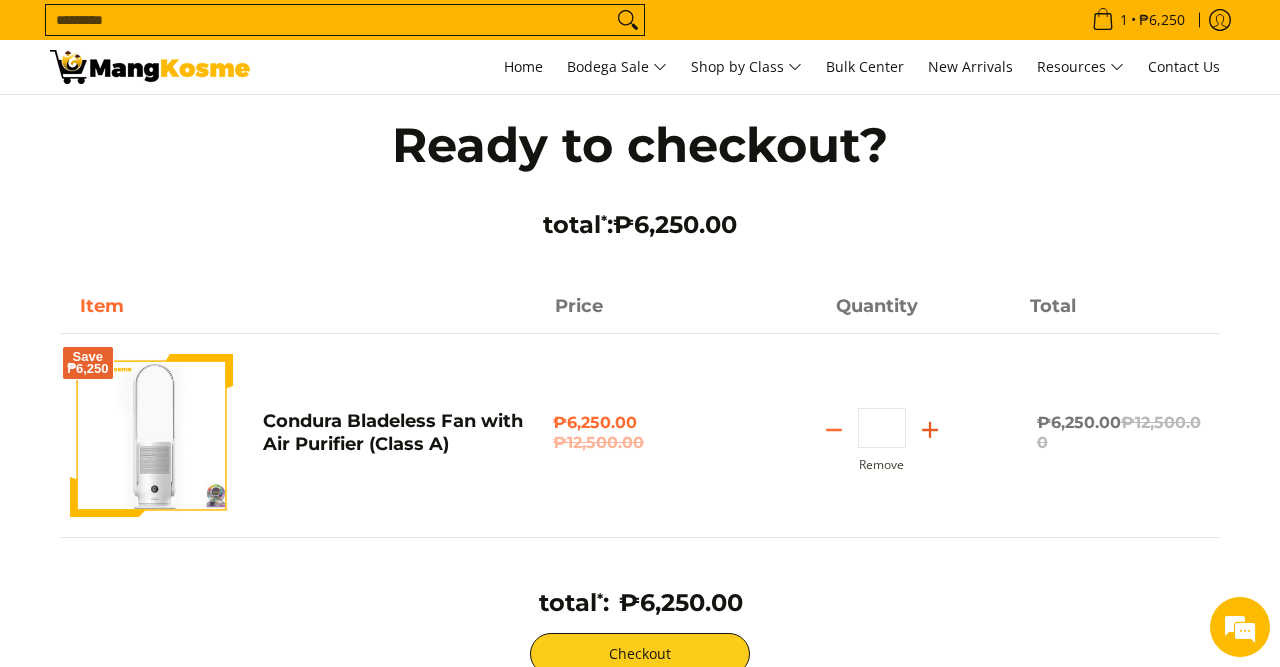 scroll, scrollTop: 0, scrollLeft: 0, axis: both 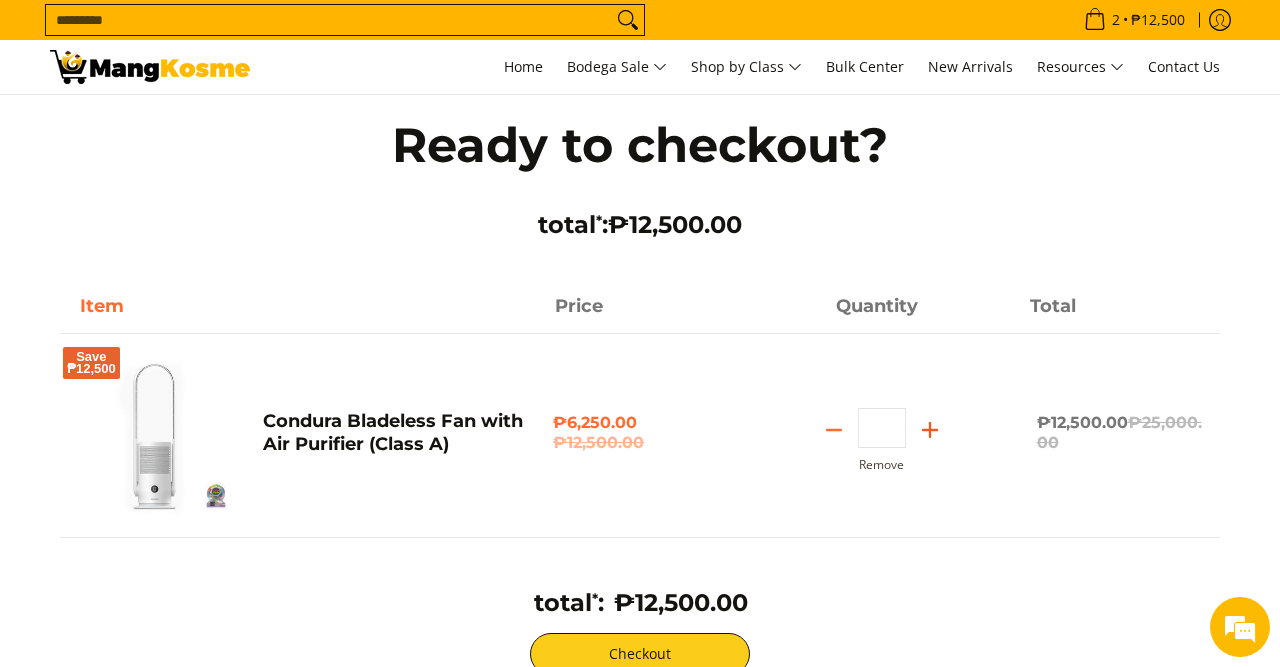 click 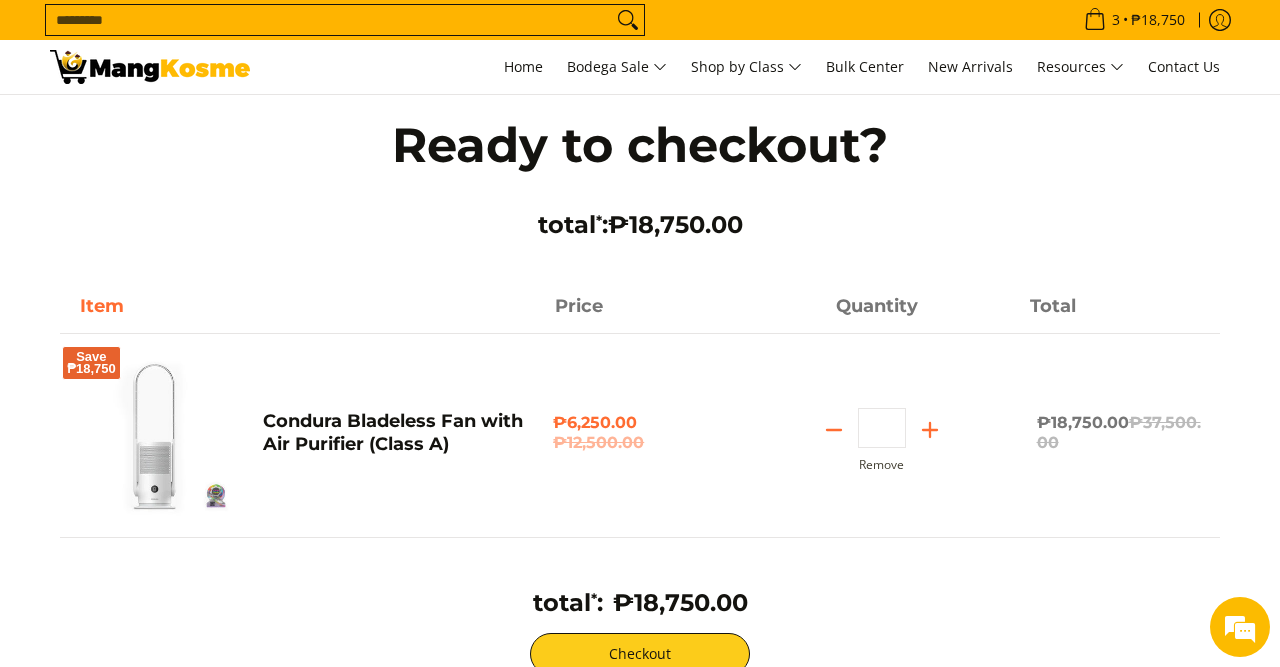 scroll, scrollTop: 0, scrollLeft: 0, axis: both 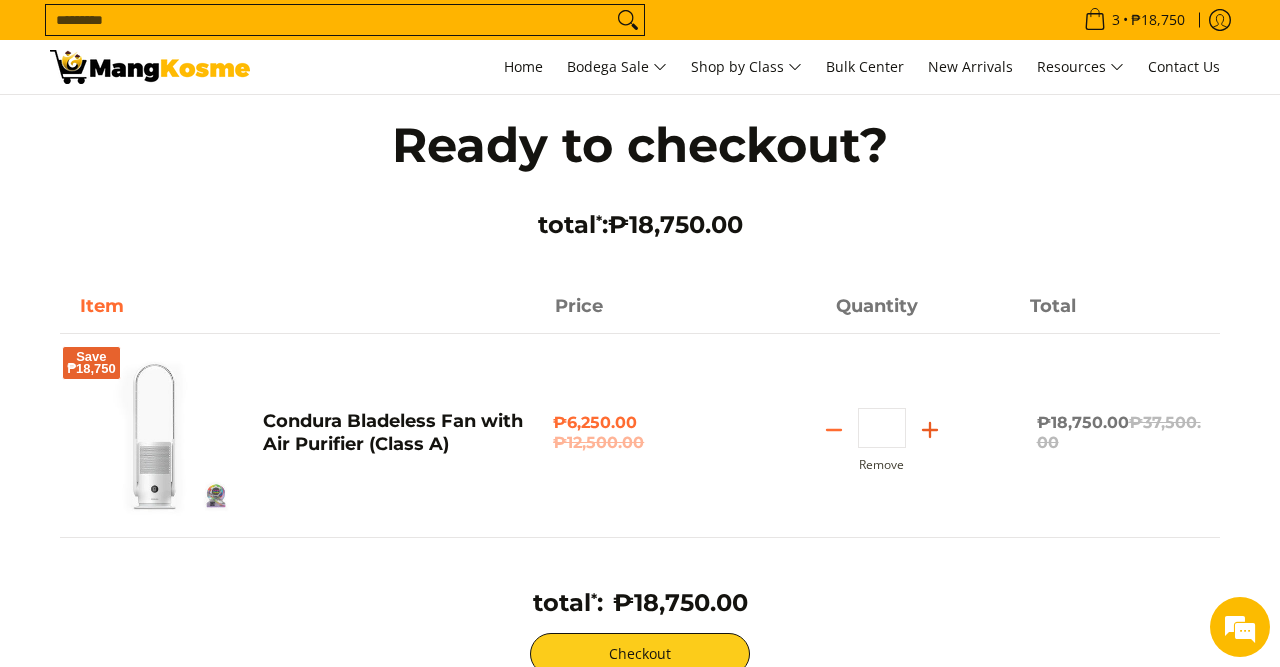 click 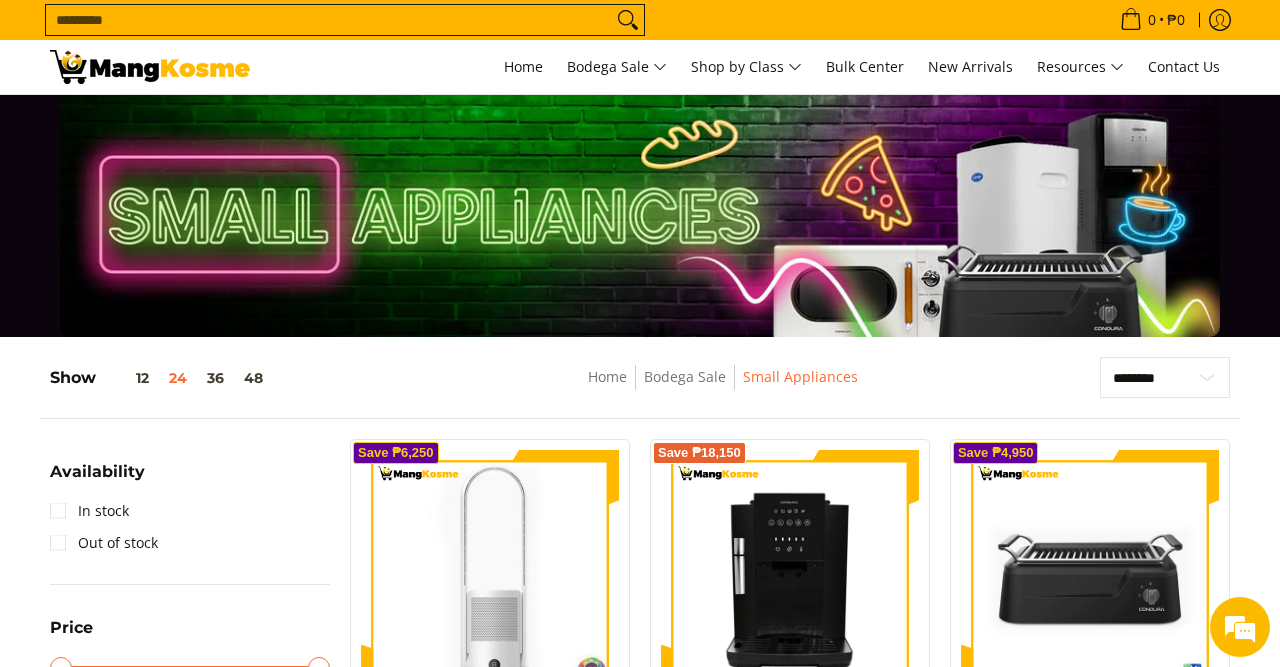 scroll, scrollTop: 272, scrollLeft: 0, axis: vertical 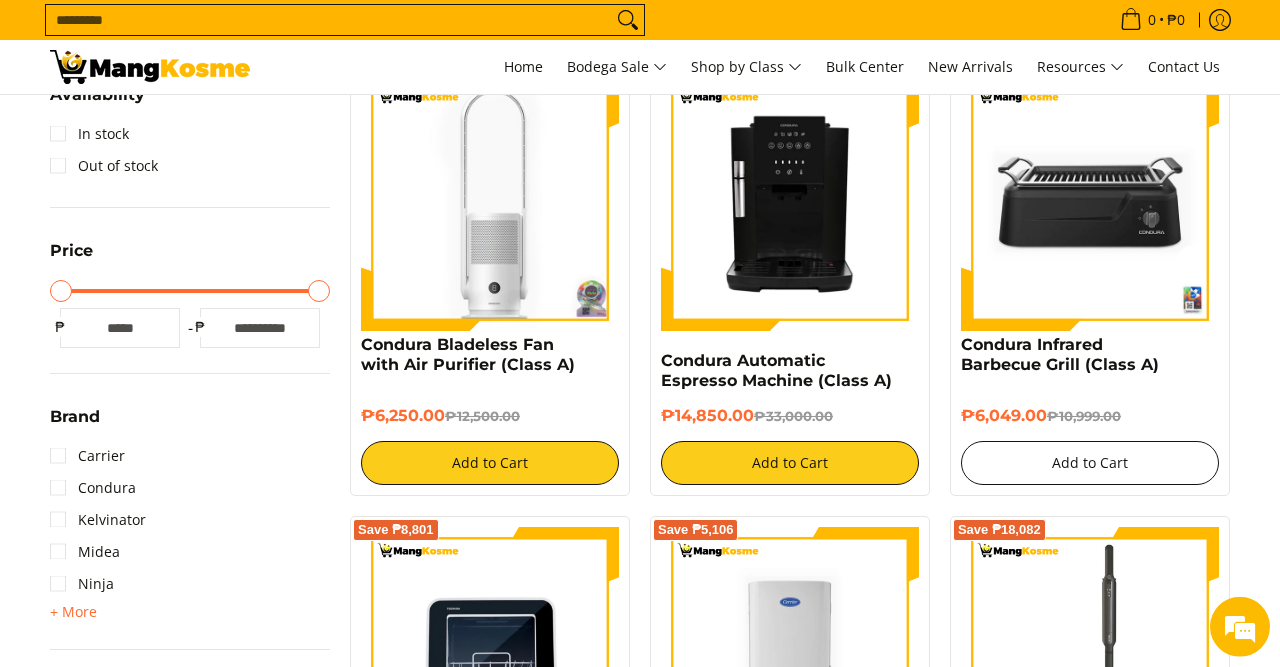 click on "Add to Cart" at bounding box center (1090, 463) 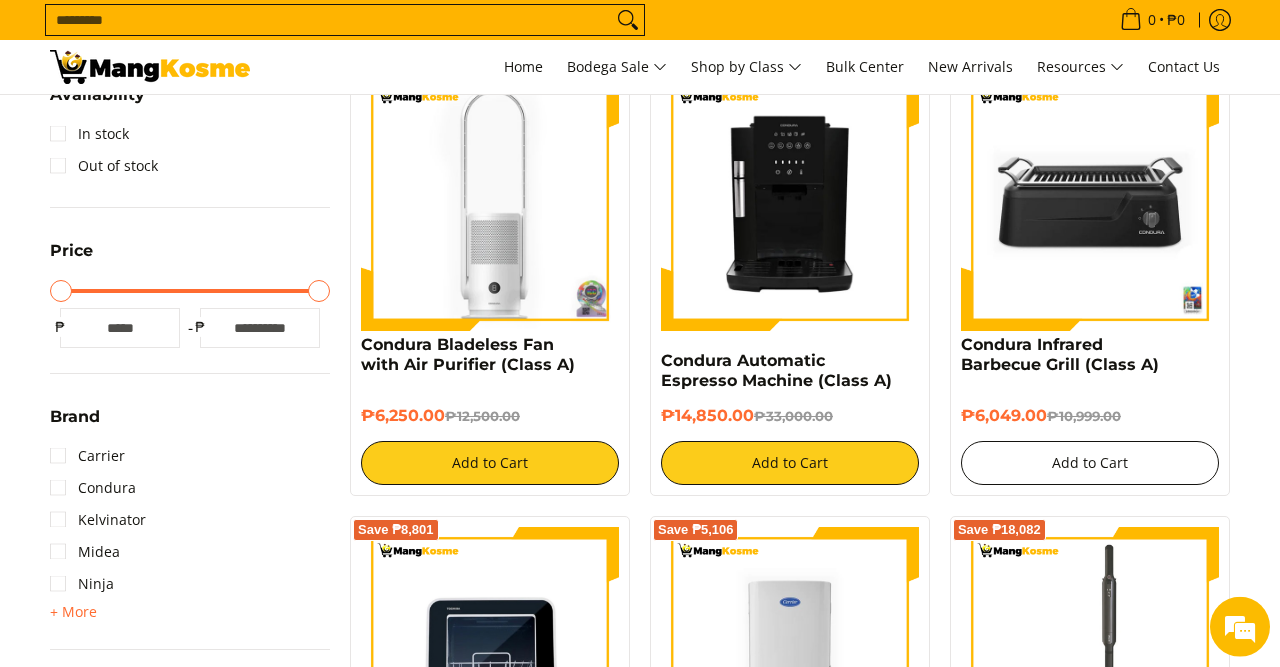 click on "Add to Cart" at bounding box center (1090, 463) 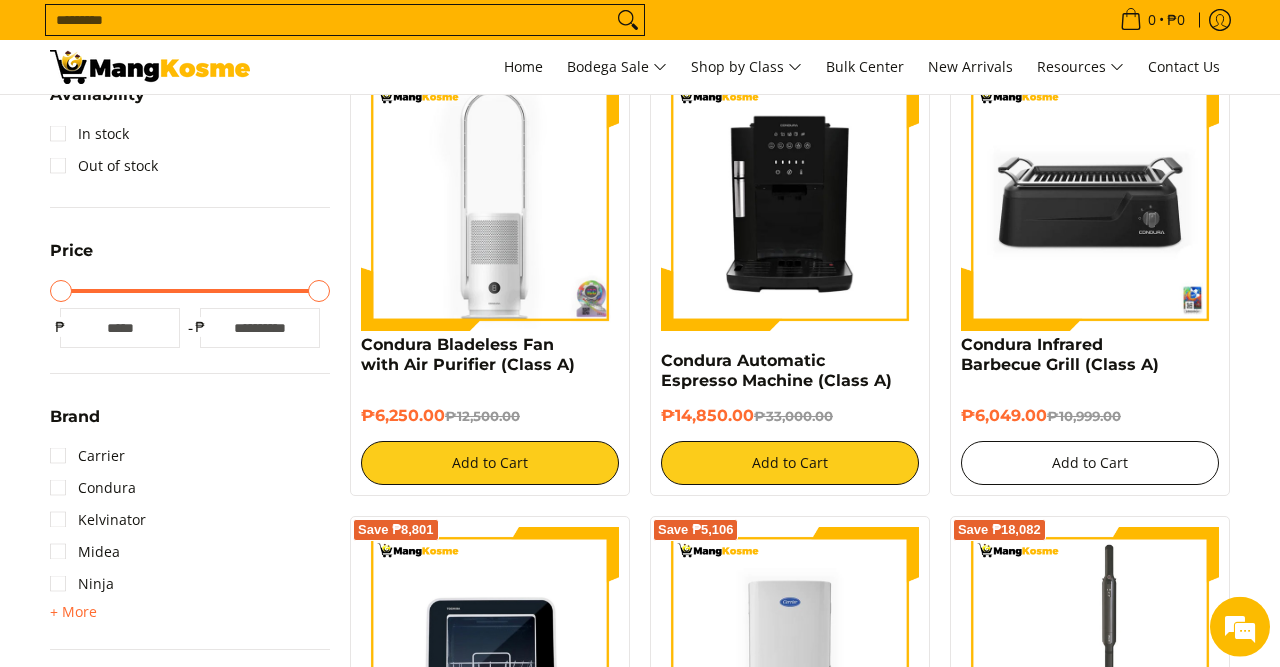 click on "Add to Cart" at bounding box center (1090, 463) 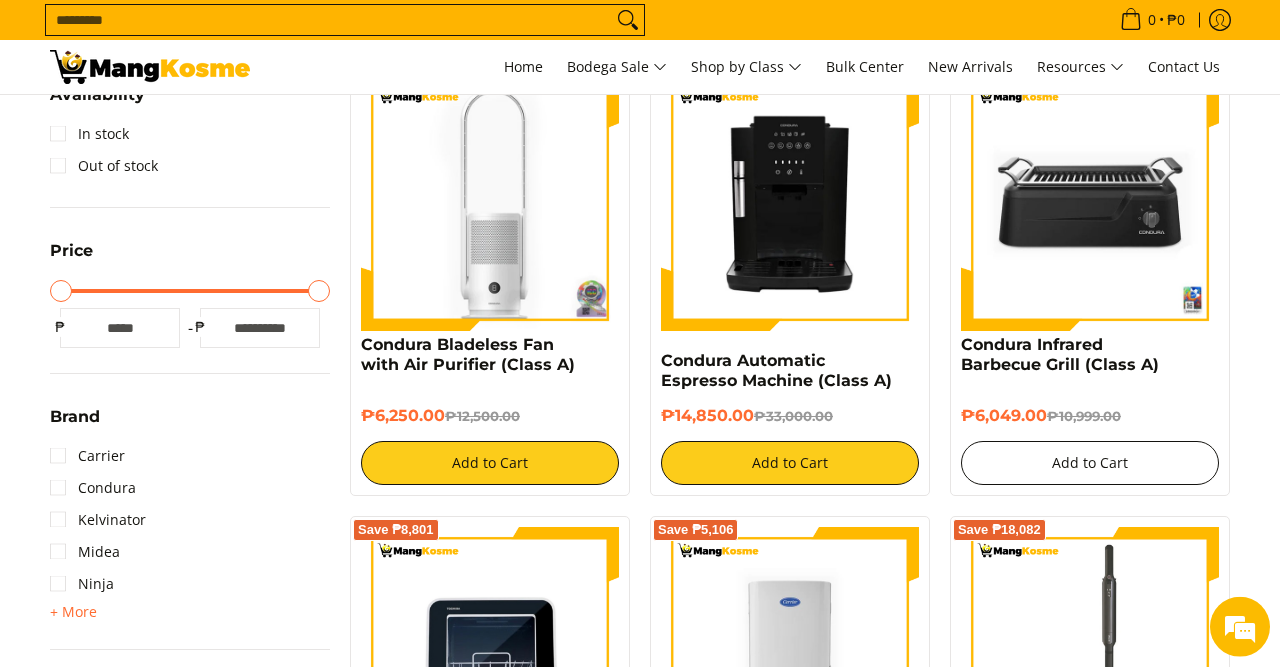 click on "Add to Cart" at bounding box center (1090, 463) 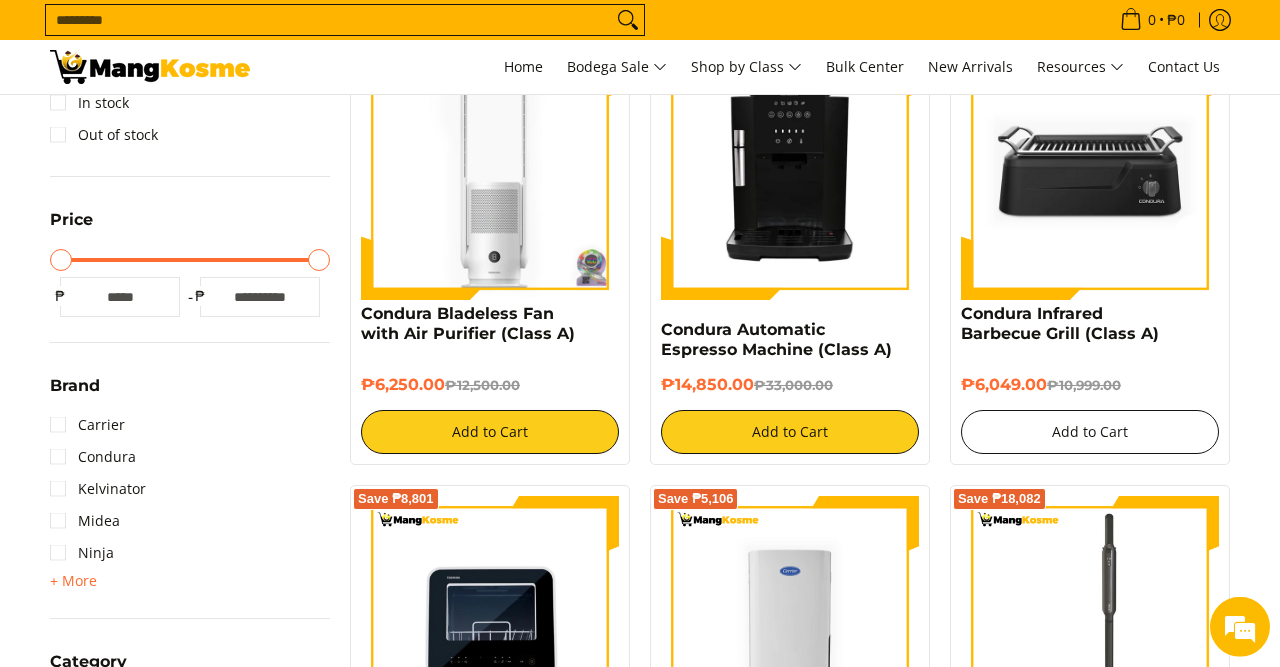 scroll, scrollTop: 407, scrollLeft: 0, axis: vertical 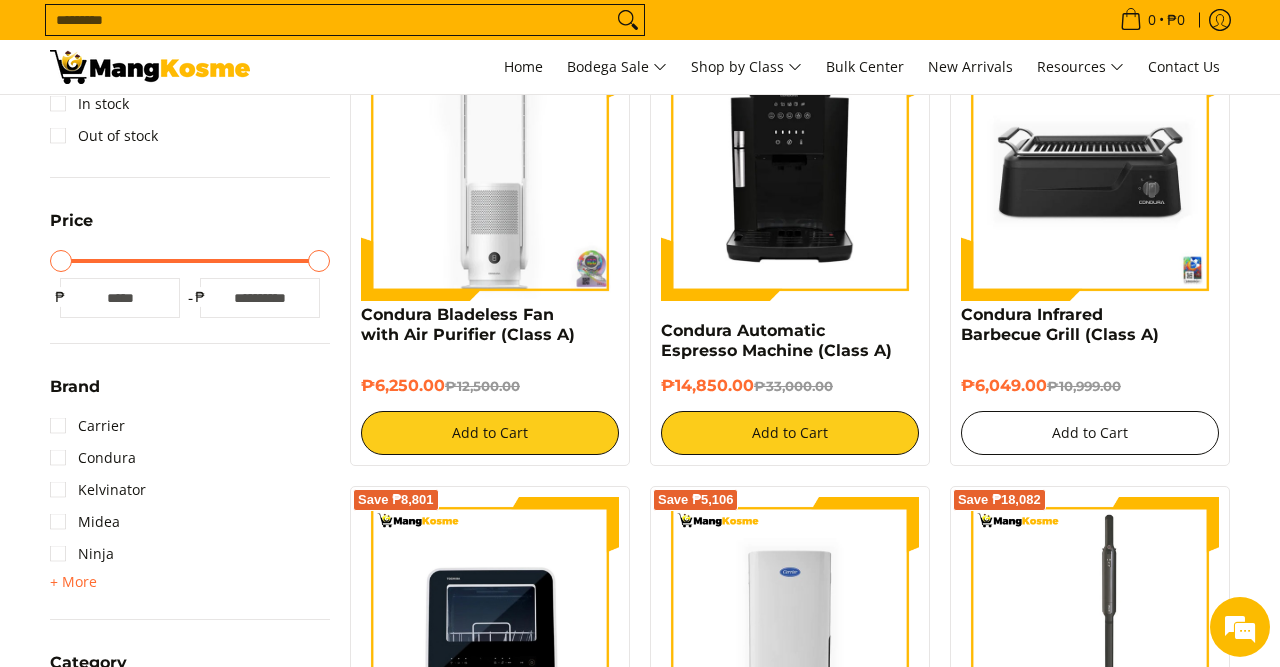 click on "Add to Cart" at bounding box center (1090, 433) 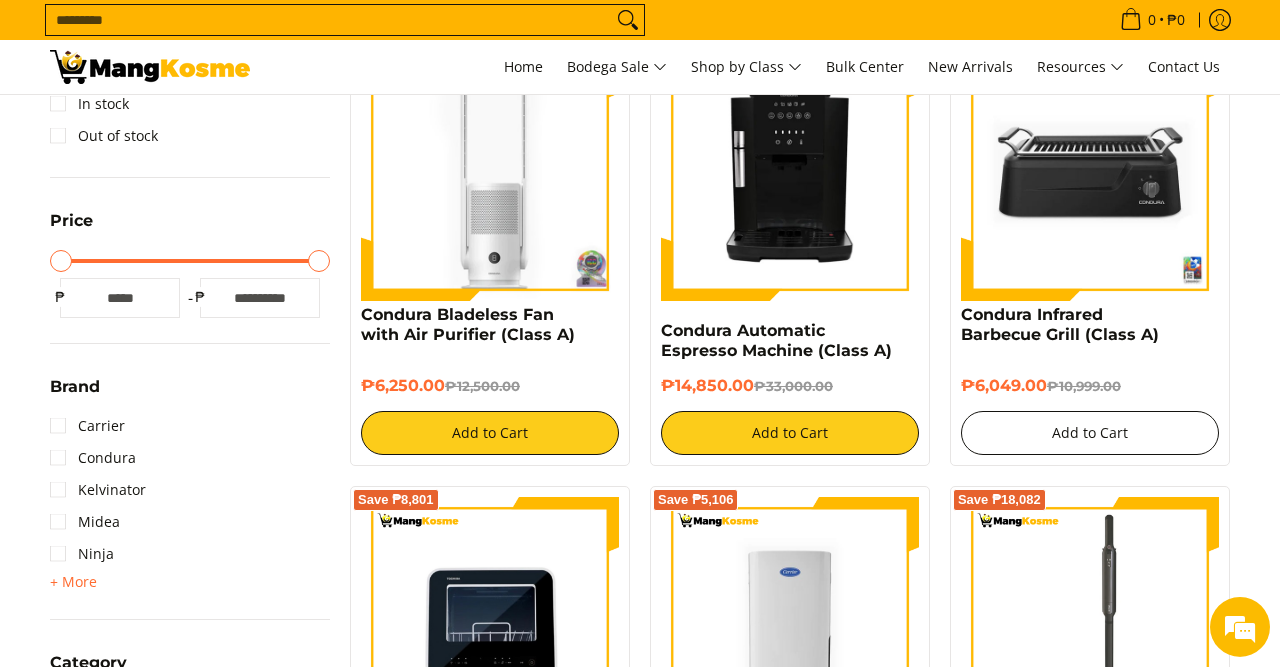 scroll, scrollTop: 440, scrollLeft: 0, axis: vertical 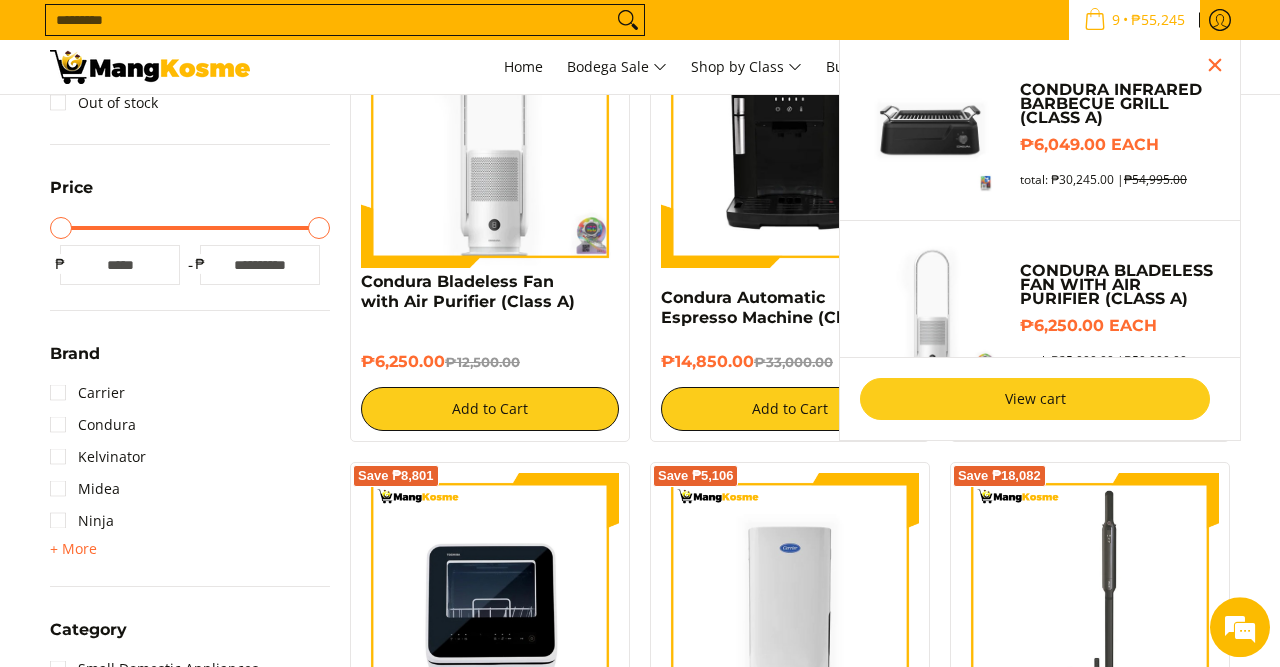 click on "View cart" at bounding box center [1035, 399] 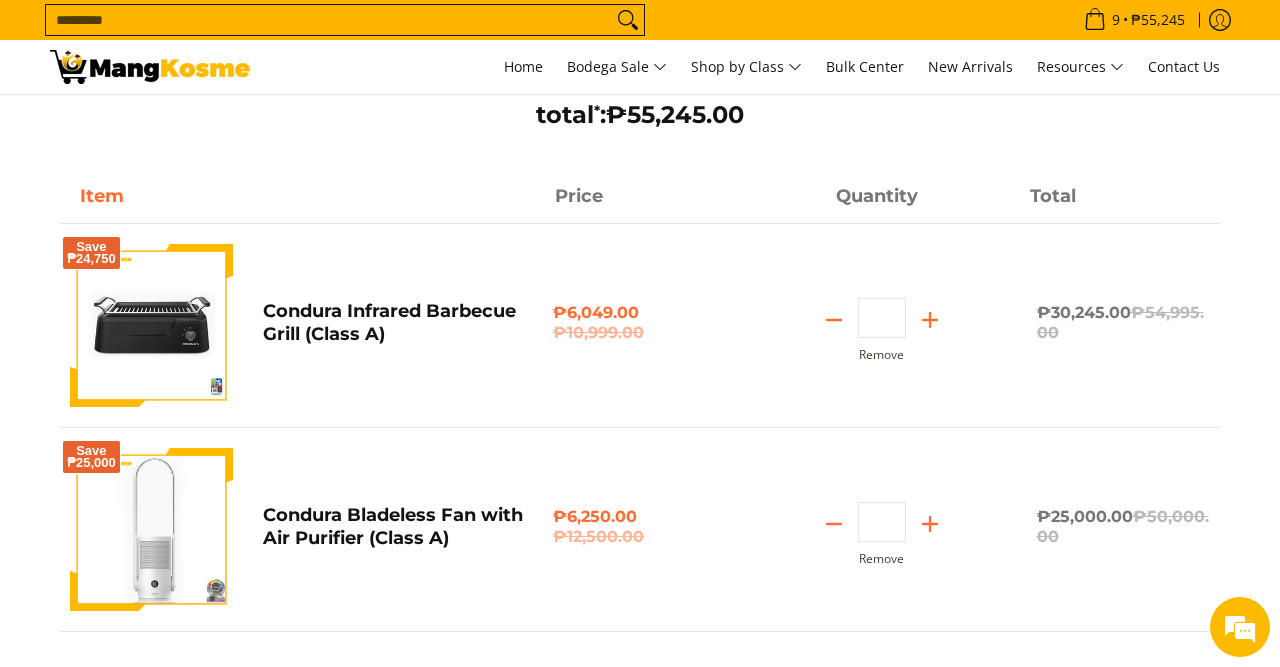 scroll, scrollTop: 110, scrollLeft: 0, axis: vertical 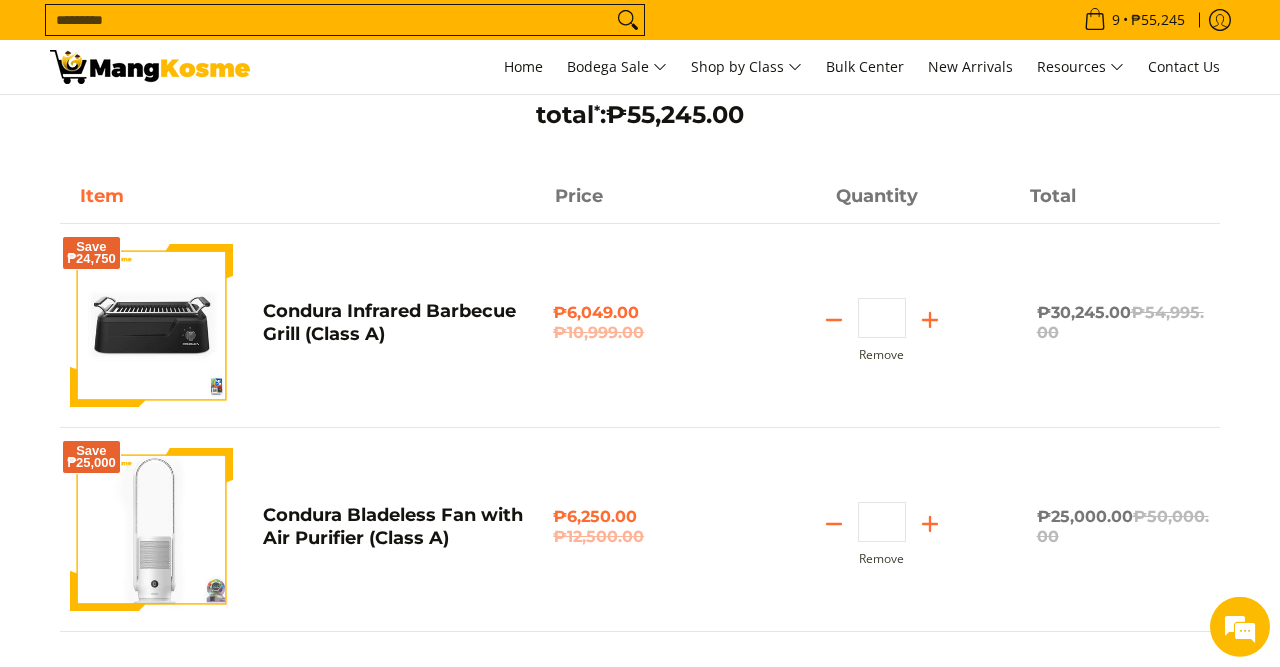 drag, startPoint x: 884, startPoint y: 316, endPoint x: 856, endPoint y: 320, distance: 28.284271 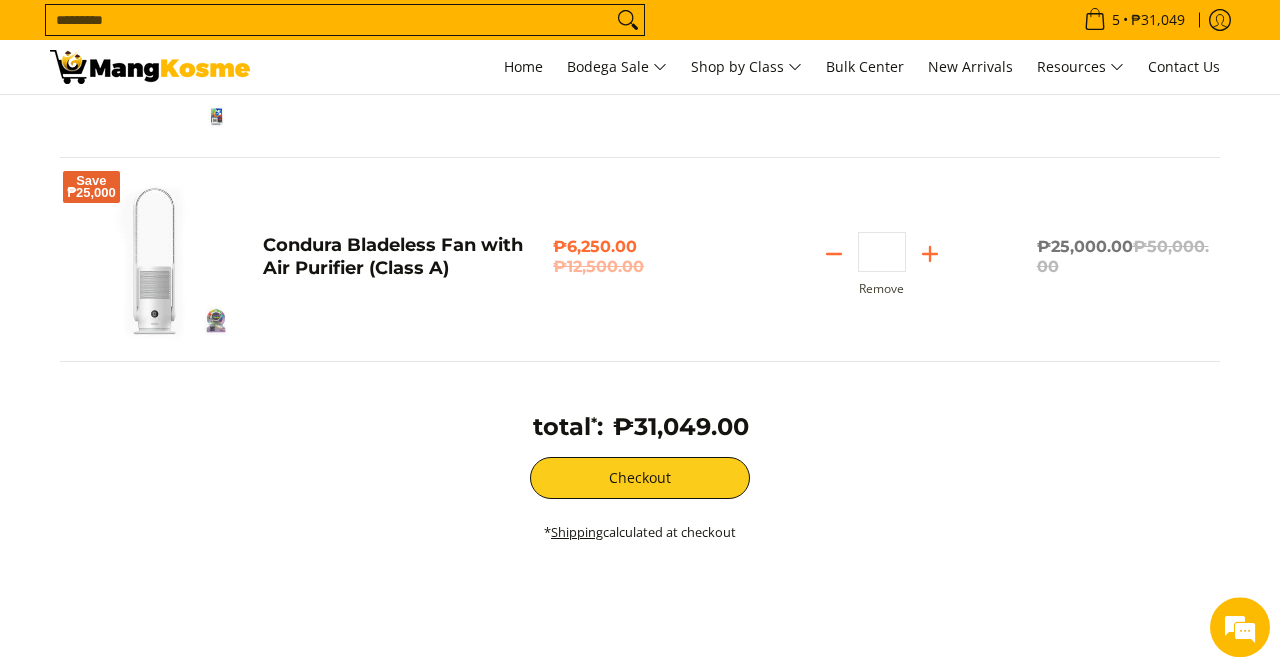 scroll, scrollTop: 0, scrollLeft: 0, axis: both 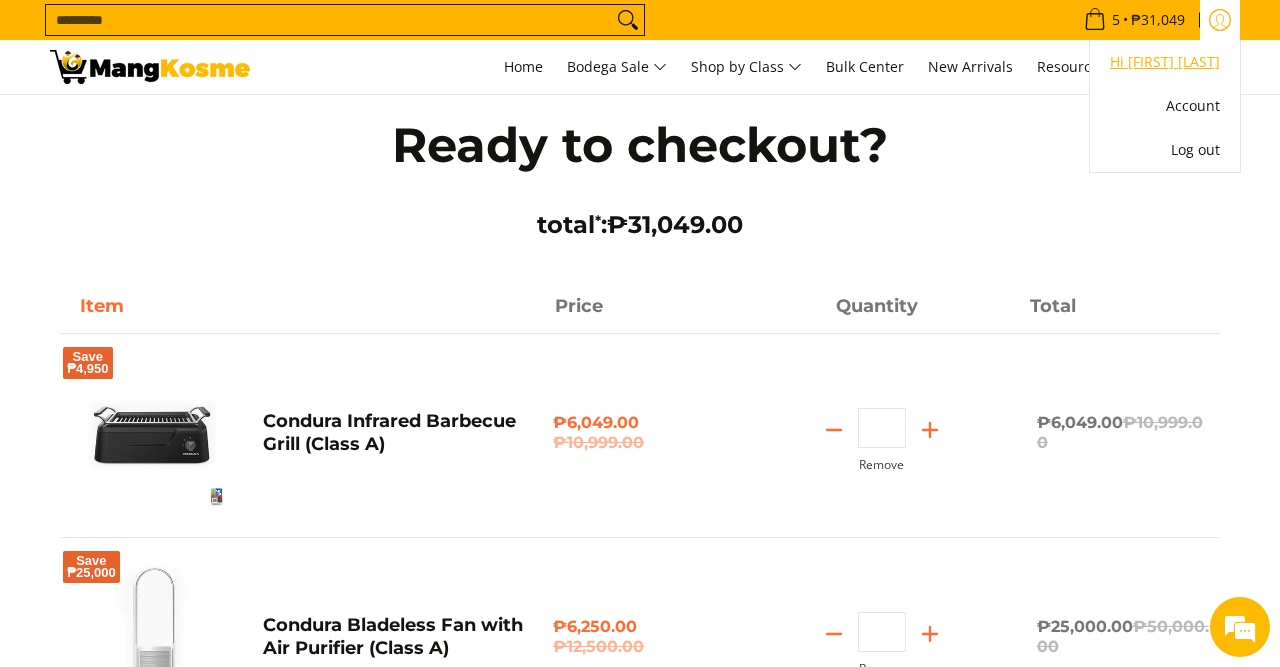 click on "Hi
[FIRST] [LAST]" at bounding box center [1165, 62] 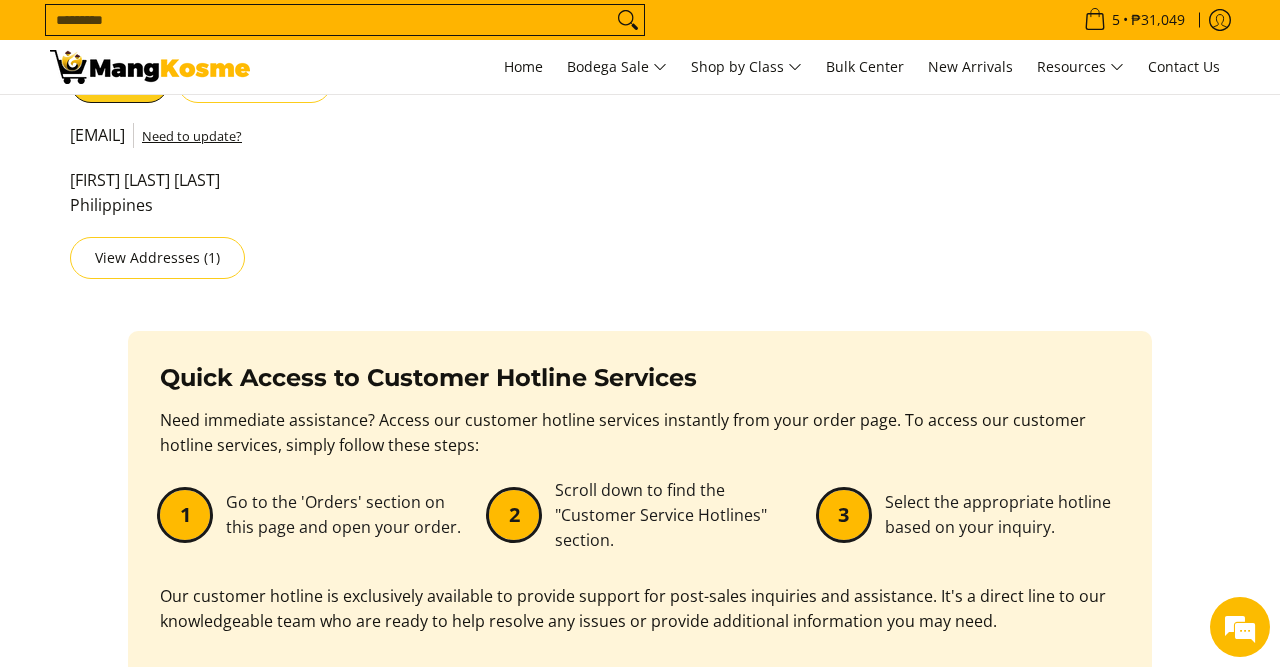 scroll, scrollTop: 244, scrollLeft: 0, axis: vertical 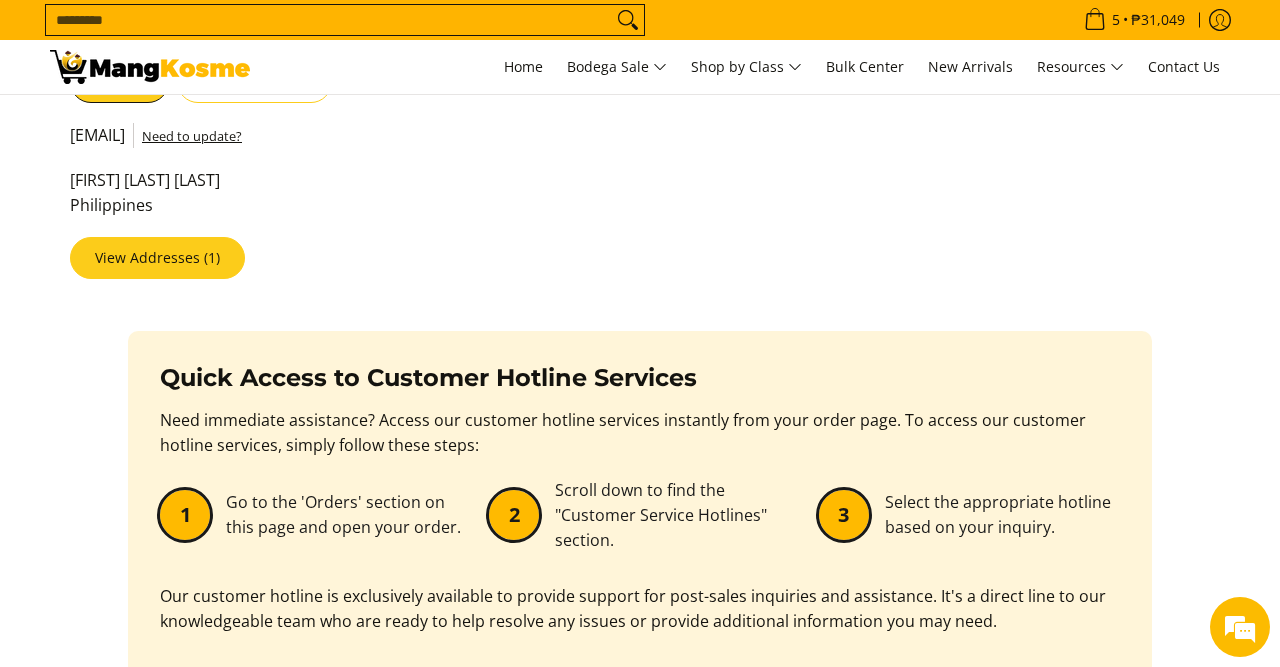 click on "View Addresses (1)" at bounding box center (157, 258) 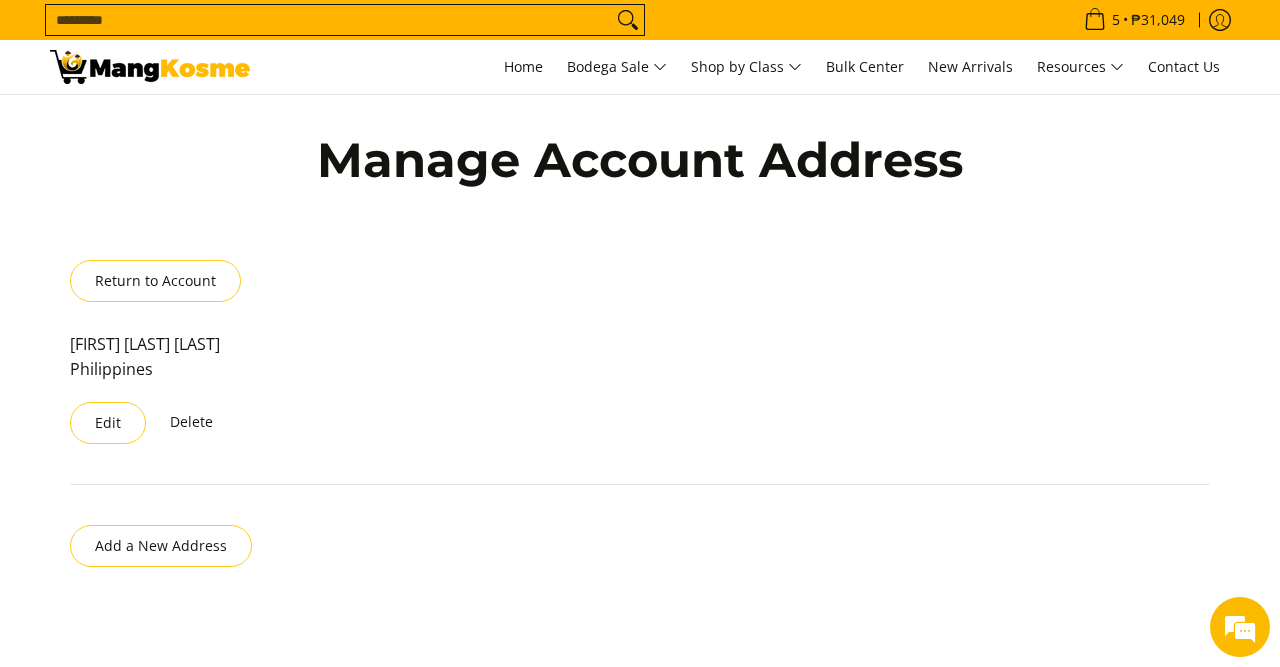 scroll, scrollTop: 159, scrollLeft: 0, axis: vertical 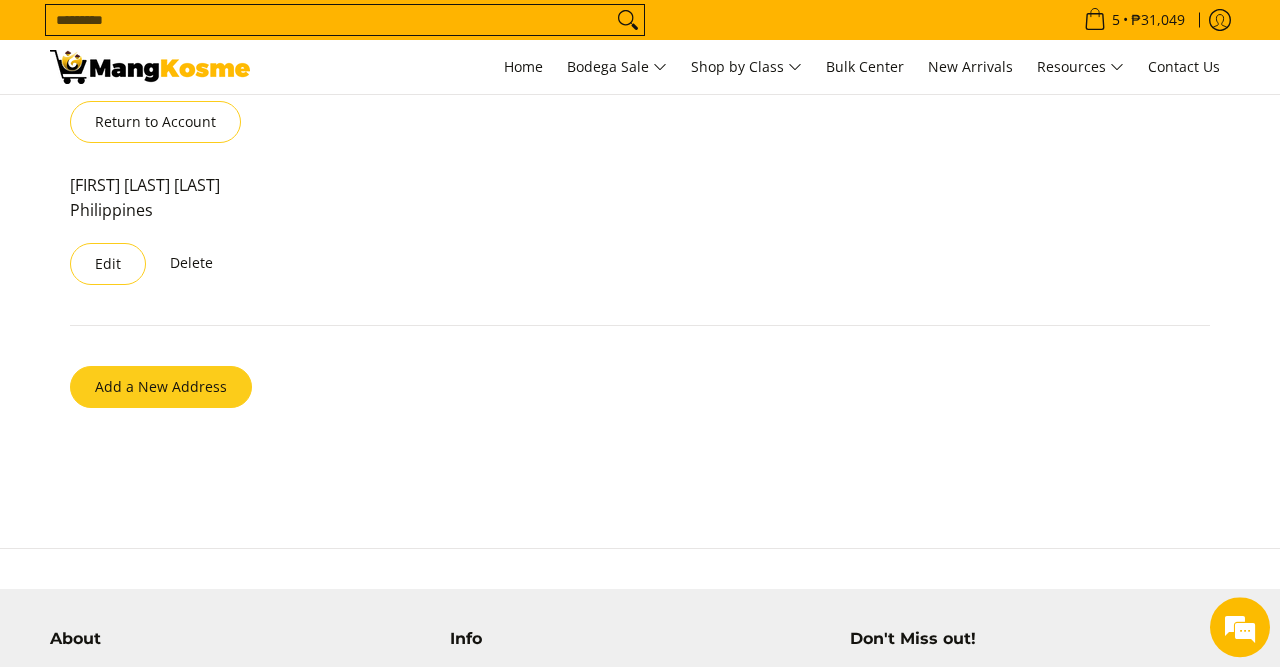 click on "Add a New Address" at bounding box center (161, 387) 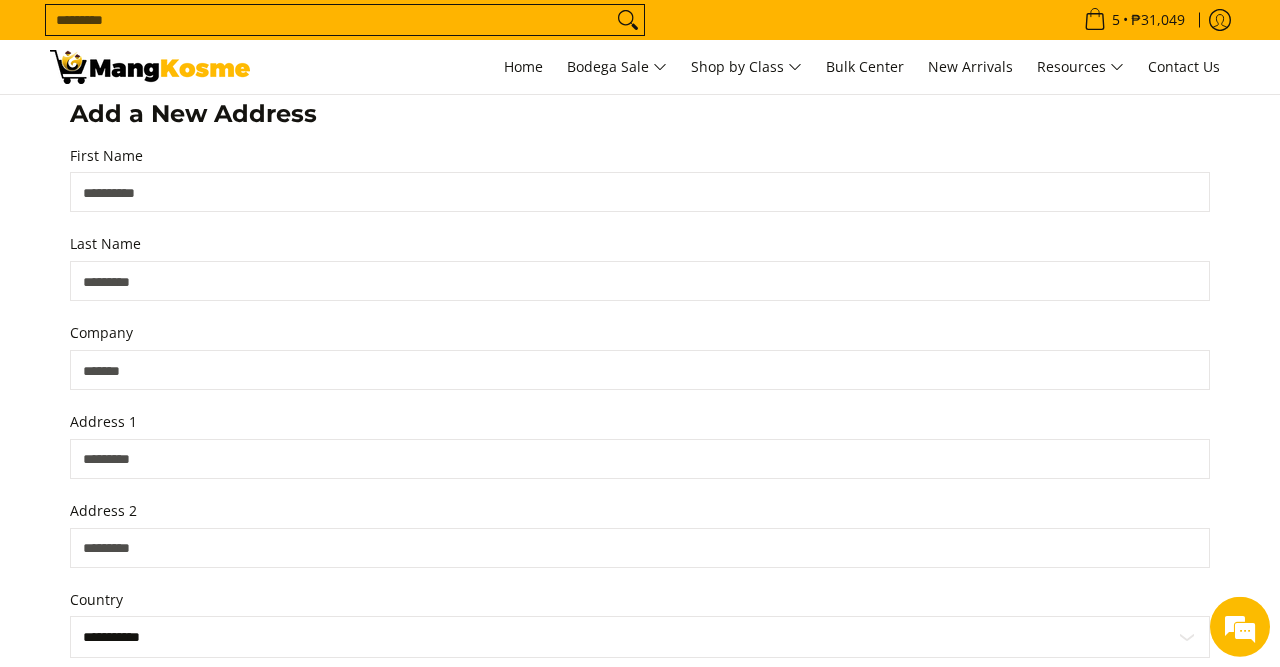 scroll, scrollTop: 509, scrollLeft: 0, axis: vertical 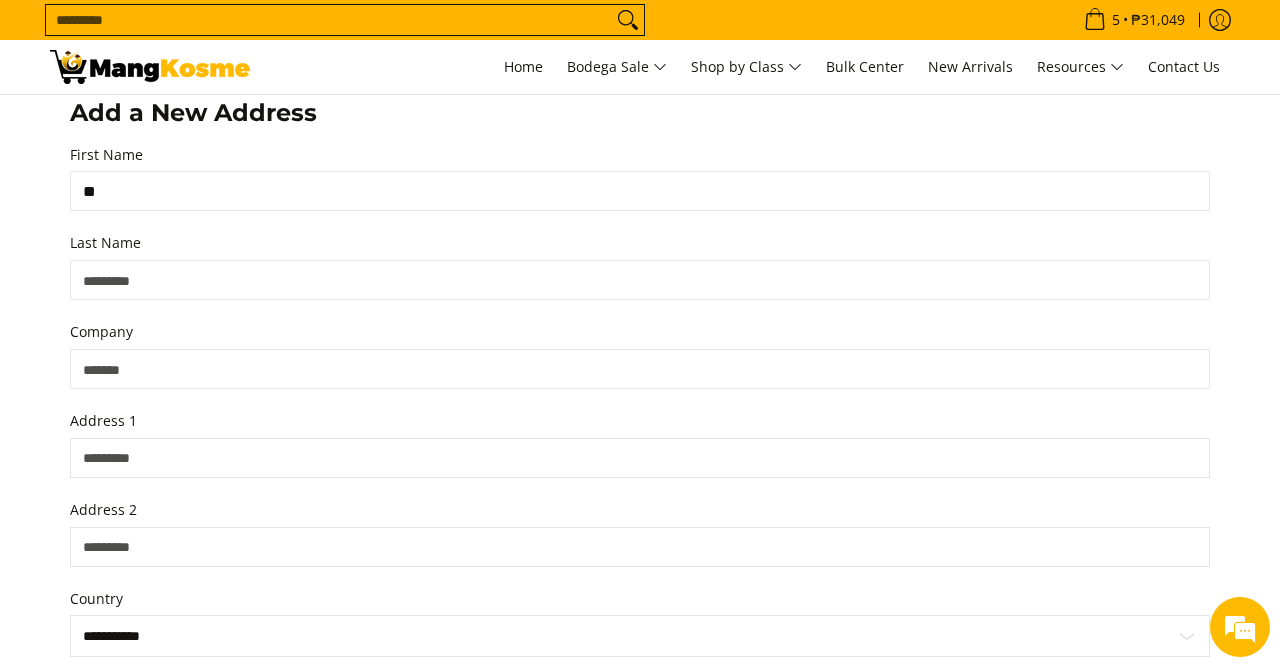 type on "*" 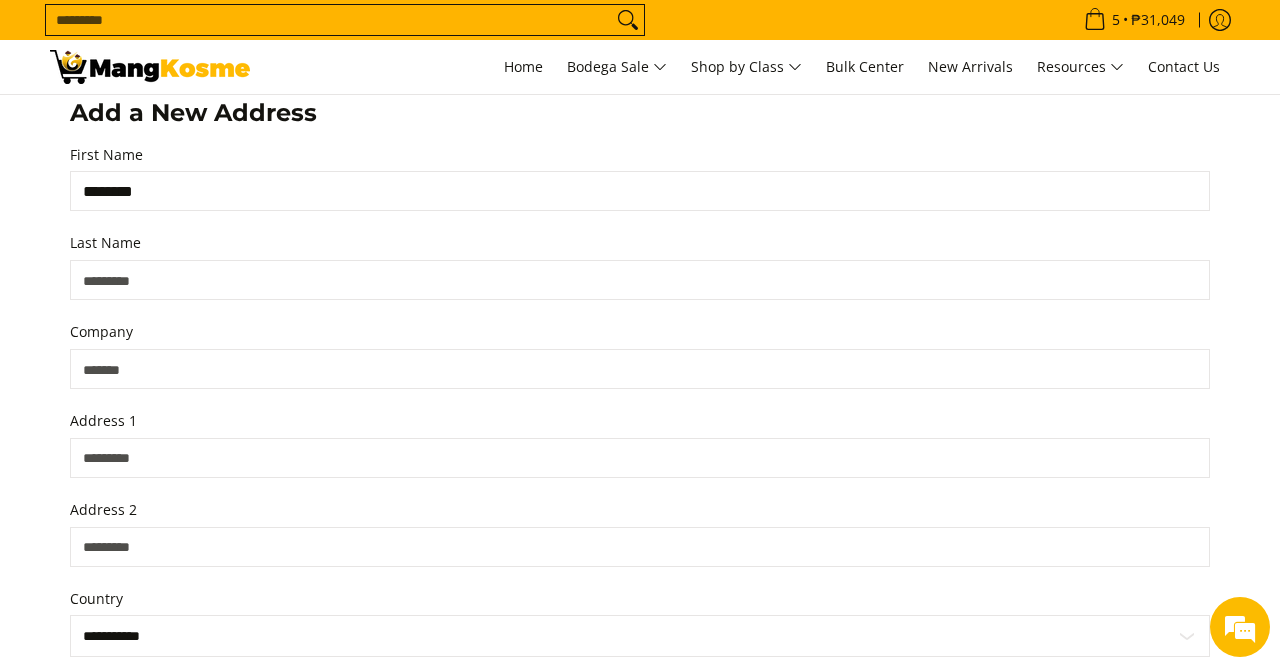 type on "********" 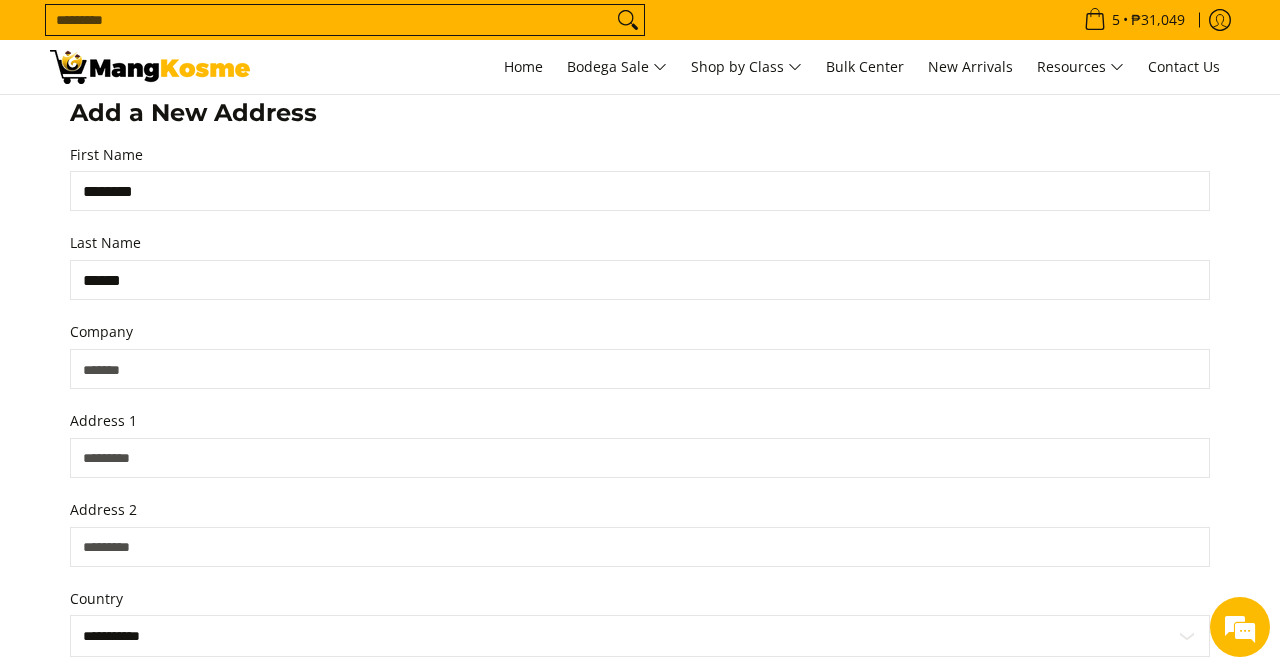 type on "******" 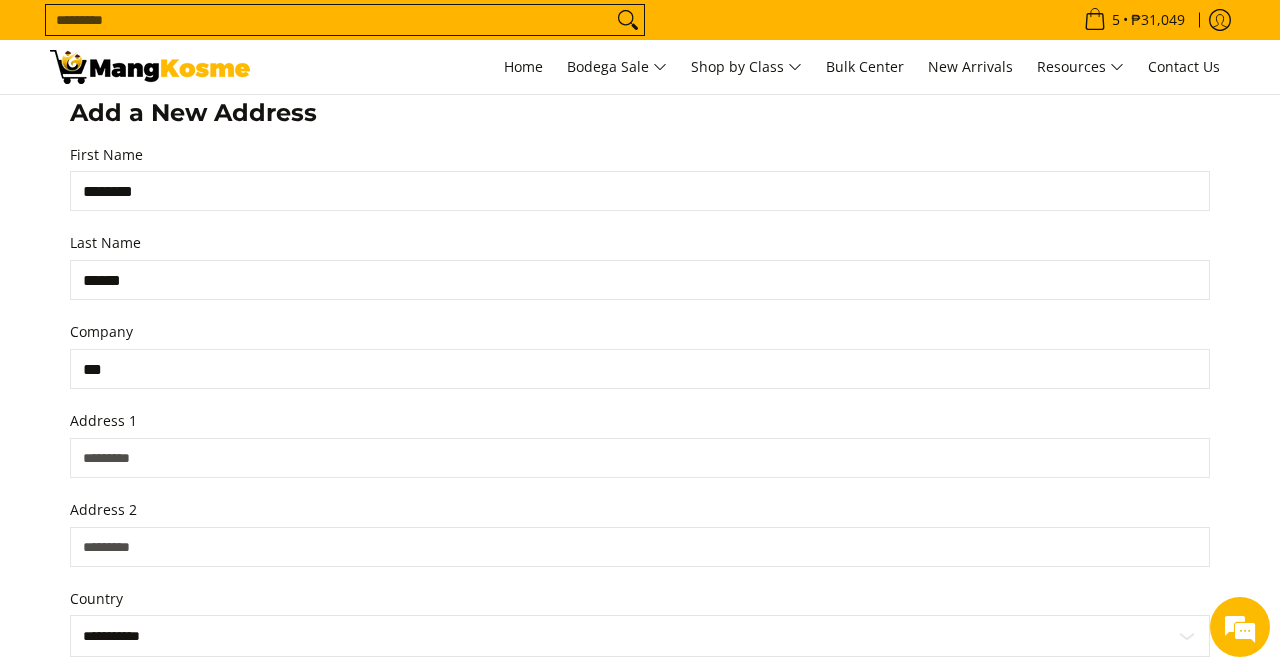 type on "***" 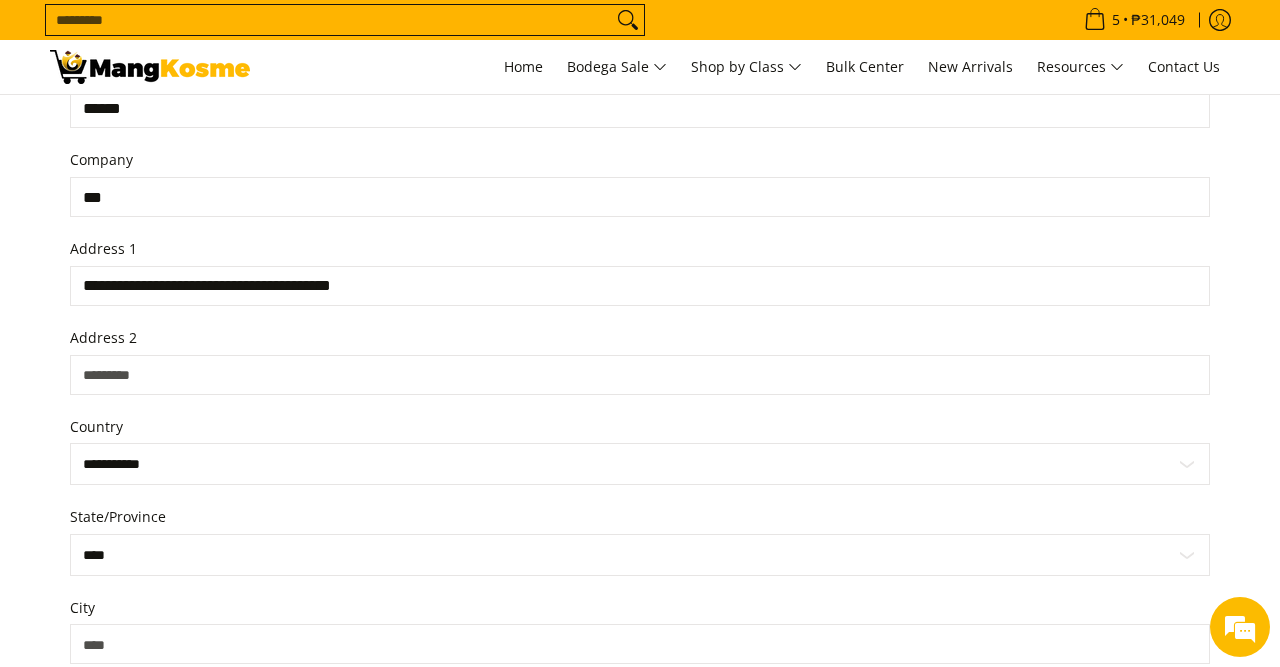 type on "**********" 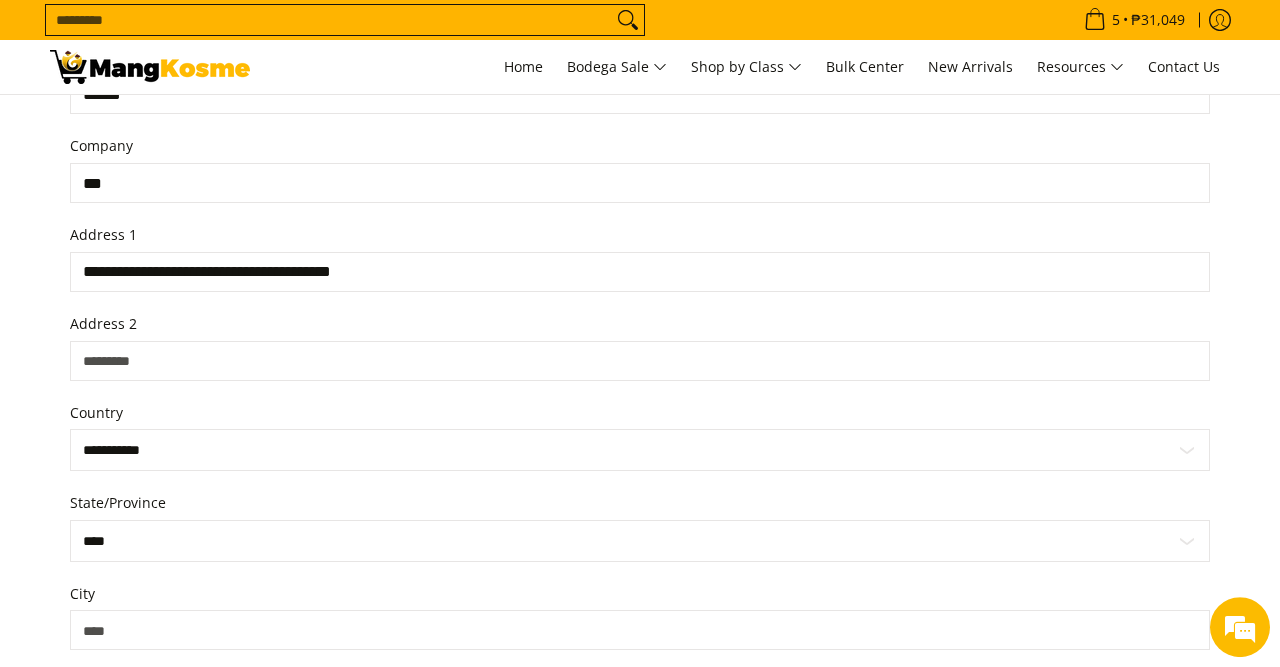scroll, scrollTop: 906, scrollLeft: 0, axis: vertical 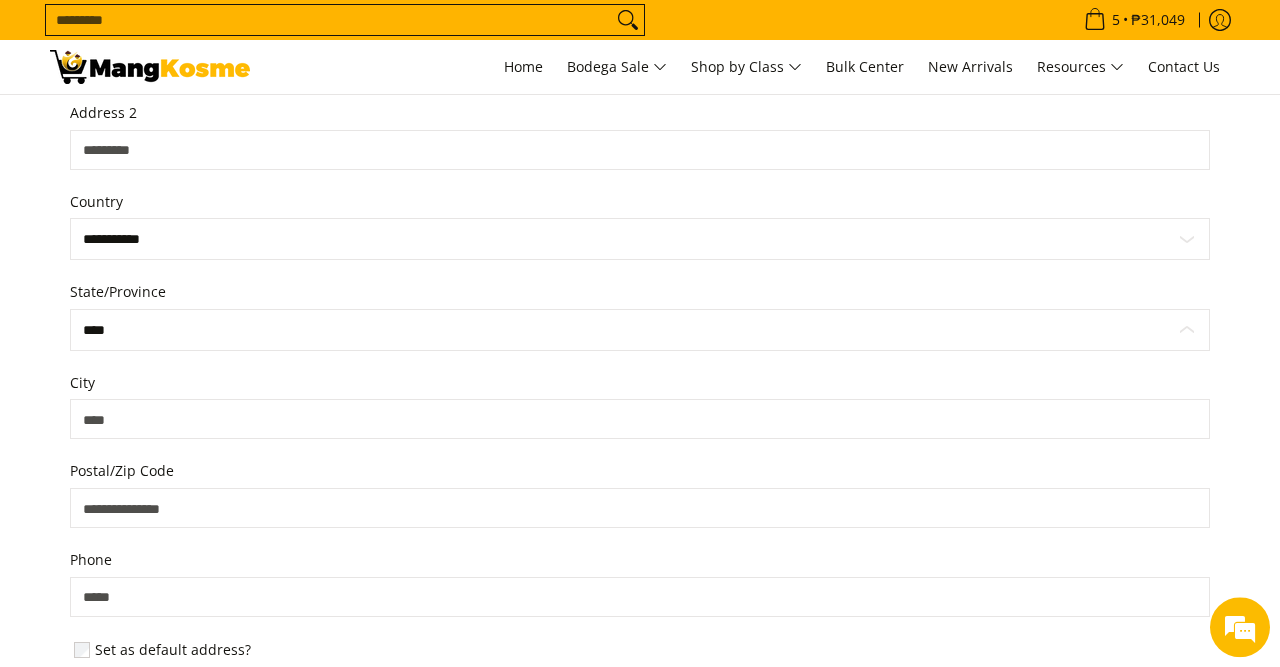 click on "**********" at bounding box center (640, 330) 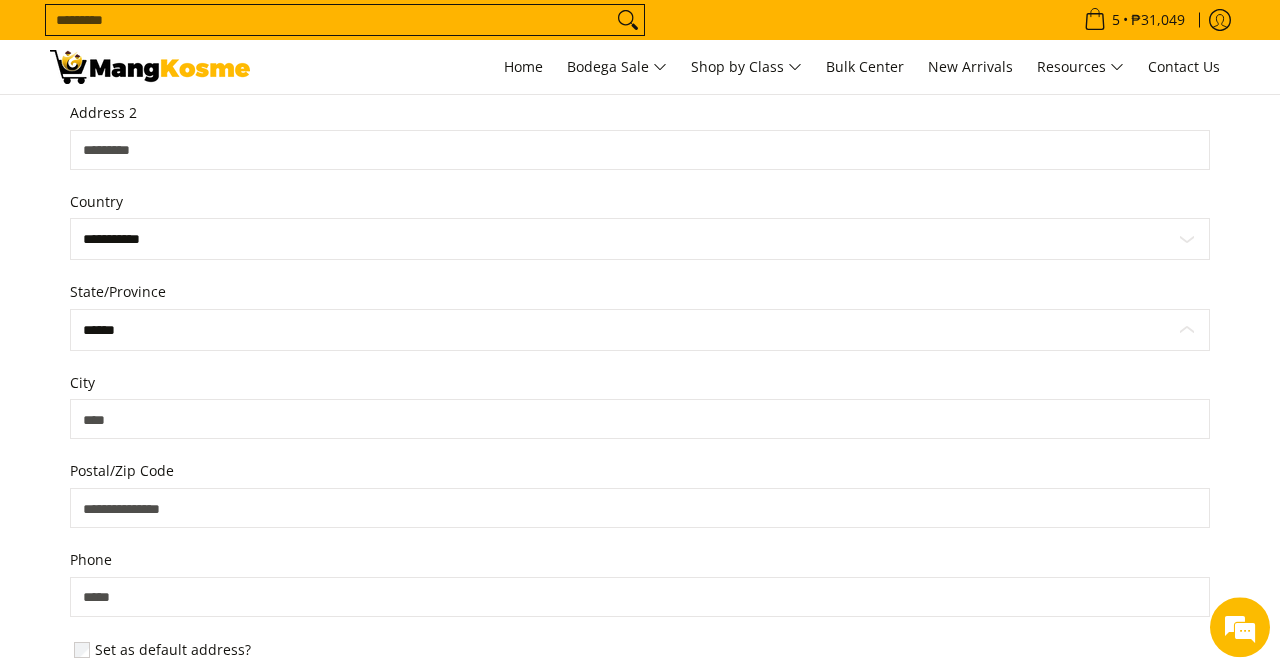 click on "******" at bounding box center [0, 0] 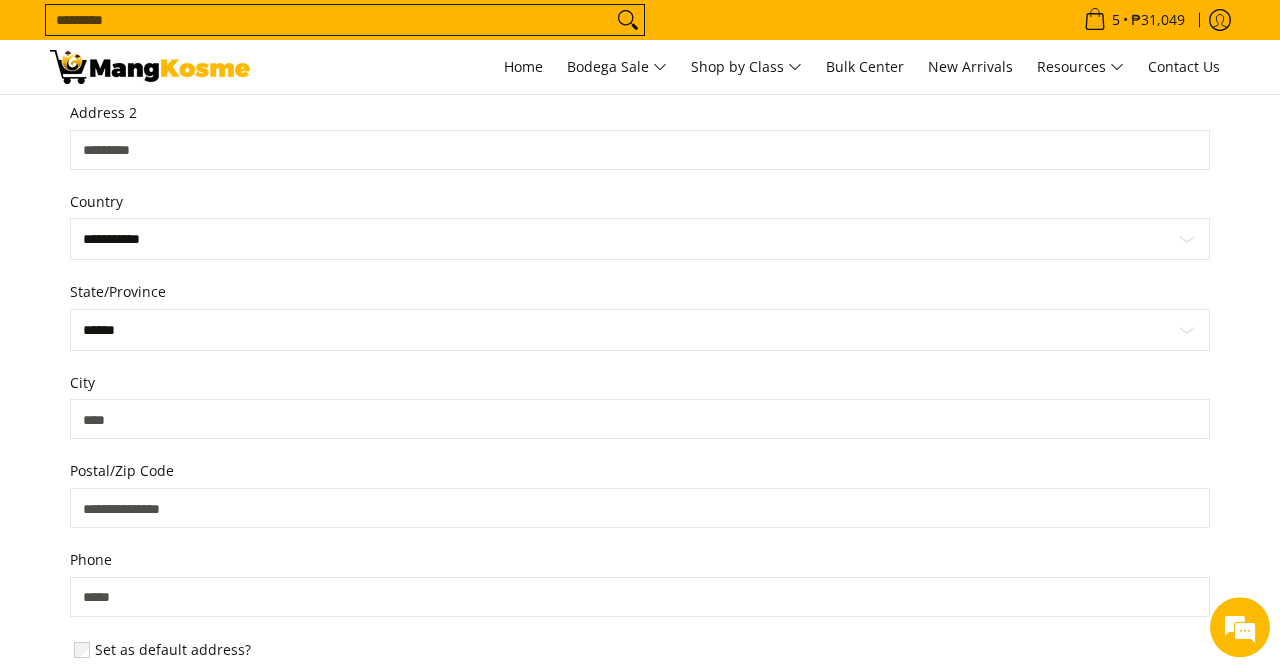click on "City" at bounding box center [640, 419] 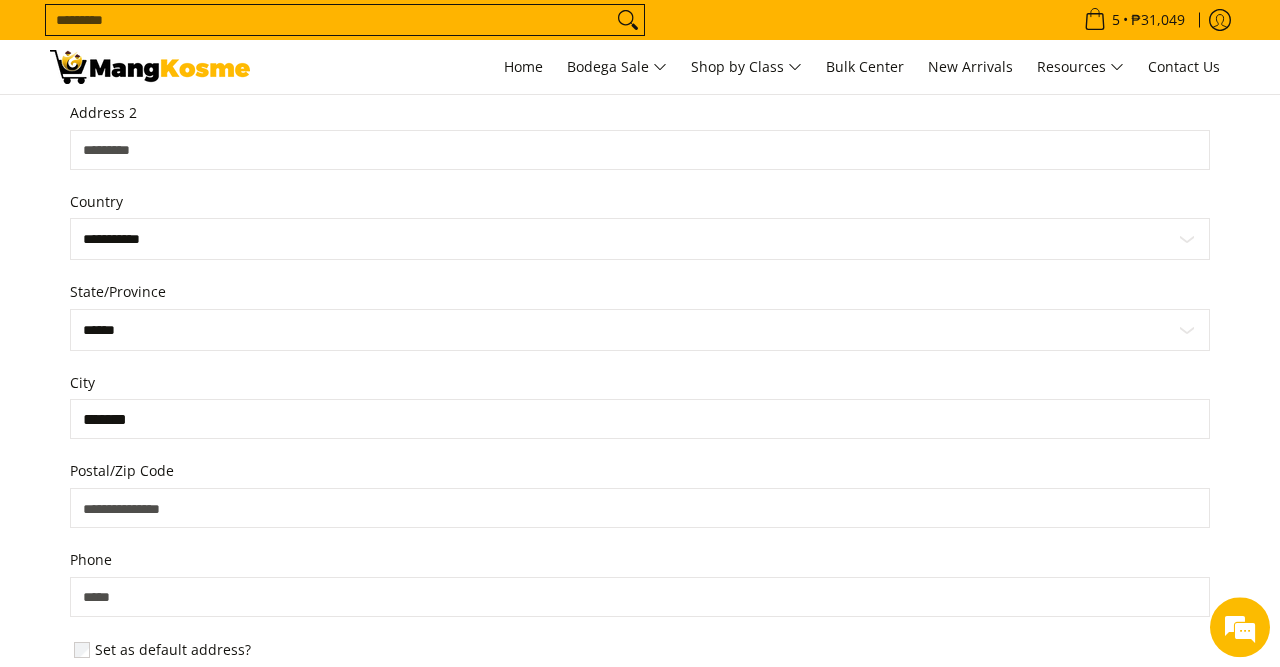 type on "*******" 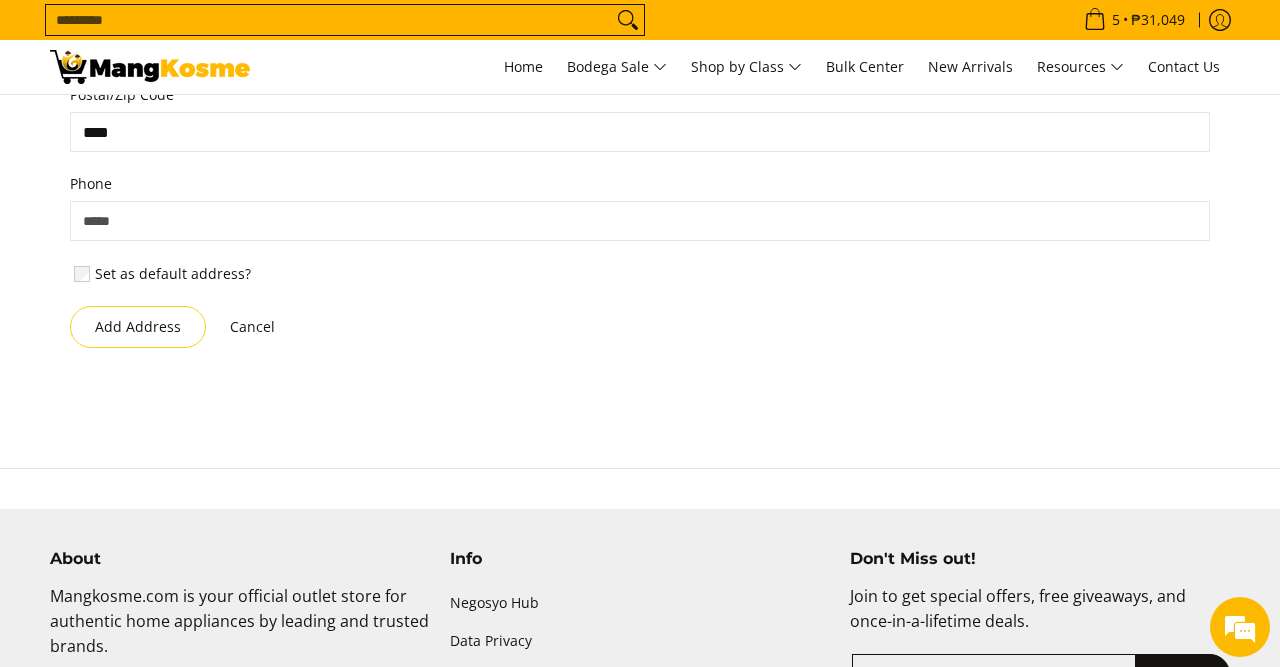 scroll, scrollTop: 1283, scrollLeft: 0, axis: vertical 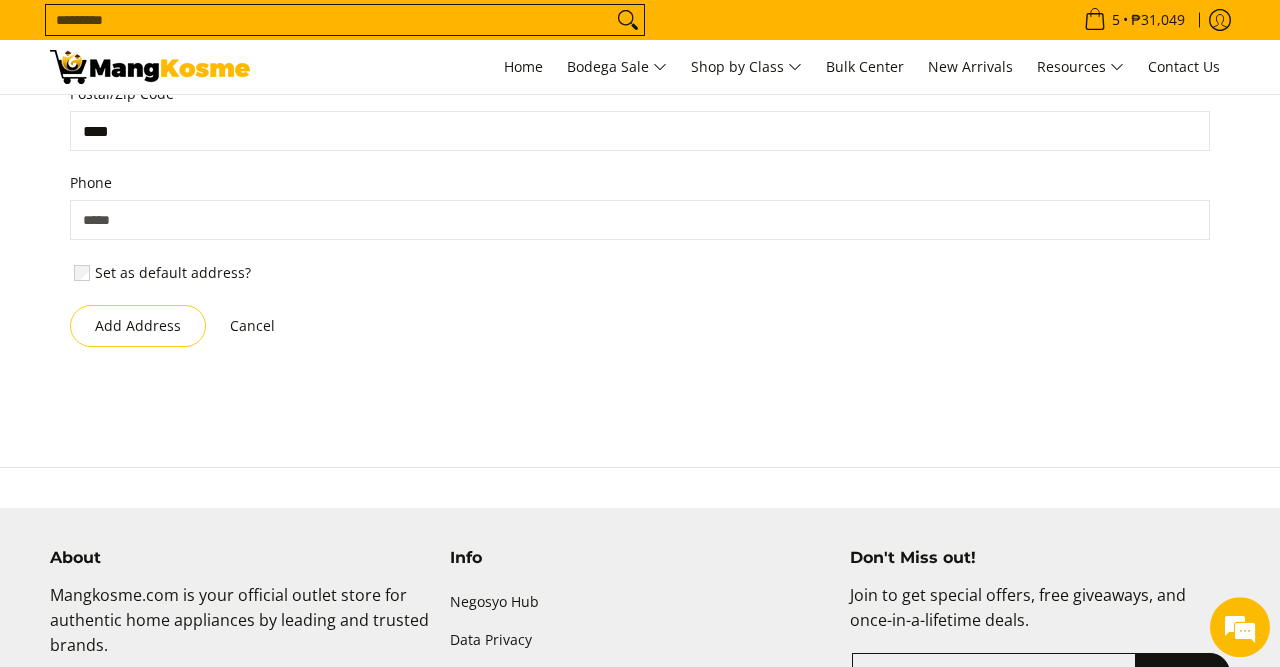type on "****" 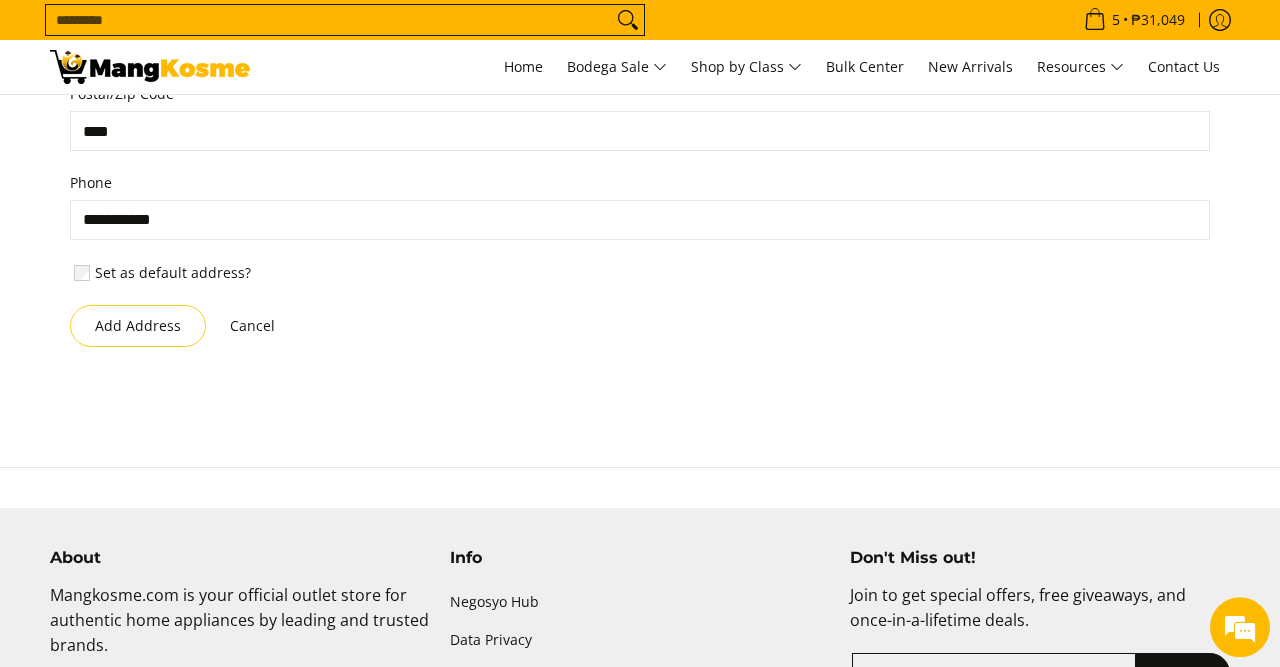 type on "**********" 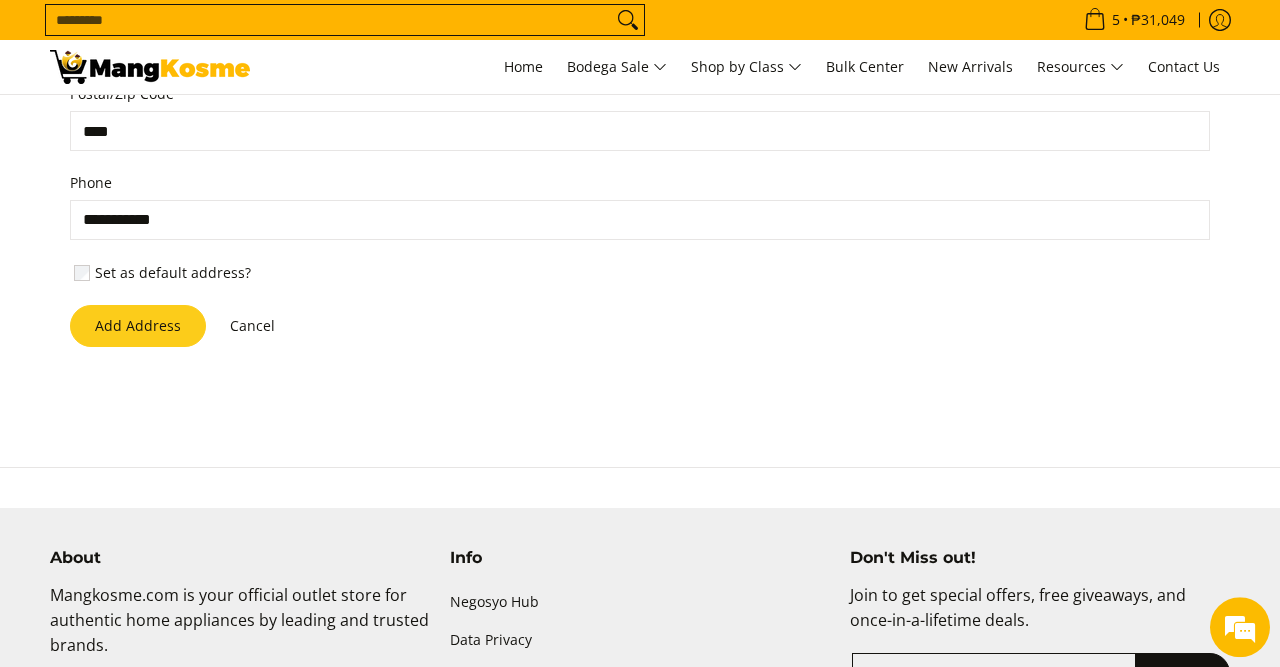 click on "Add Address" at bounding box center (138, 326) 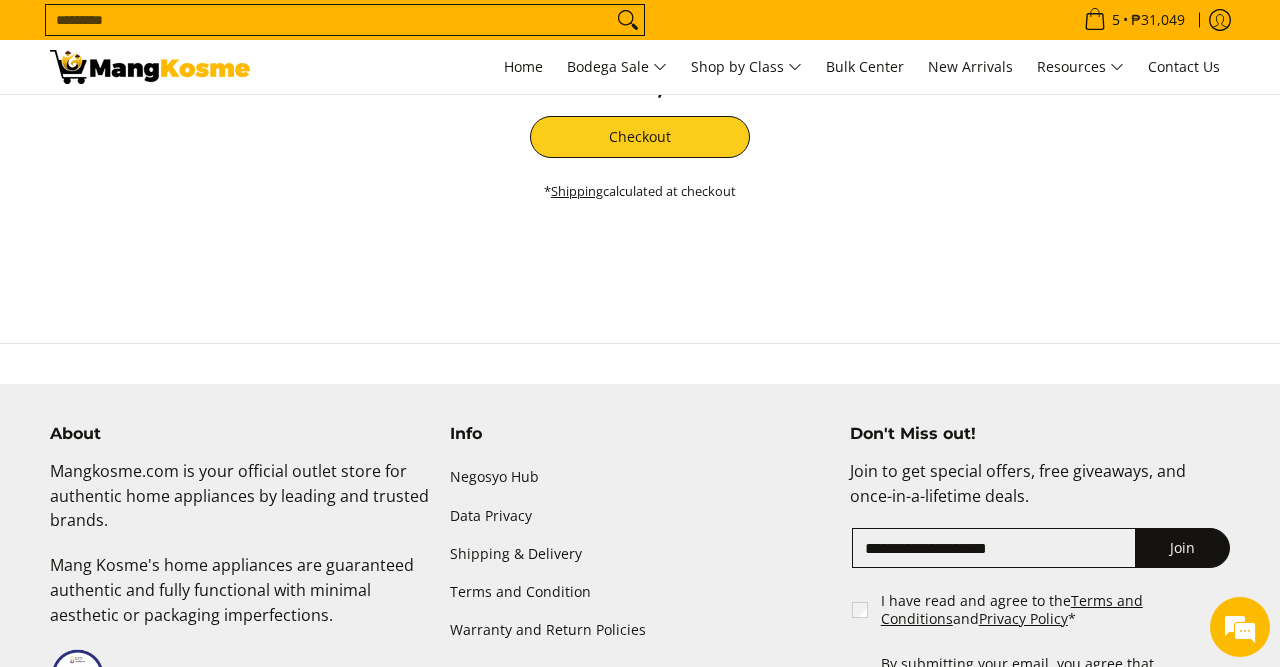 scroll, scrollTop: 720, scrollLeft: 0, axis: vertical 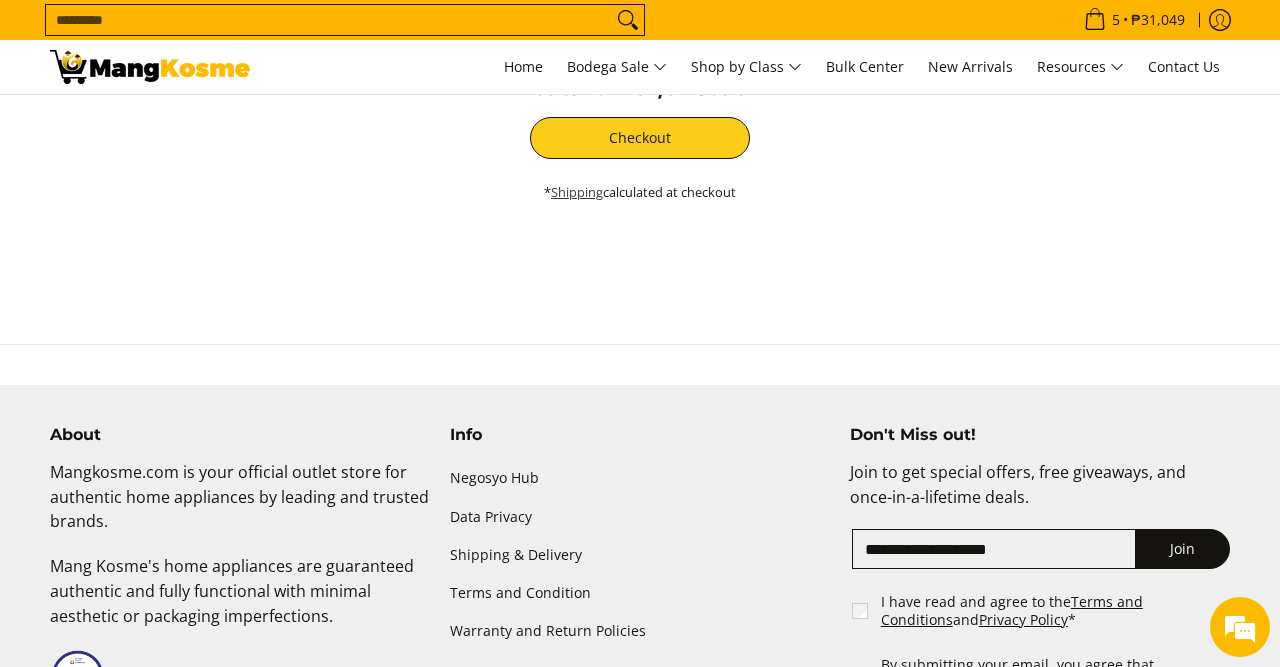 click on "Shipping" at bounding box center (577, 192) 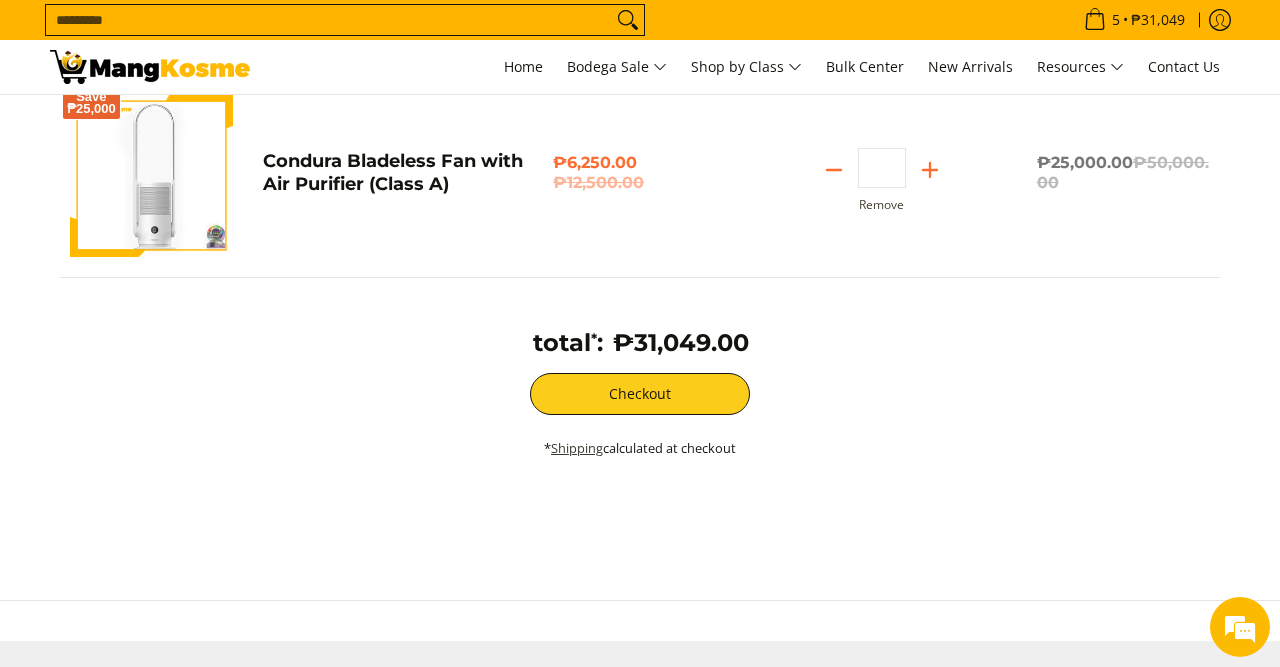 scroll, scrollTop: 446, scrollLeft: 0, axis: vertical 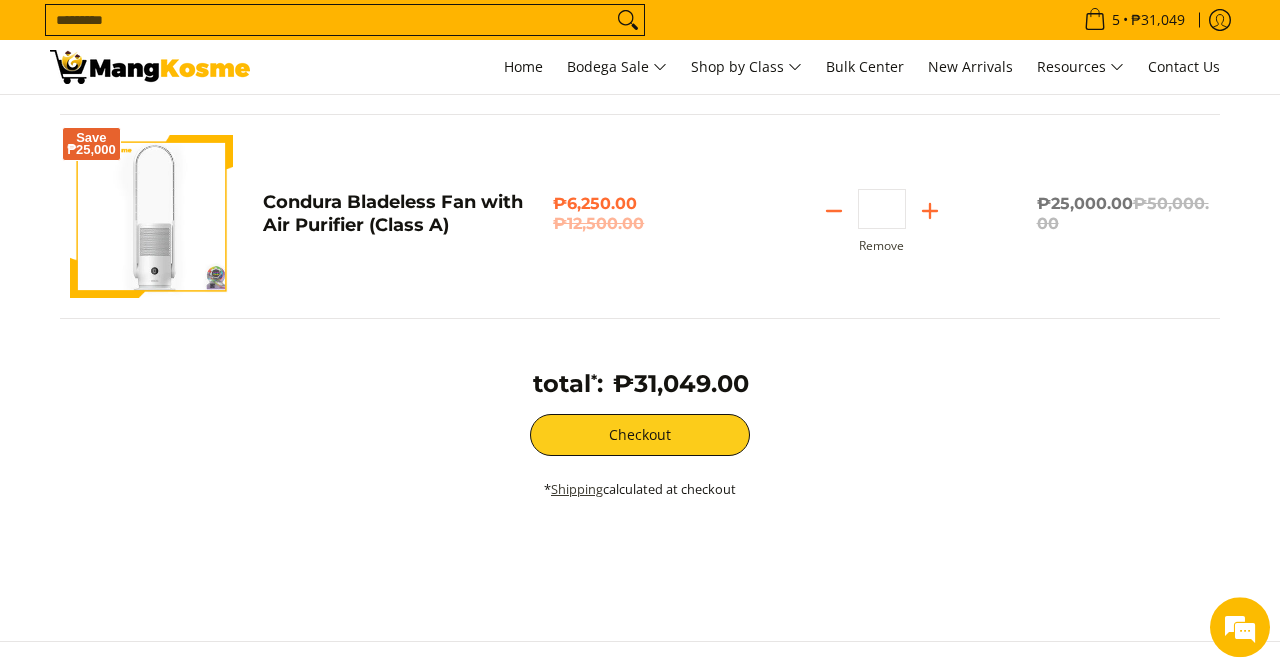 click on "Shipping" at bounding box center (577, 489) 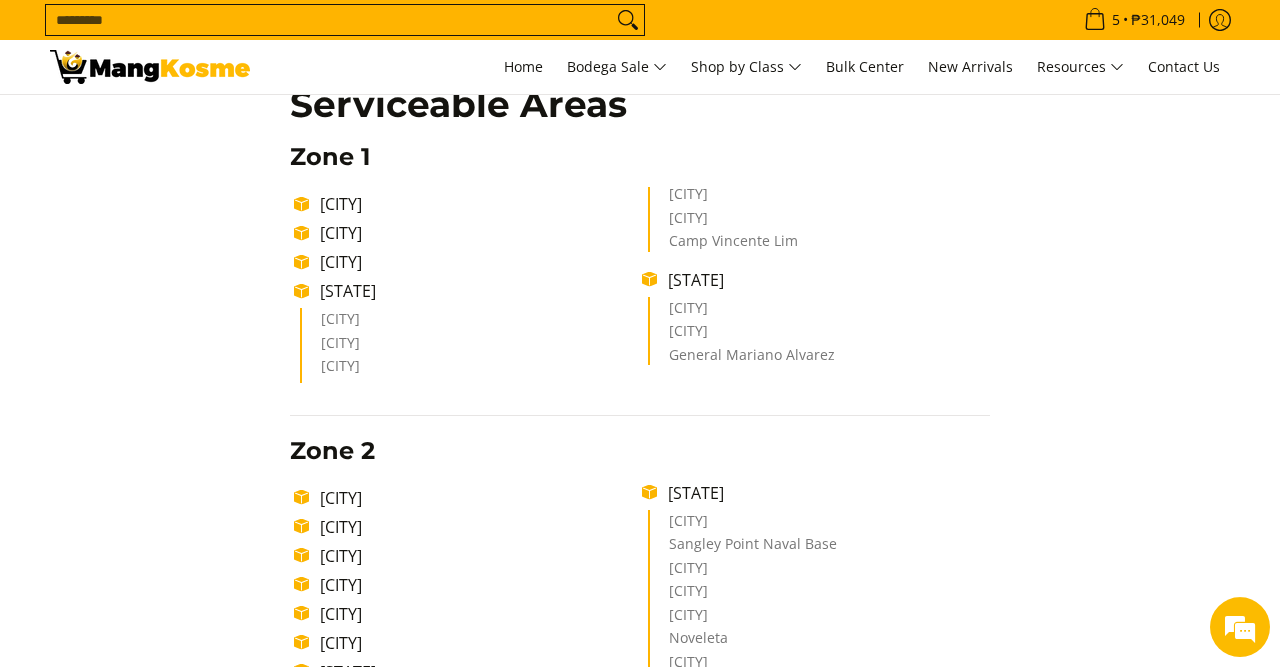scroll, scrollTop: 351, scrollLeft: 0, axis: vertical 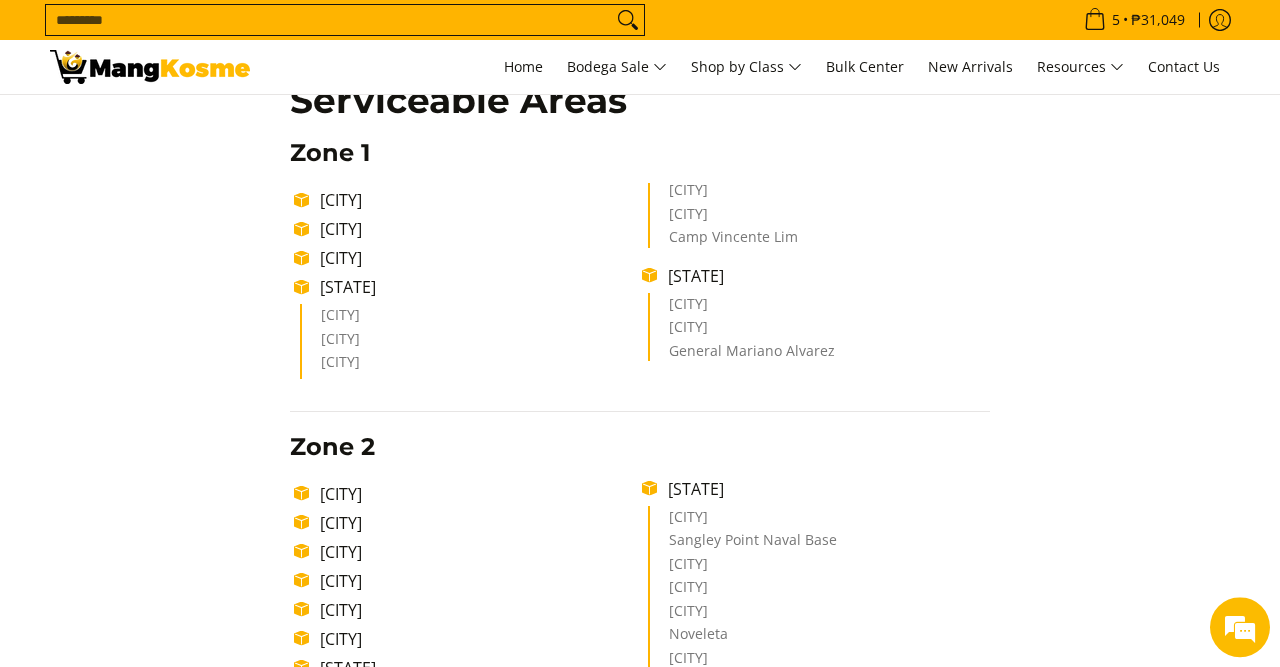 click on "[CITY]" at bounding box center (820, 219) 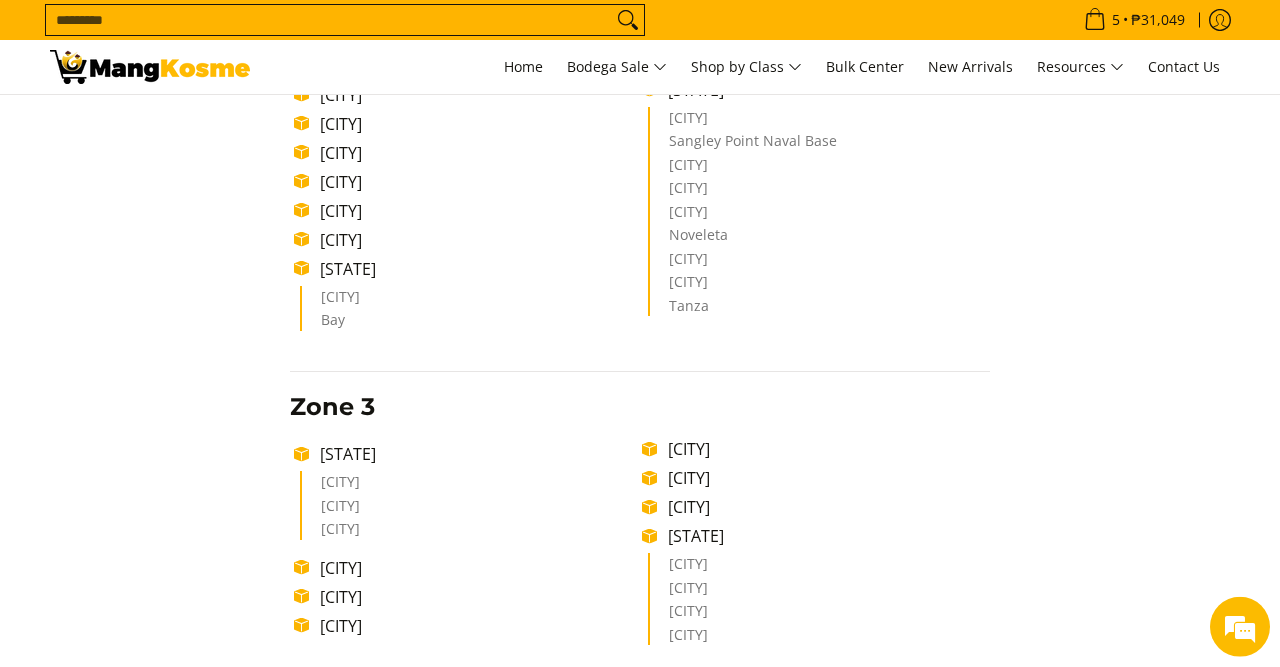 scroll, scrollTop: 752, scrollLeft: 0, axis: vertical 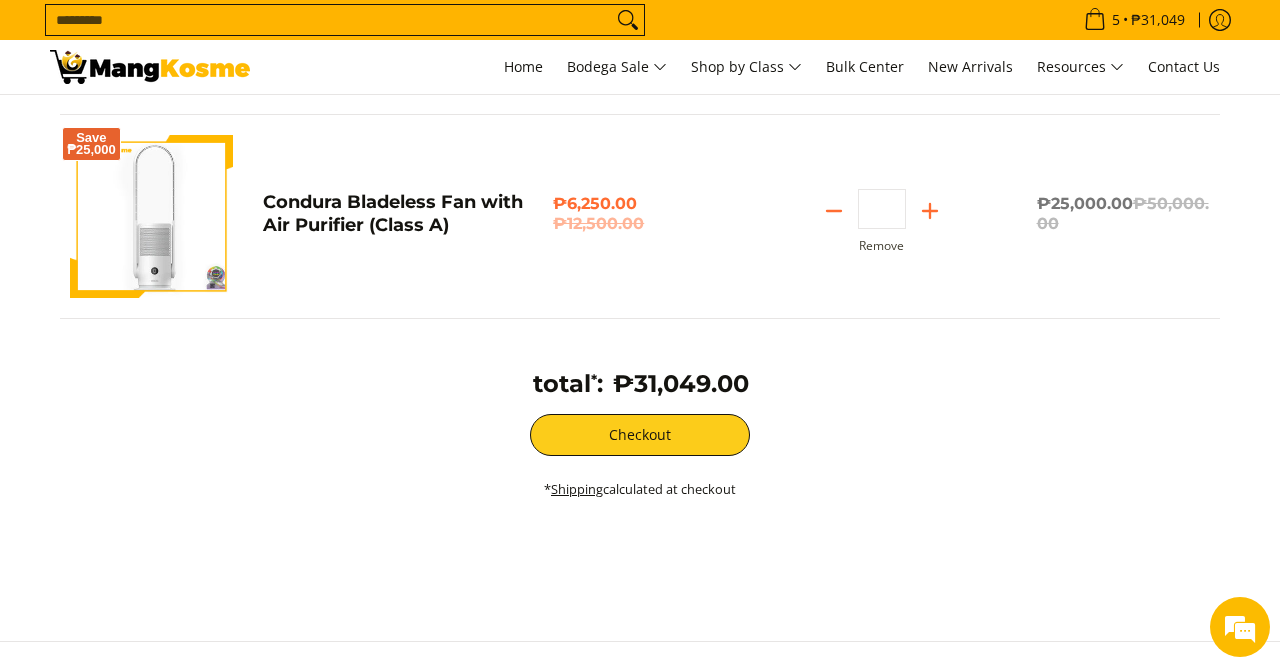 click at bounding box center [151, 216] 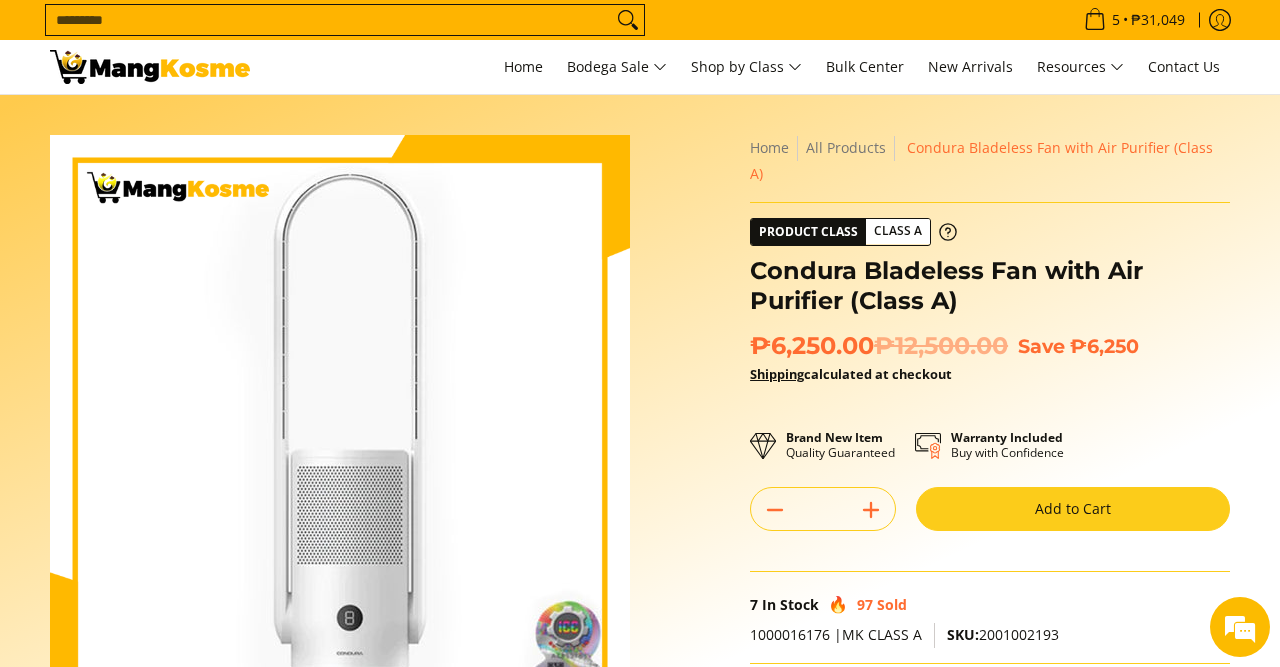 scroll, scrollTop: 146, scrollLeft: 0, axis: vertical 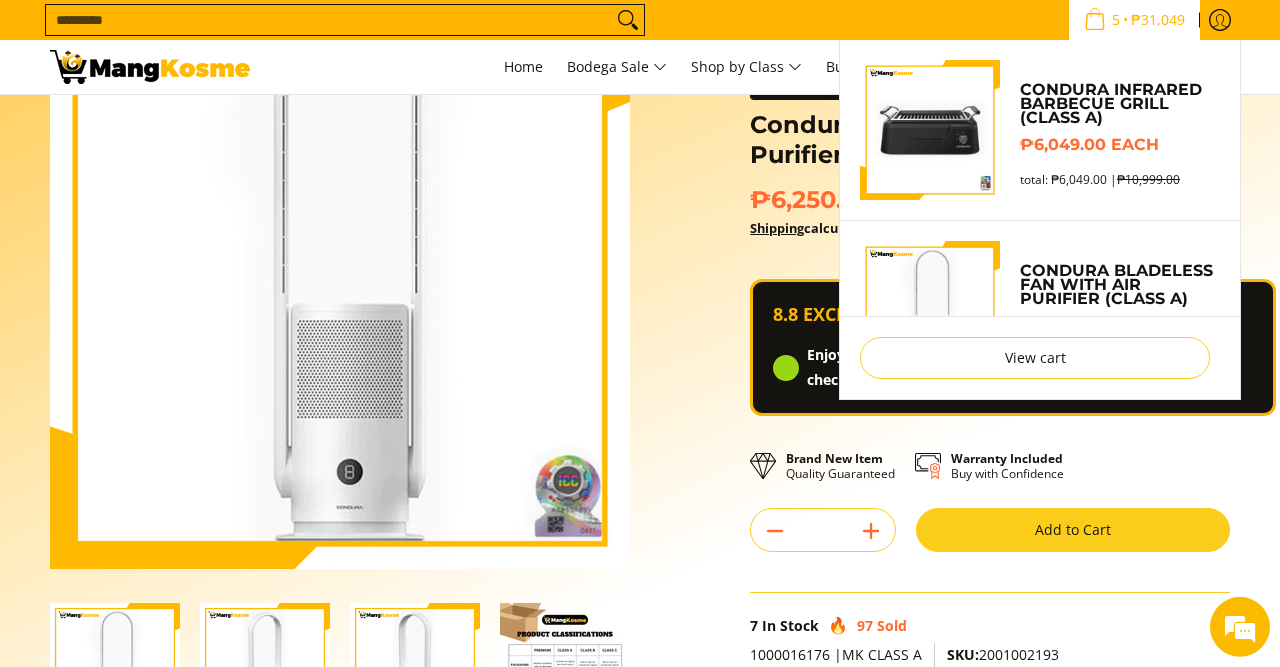 click 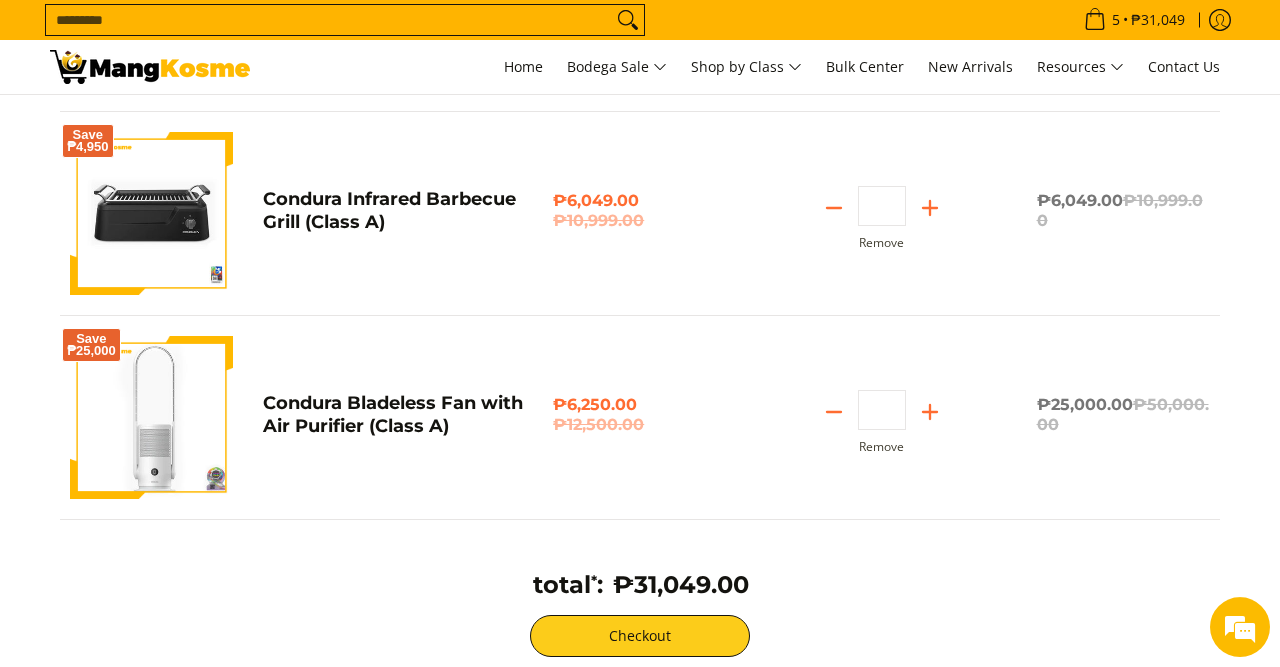 scroll, scrollTop: 214, scrollLeft: 0, axis: vertical 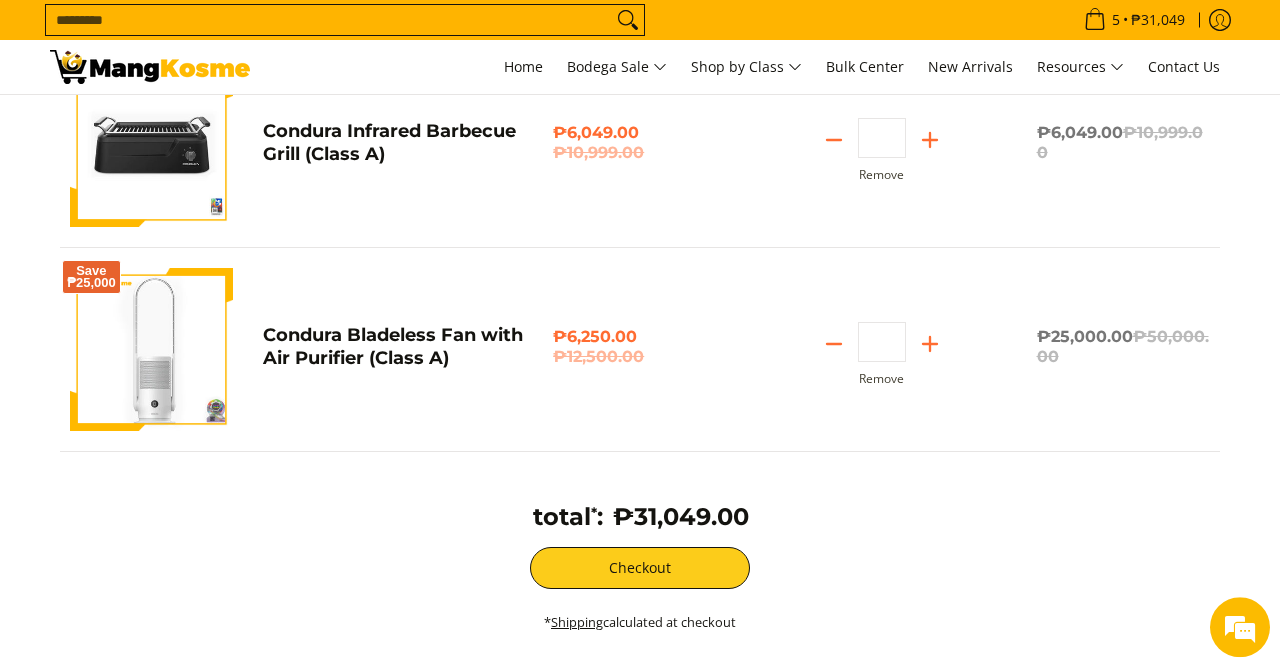 click at bounding box center [151, 145] 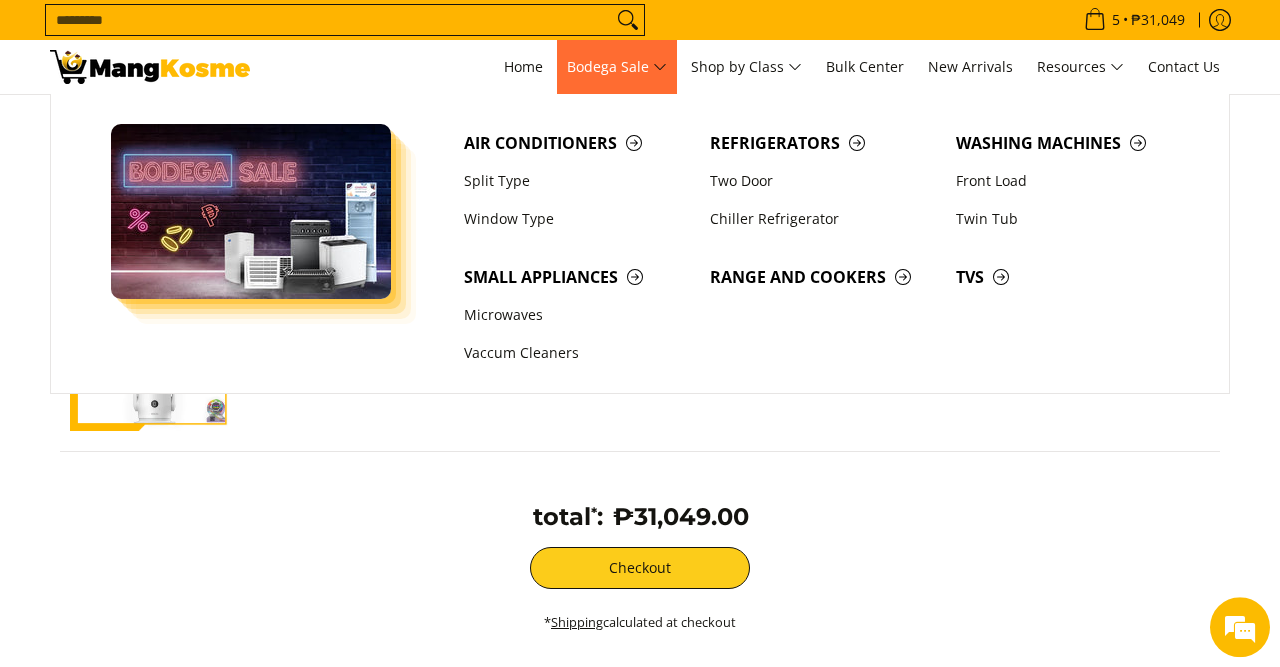 click on "Bodega Sale" at bounding box center (617, 67) 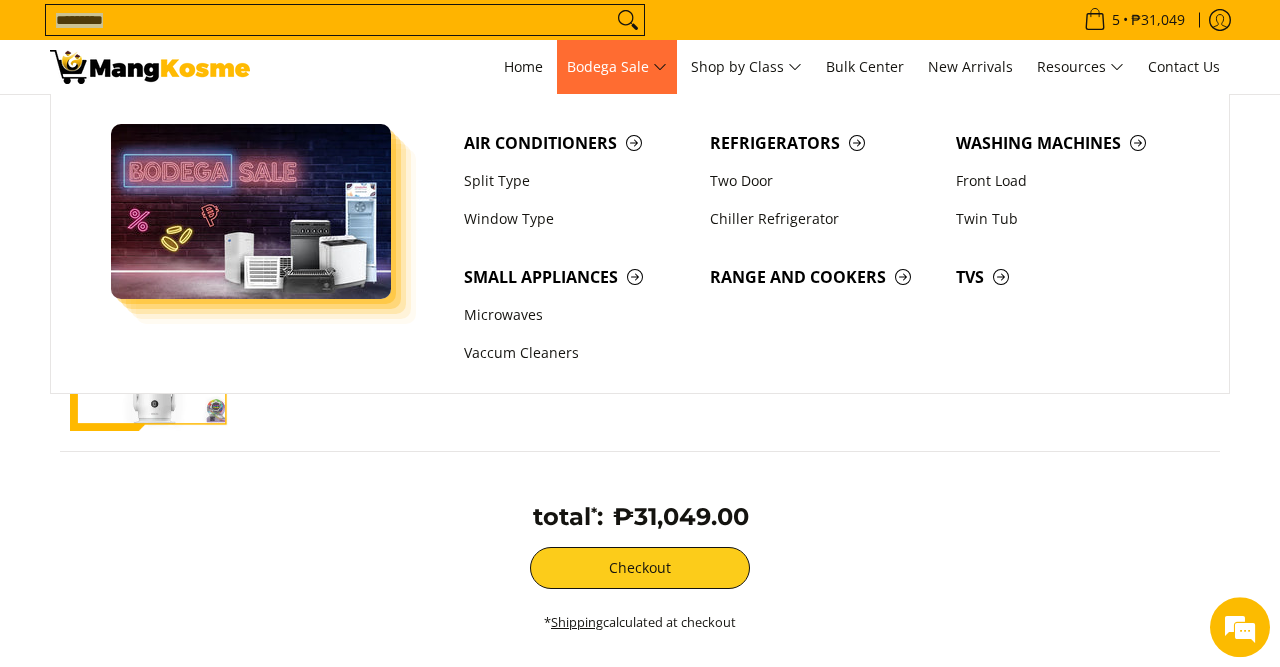 drag, startPoint x: 579, startPoint y: 107, endPoint x: 669, endPoint y: 26, distance: 121.08262 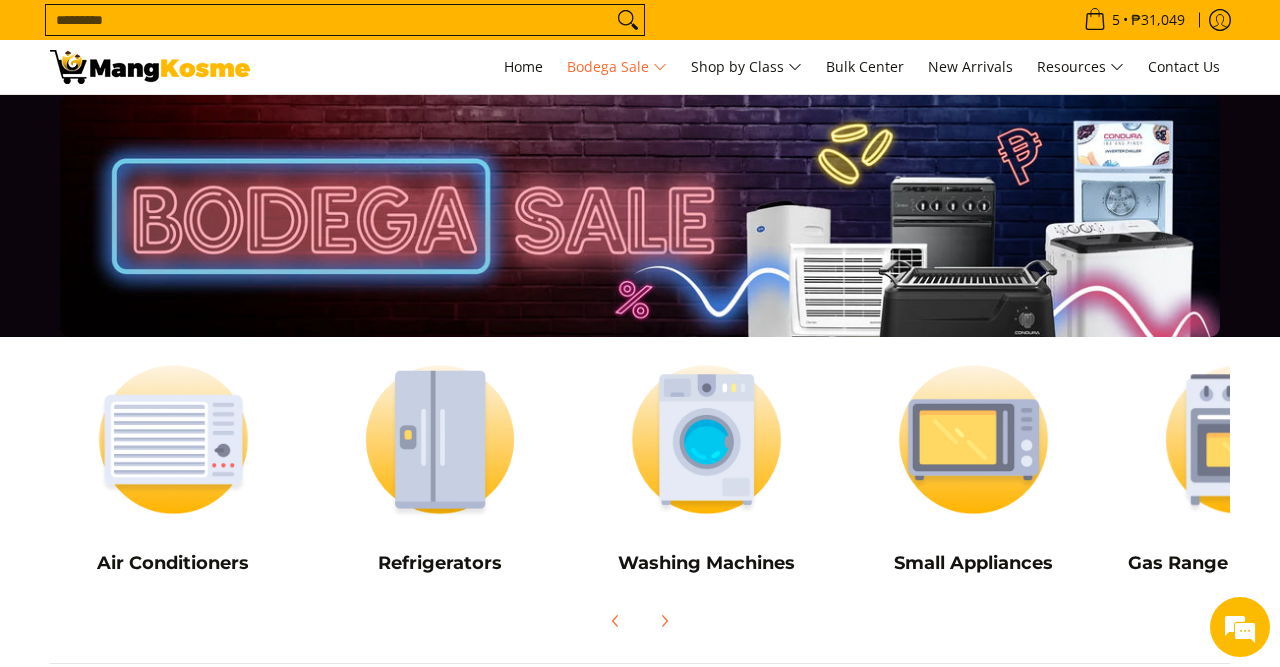 scroll, scrollTop: 0, scrollLeft: 0, axis: both 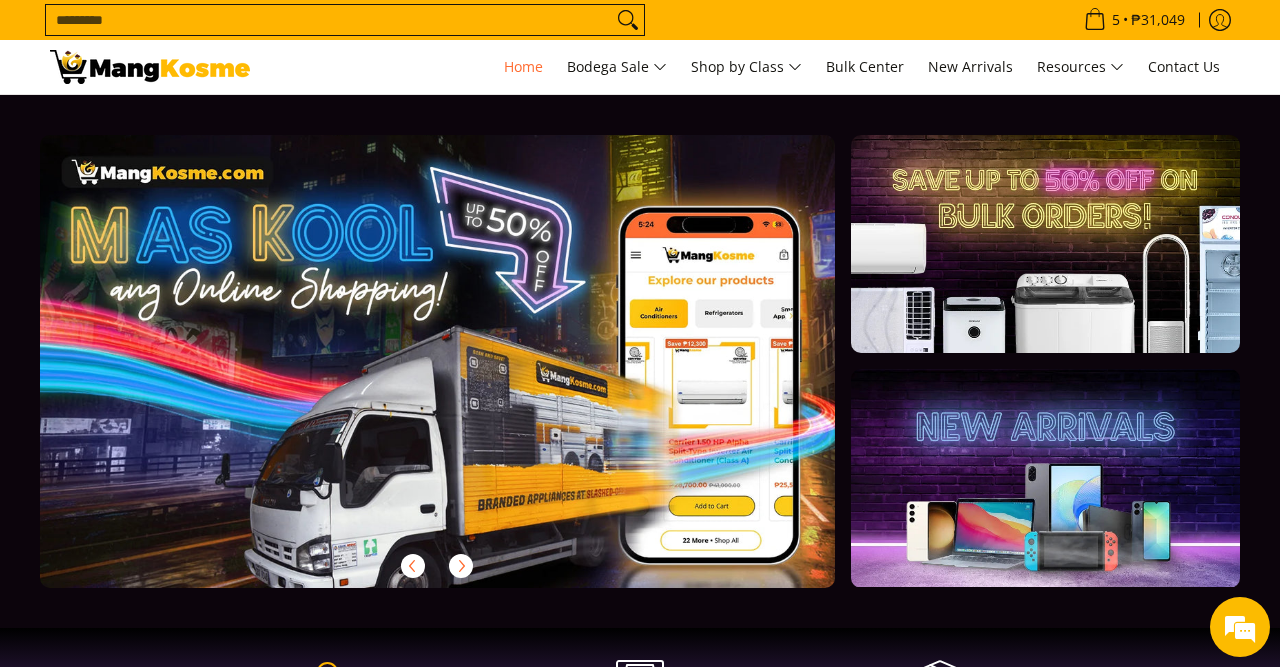 click at bounding box center (470, 377) 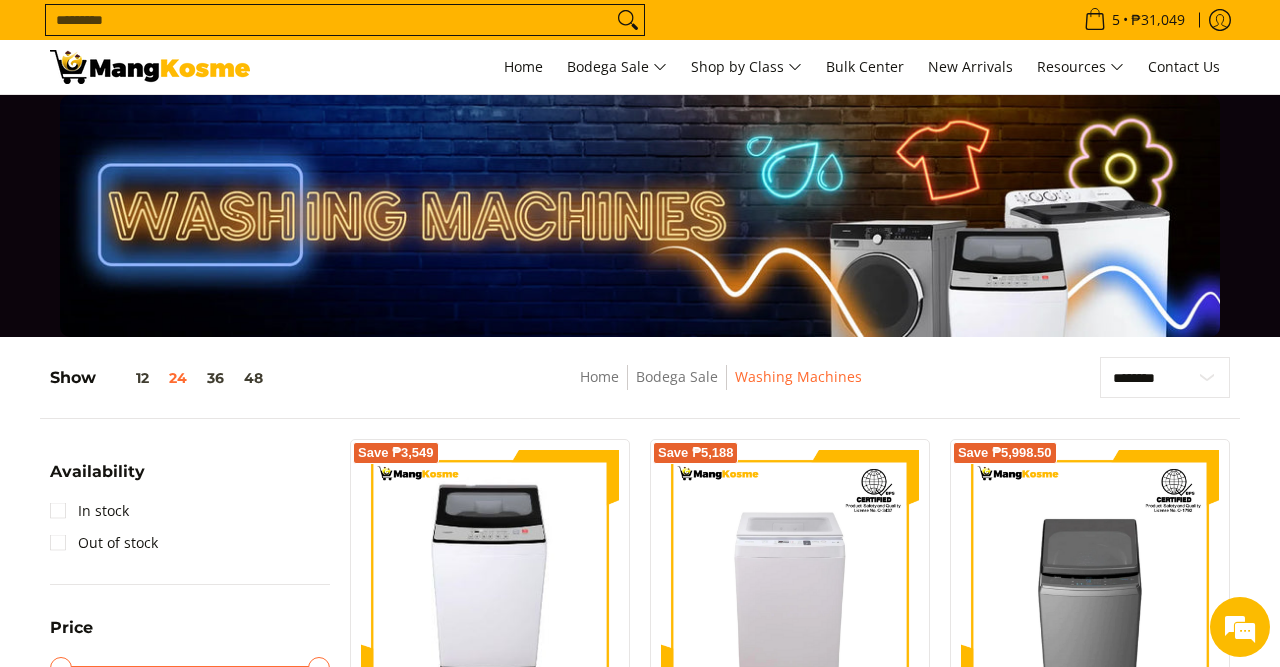 scroll, scrollTop: 0, scrollLeft: 0, axis: both 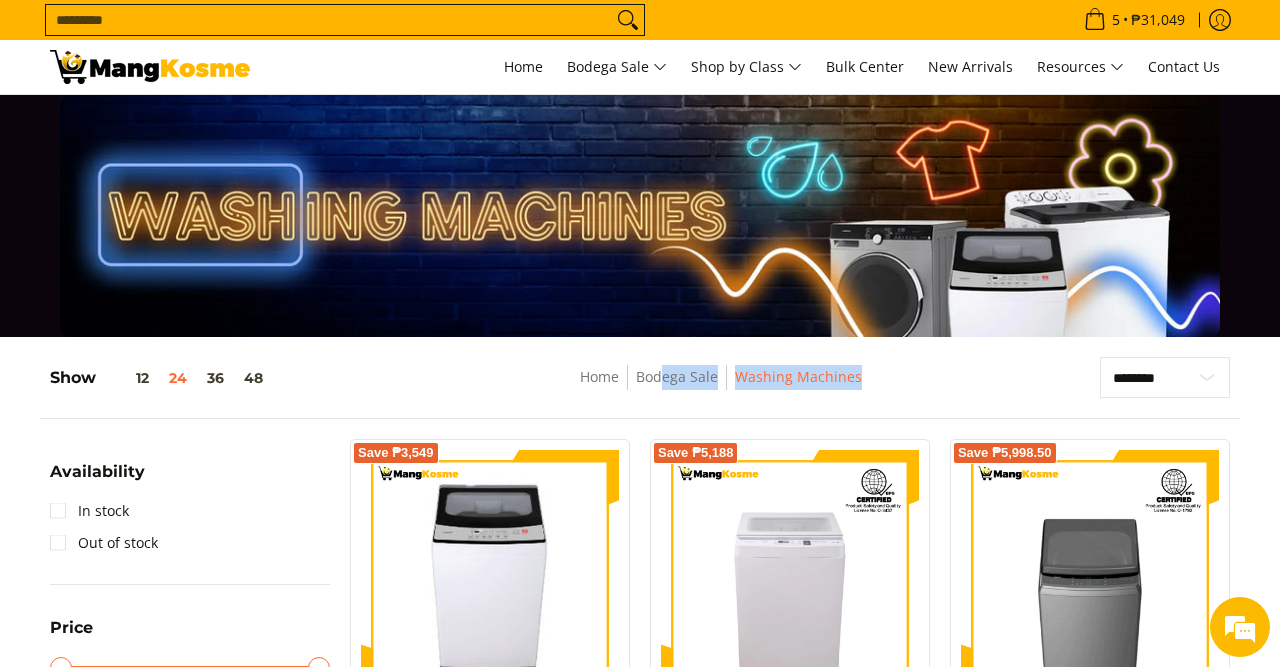 click on "**********" at bounding box center [640, 2541] 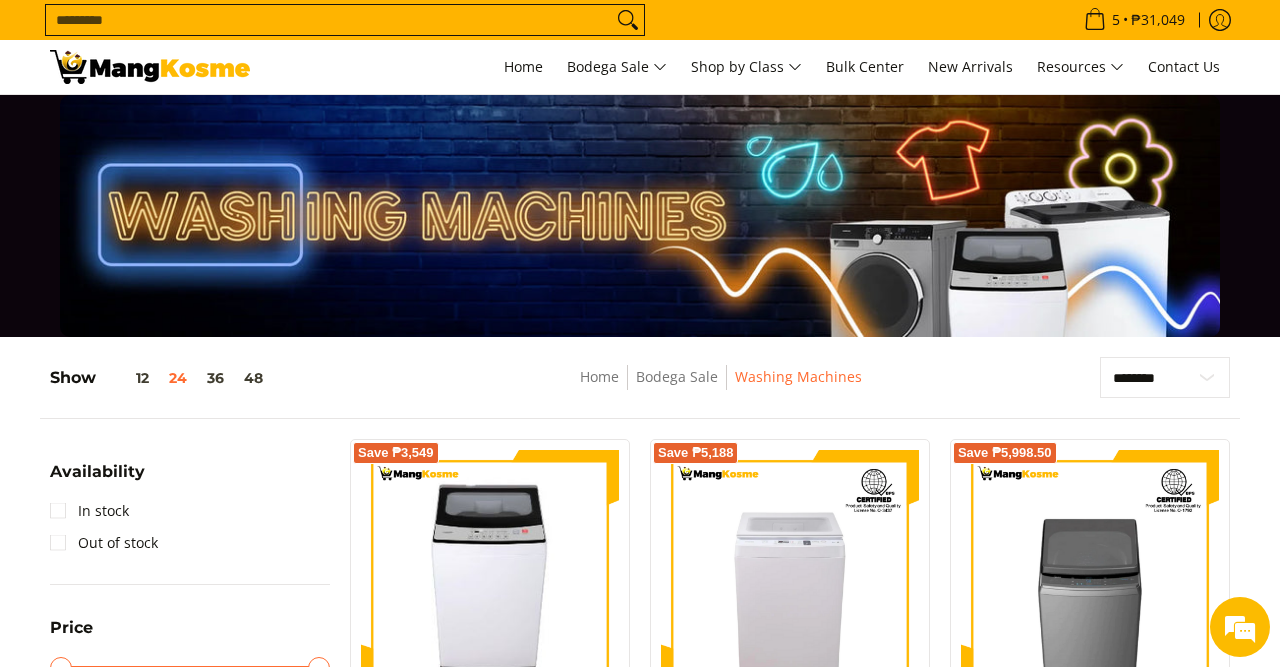 drag, startPoint x: 757, startPoint y: 345, endPoint x: 757, endPoint y: 357, distance: 12 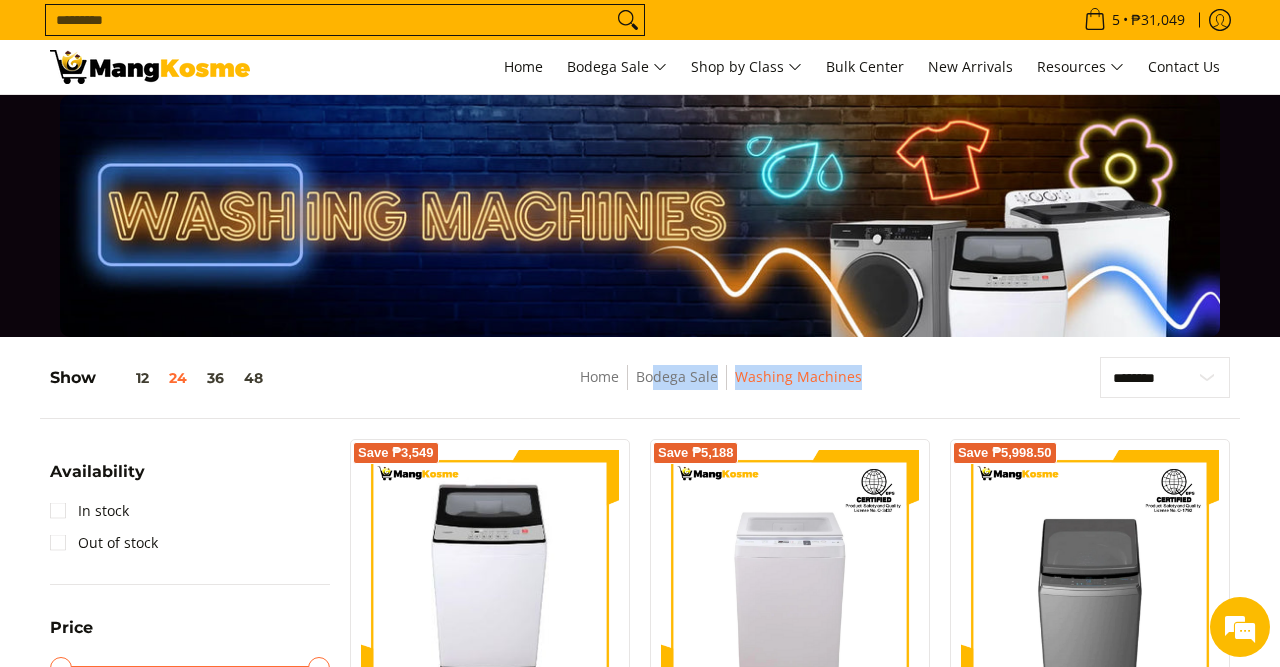 click on "**********" at bounding box center (640, 2541) 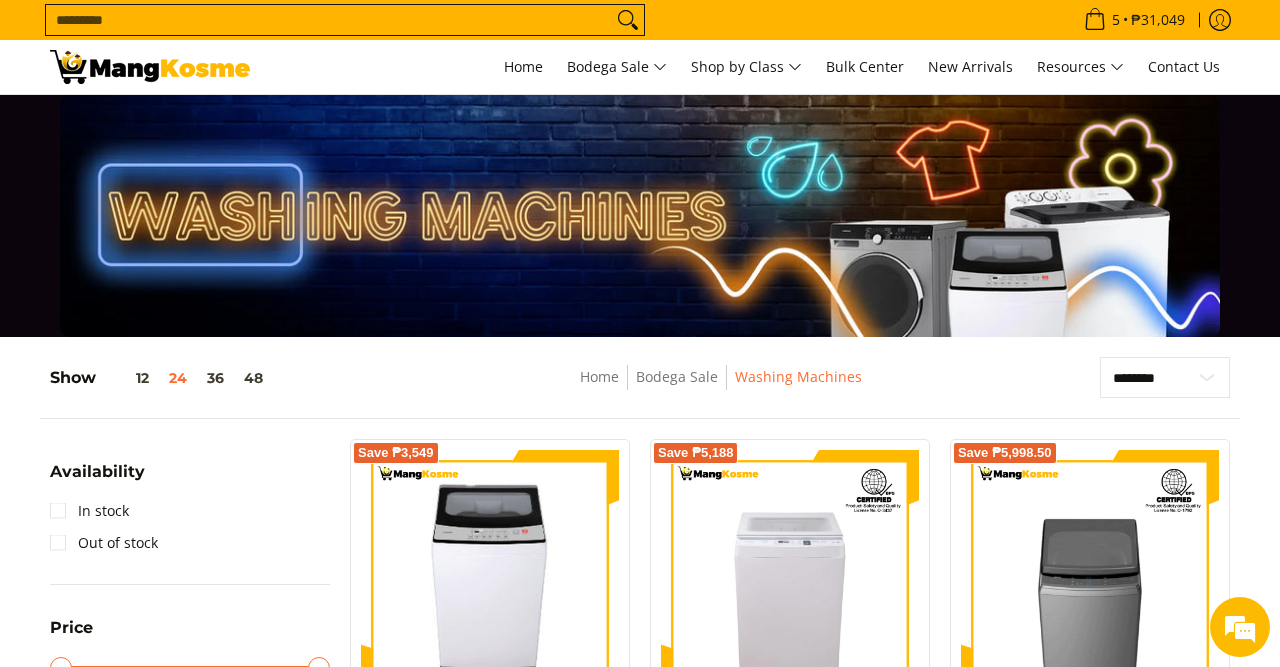 click on "**********" at bounding box center (640, 2531) 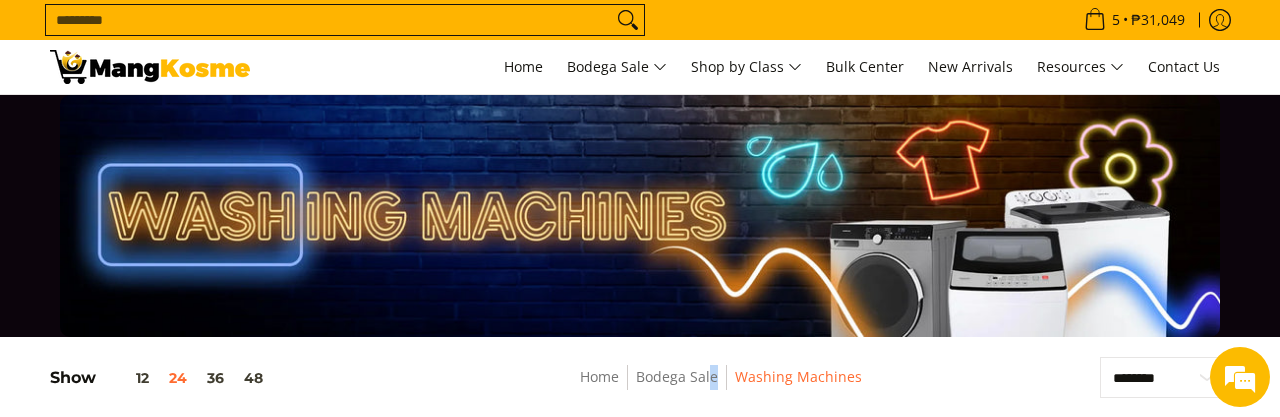 click on "Home Bodega Sale Washing Machines" at bounding box center [721, 387] 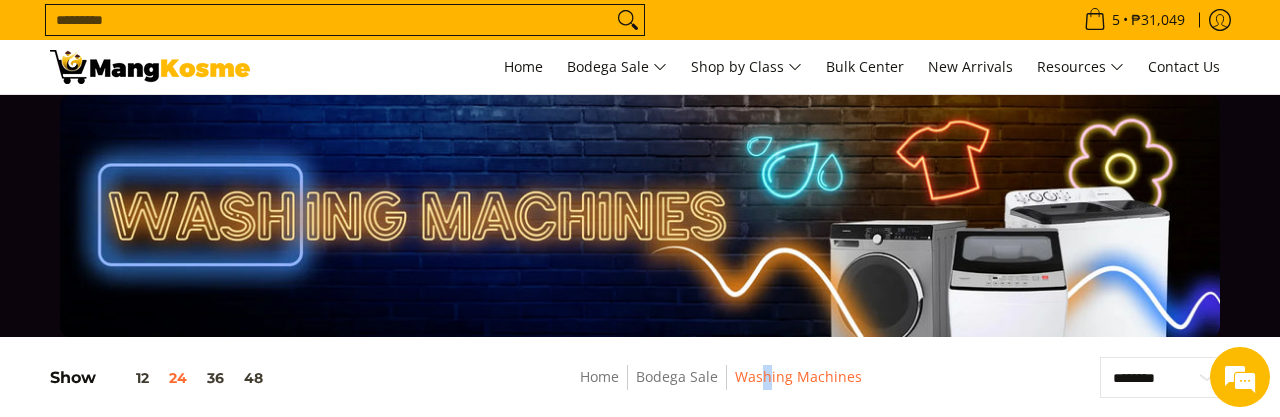 drag, startPoint x: 772, startPoint y: 400, endPoint x: 772, endPoint y: 413, distance: 13 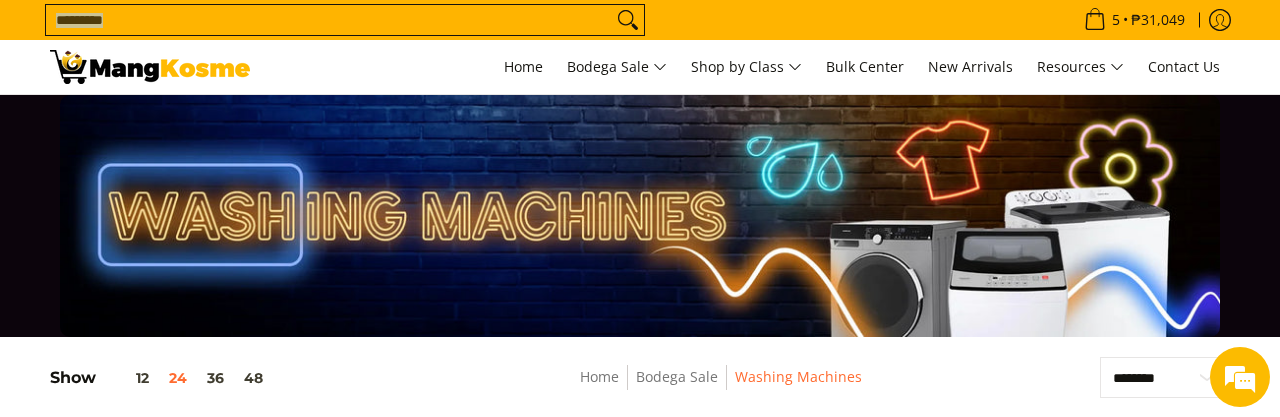 drag, startPoint x: 1051, startPoint y: -10, endPoint x: 1044, endPoint y: -2, distance: 10.630146 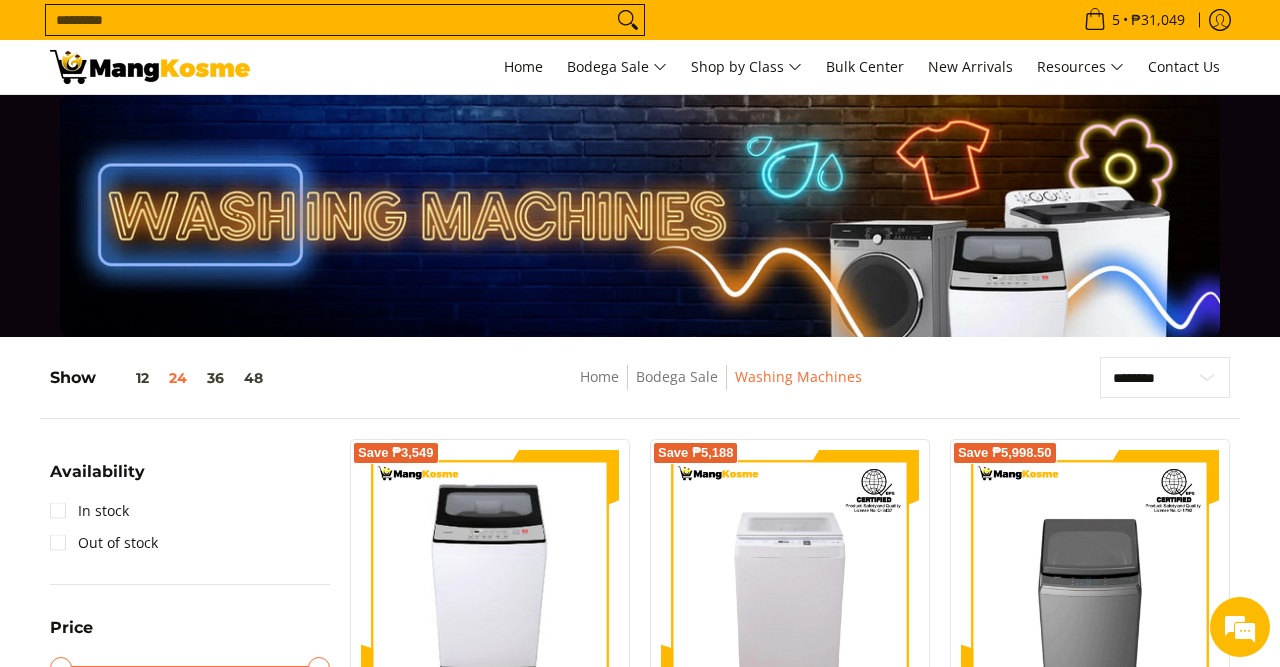 drag, startPoint x: 984, startPoint y: 389, endPoint x: 1035, endPoint y: 346, distance: 66.70832 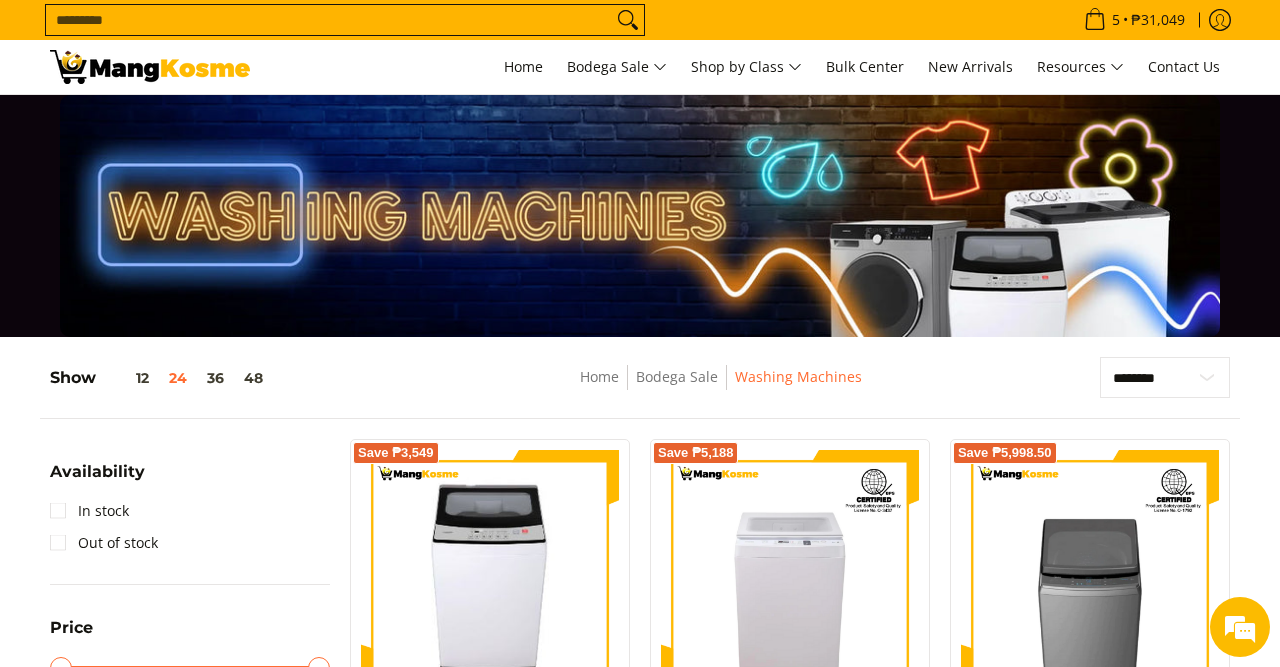 drag, startPoint x: 1031, startPoint y: 323, endPoint x: 1042, endPoint y: 319, distance: 11.7046995 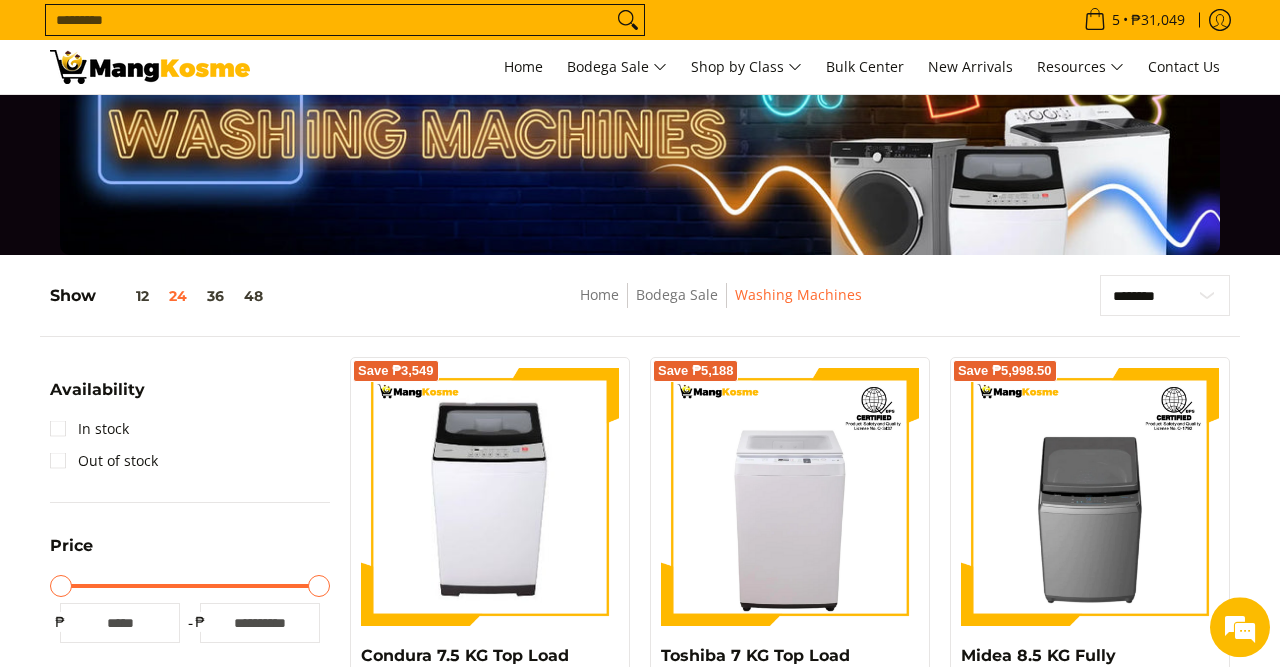 scroll, scrollTop: 0, scrollLeft: 0, axis: both 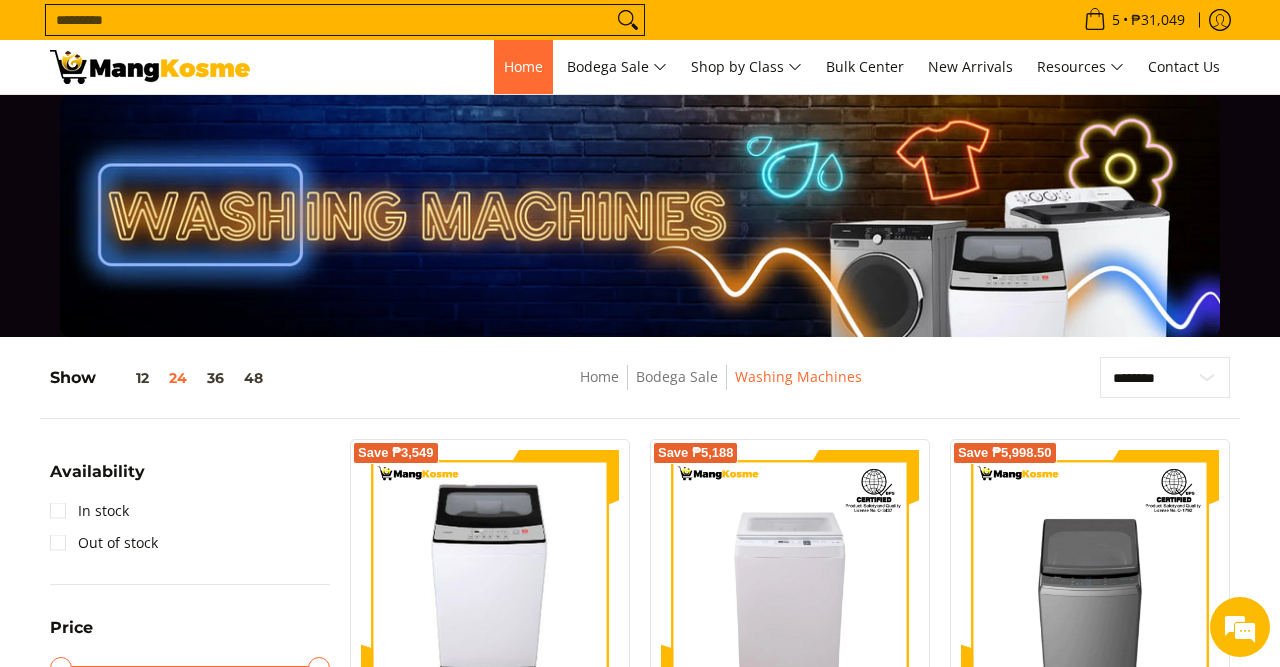 click on "Home" at bounding box center [523, 66] 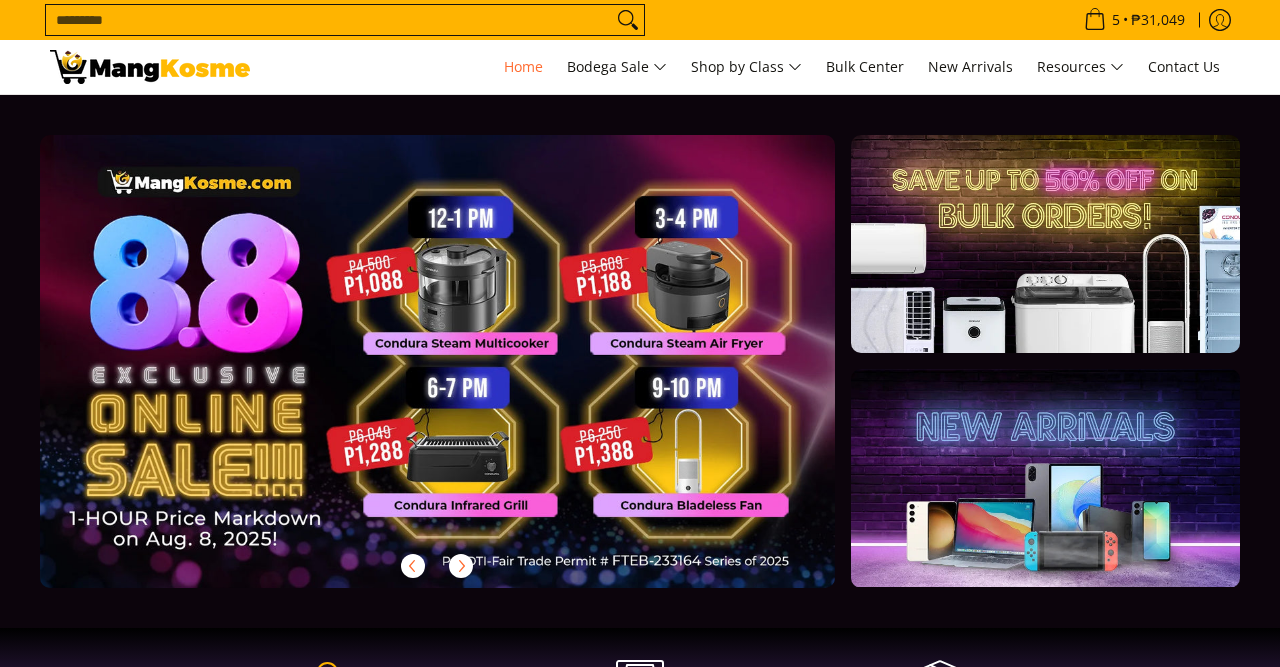 scroll, scrollTop: 0, scrollLeft: 0, axis: both 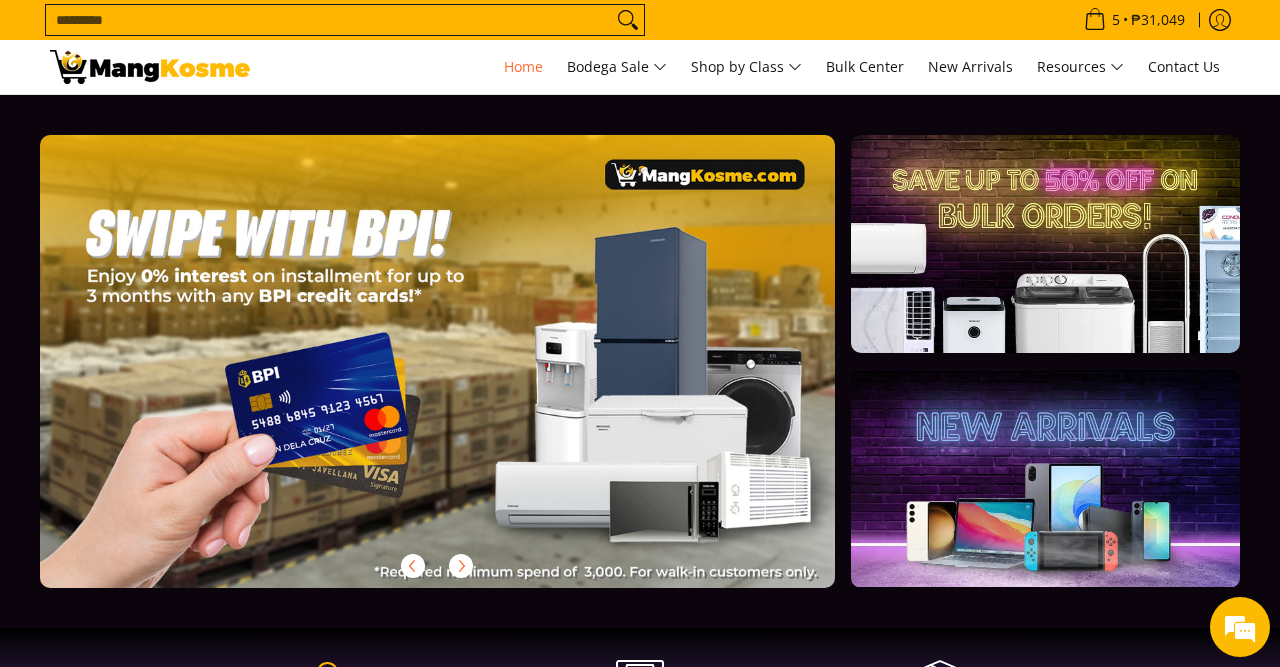 drag, startPoint x: 673, startPoint y: 463, endPoint x: 723, endPoint y: 458, distance: 50.24938 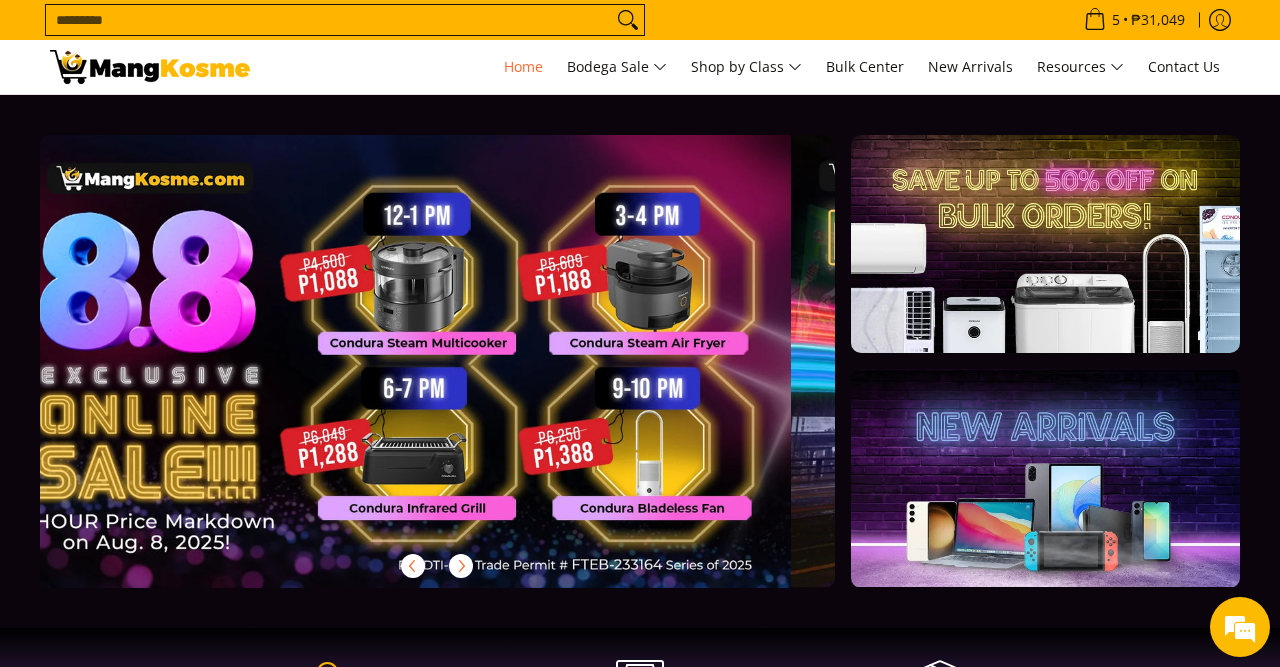 scroll, scrollTop: 0, scrollLeft: 0, axis: both 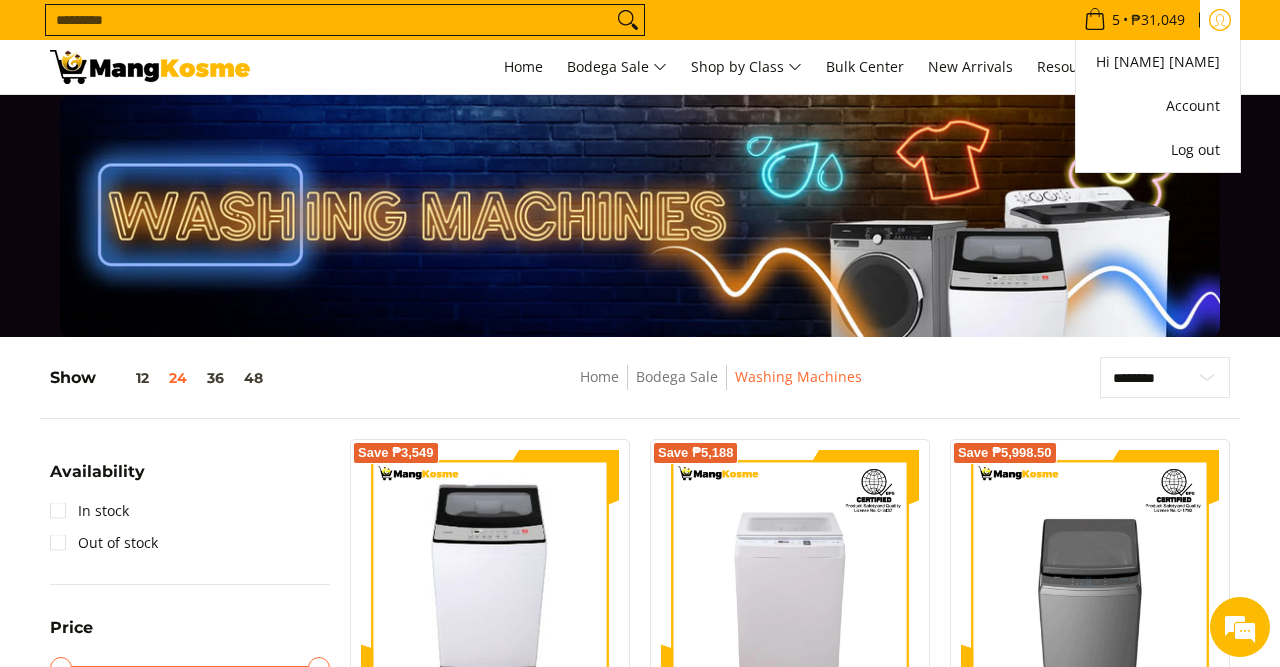 click at bounding box center (1220, 20) 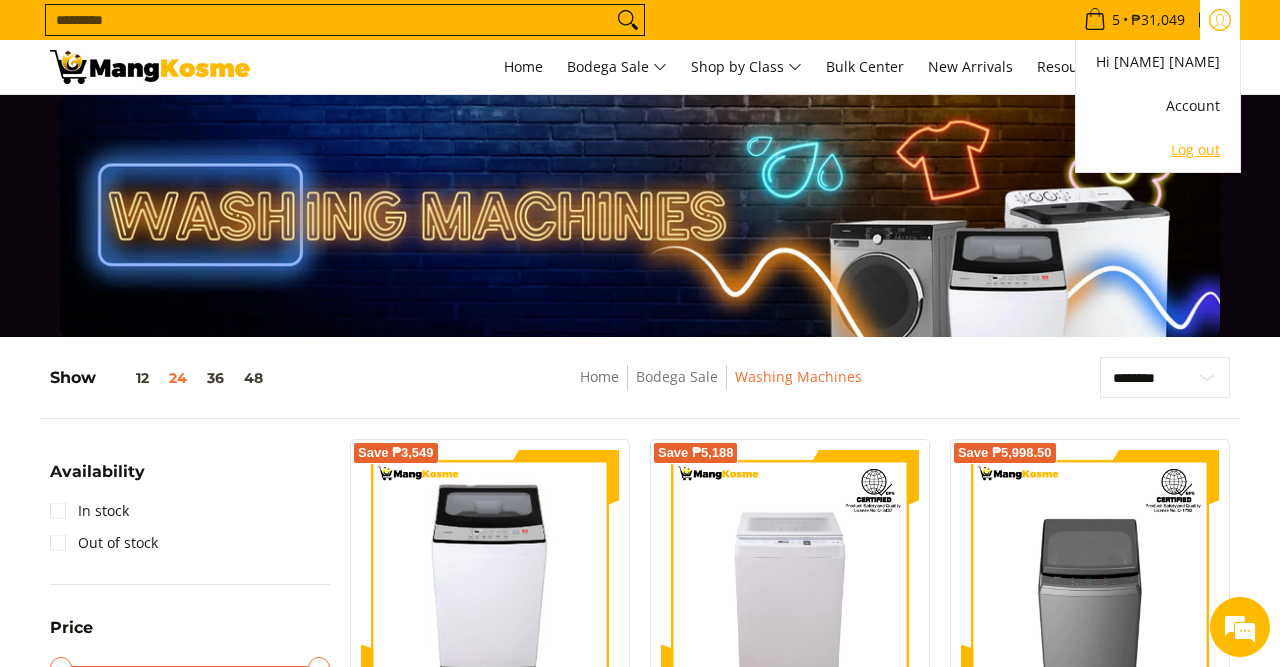 click on "Log out" at bounding box center (1158, 150) 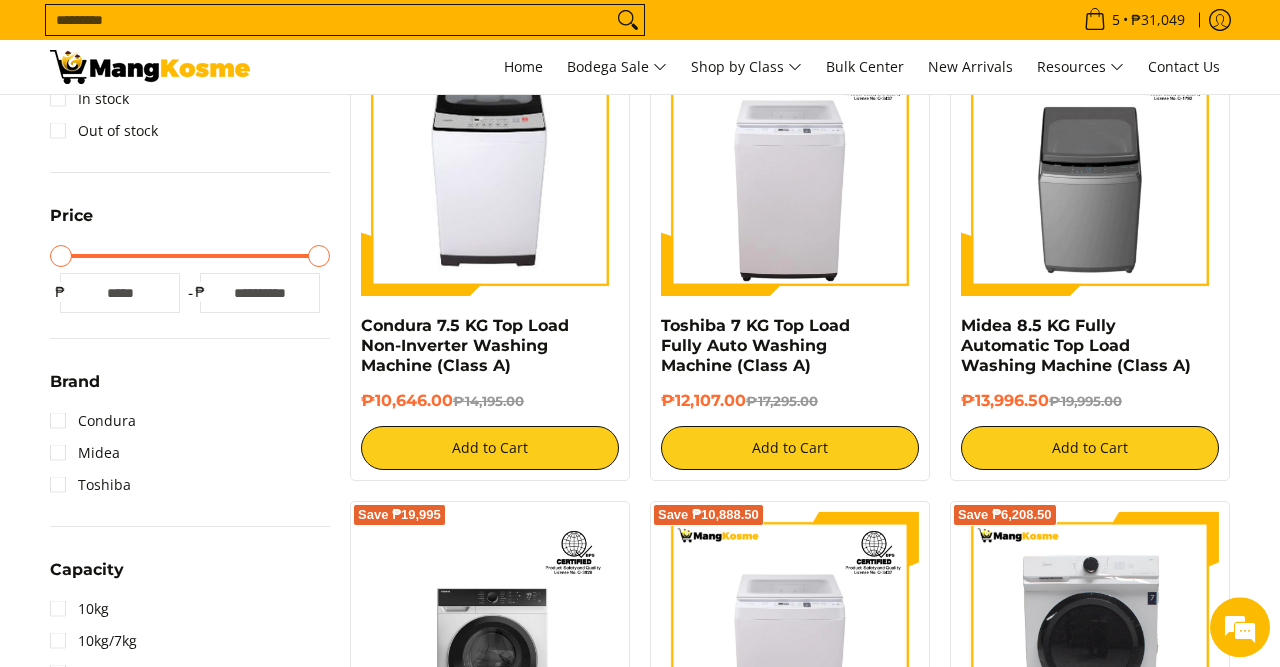 scroll, scrollTop: 419, scrollLeft: 0, axis: vertical 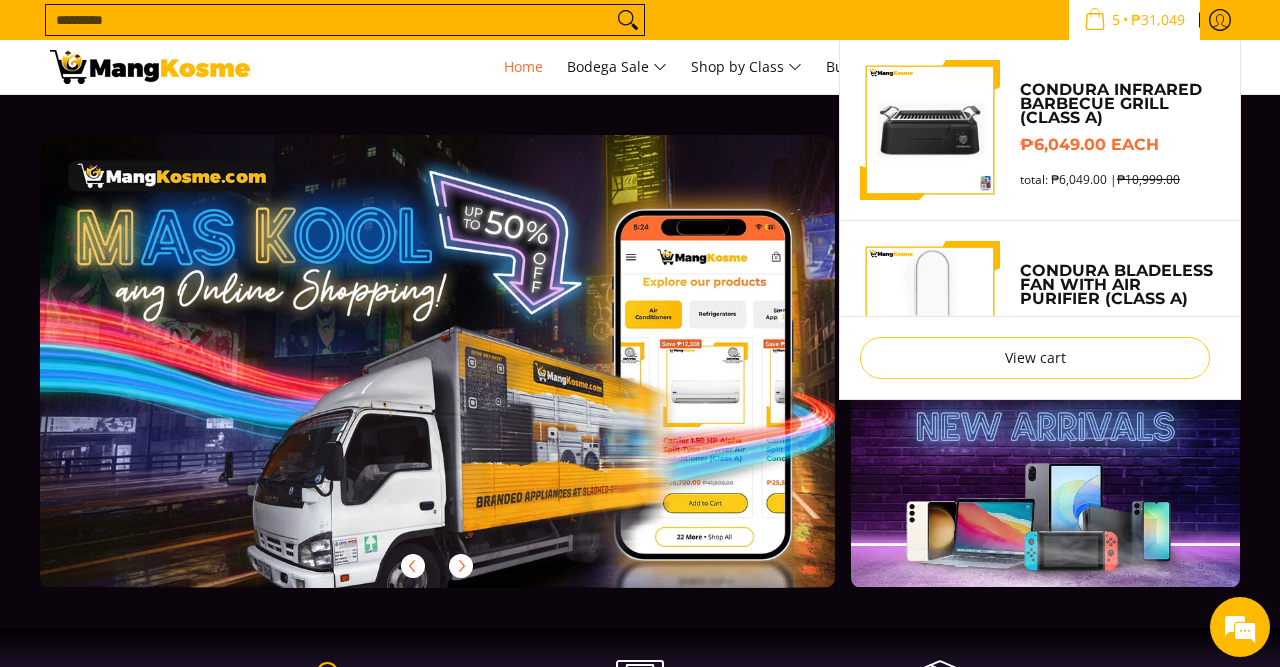 click on "5  •
₱31,049" at bounding box center (1134, 20) 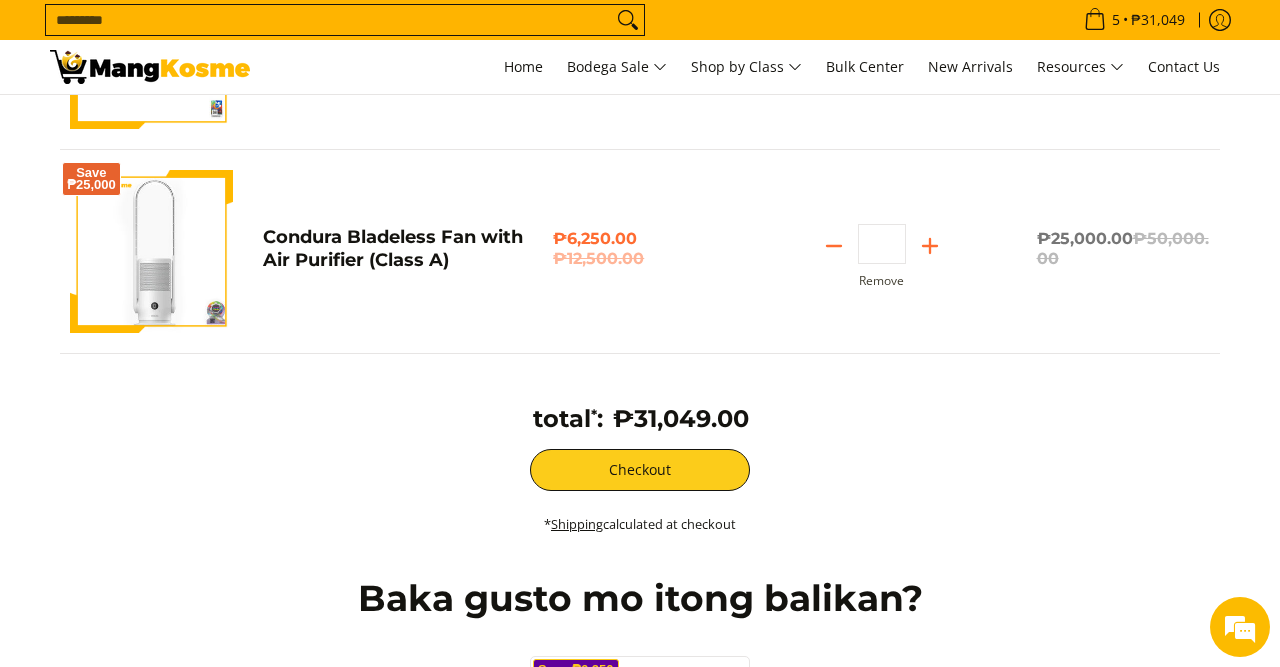 scroll, scrollTop: 390, scrollLeft: 0, axis: vertical 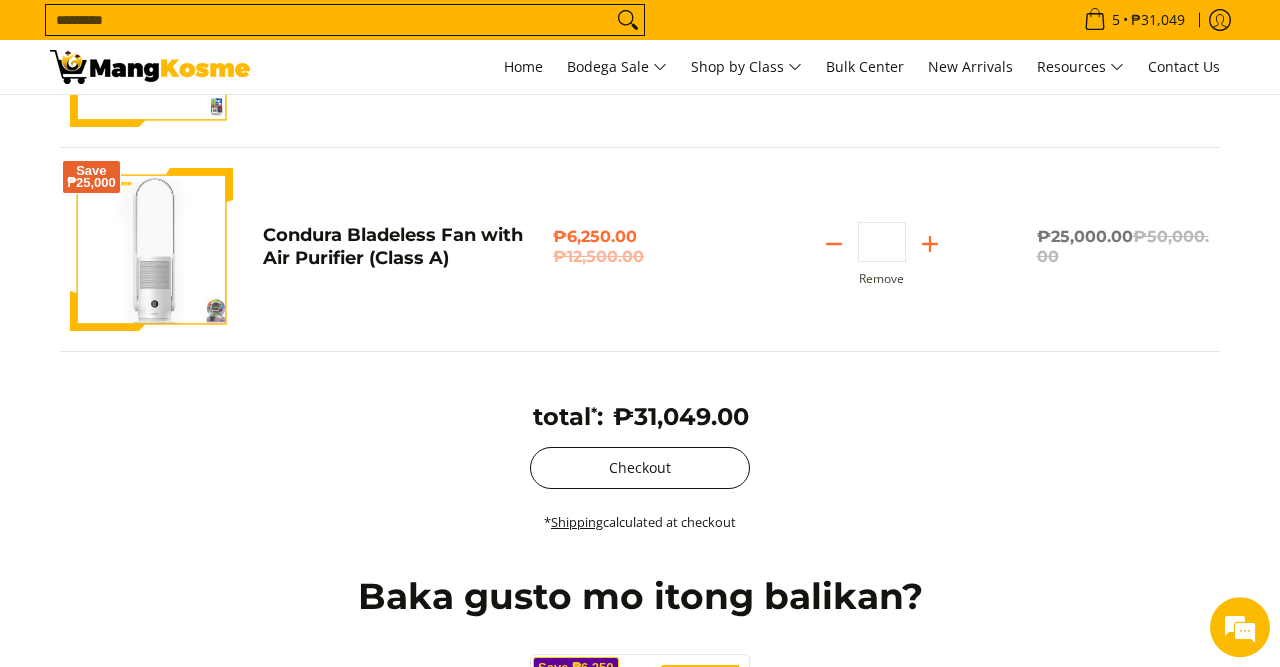 click on "Checkout" at bounding box center [640, 468] 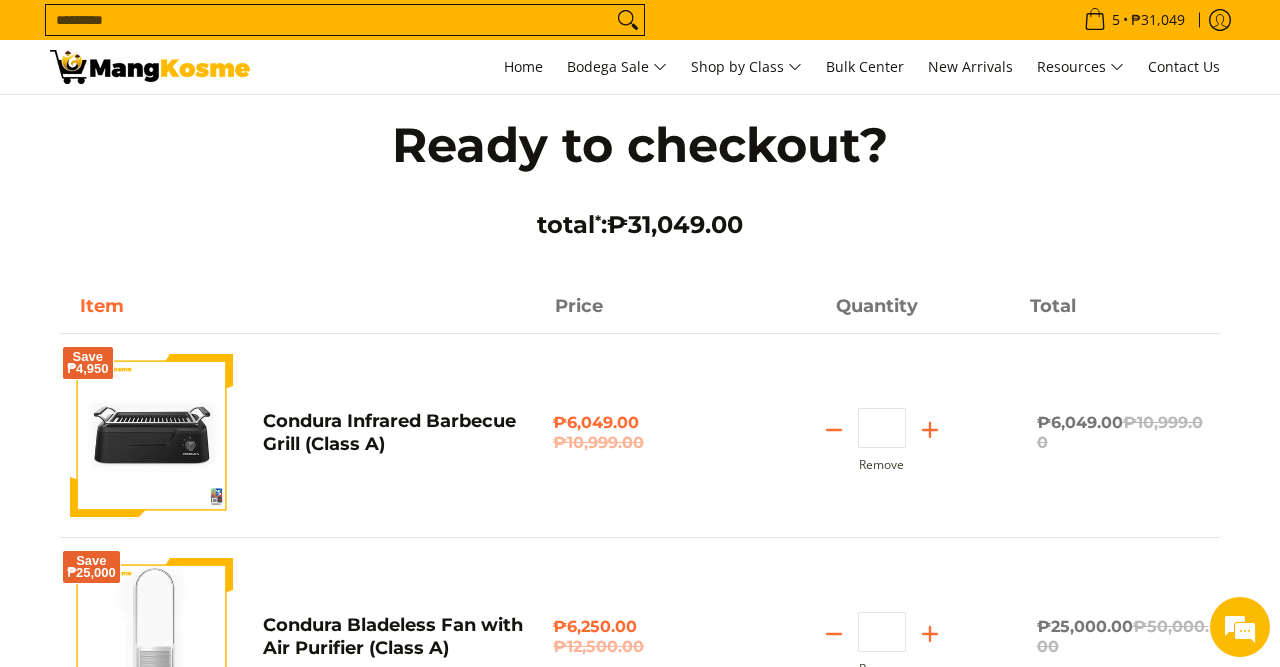 scroll, scrollTop: 389, scrollLeft: 0, axis: vertical 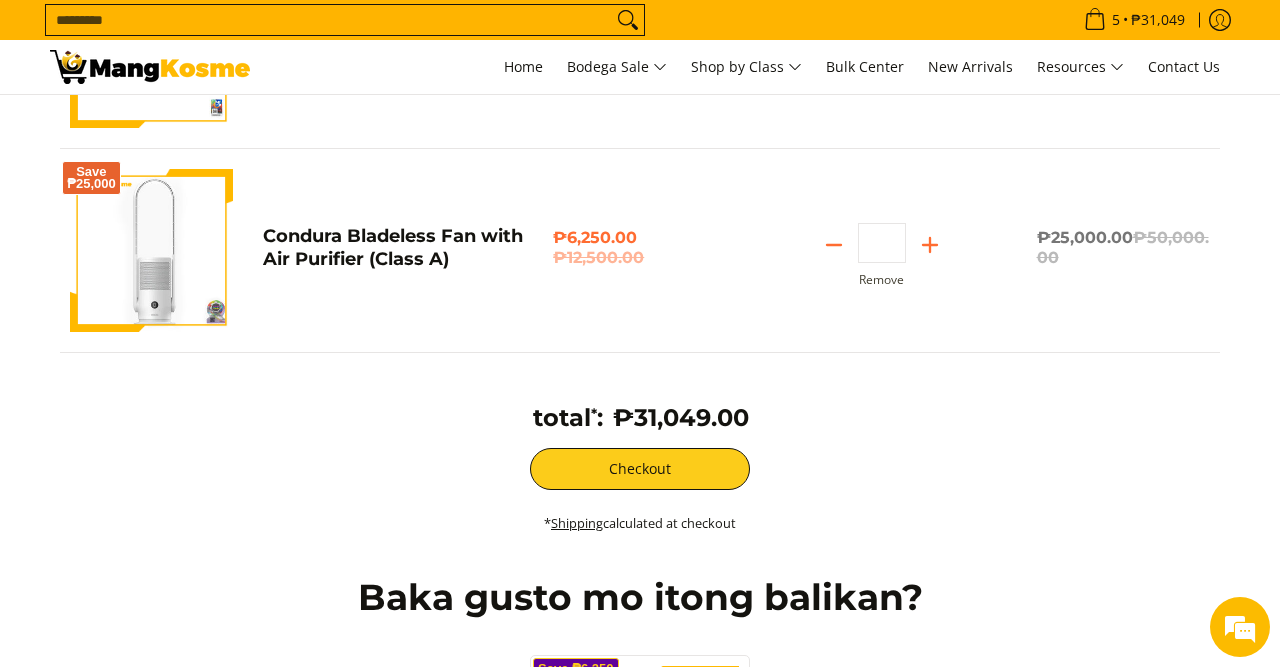 click on "*" at bounding box center (882, 243) 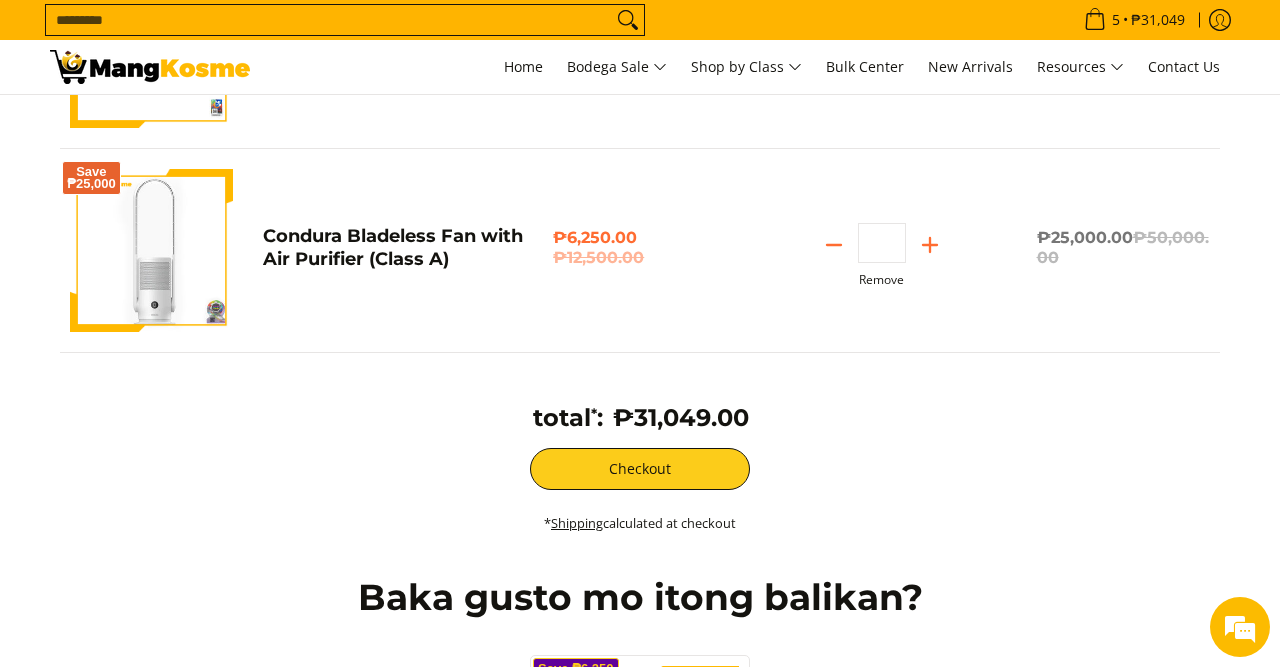 click on "Remove" at bounding box center [881, 280] 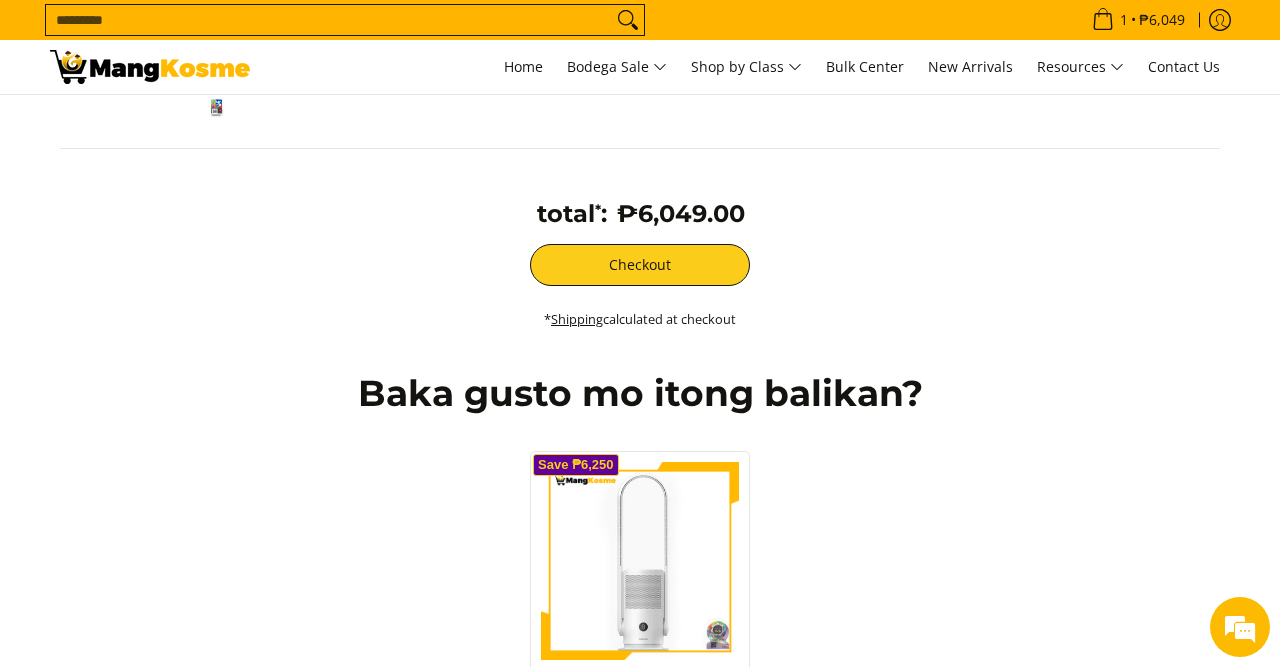 scroll, scrollTop: 185, scrollLeft: 0, axis: vertical 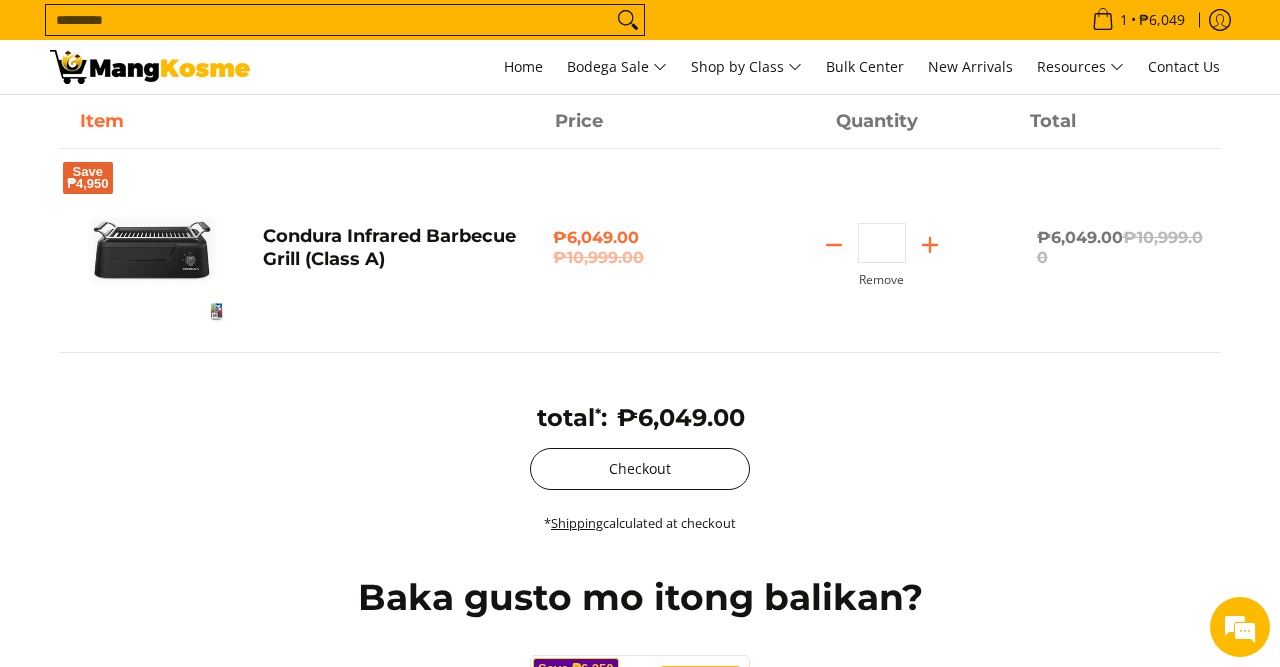 click on "Checkout" at bounding box center (640, 469) 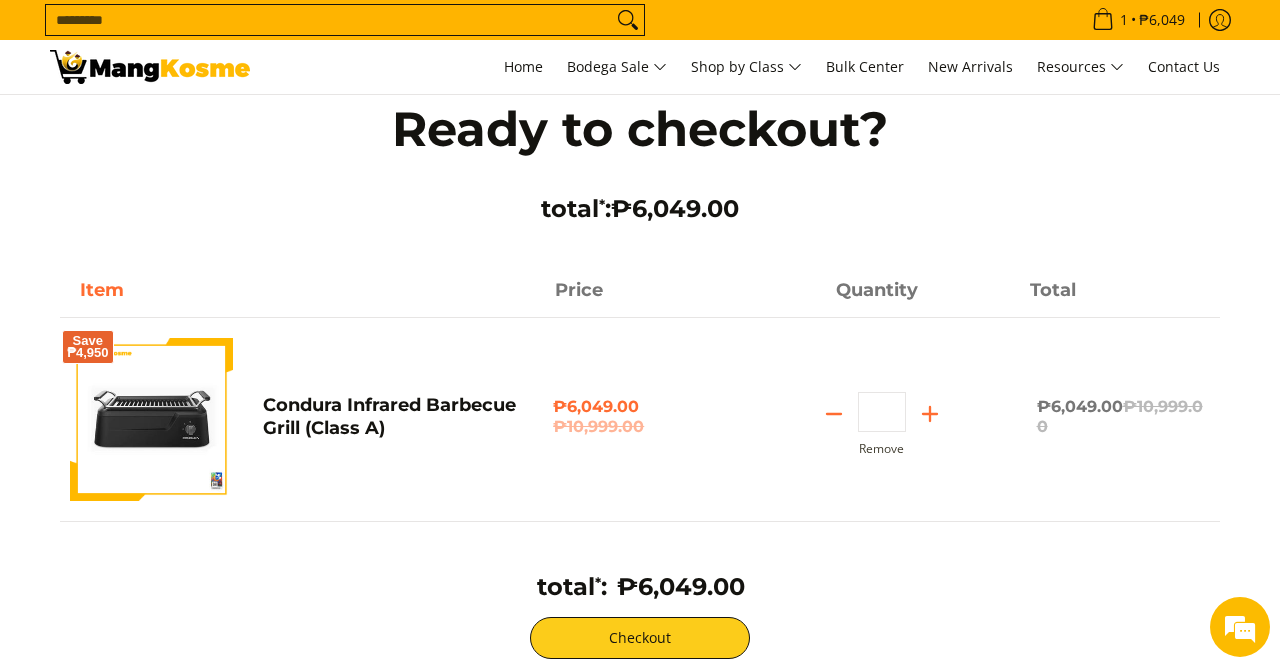scroll, scrollTop: 15, scrollLeft: 0, axis: vertical 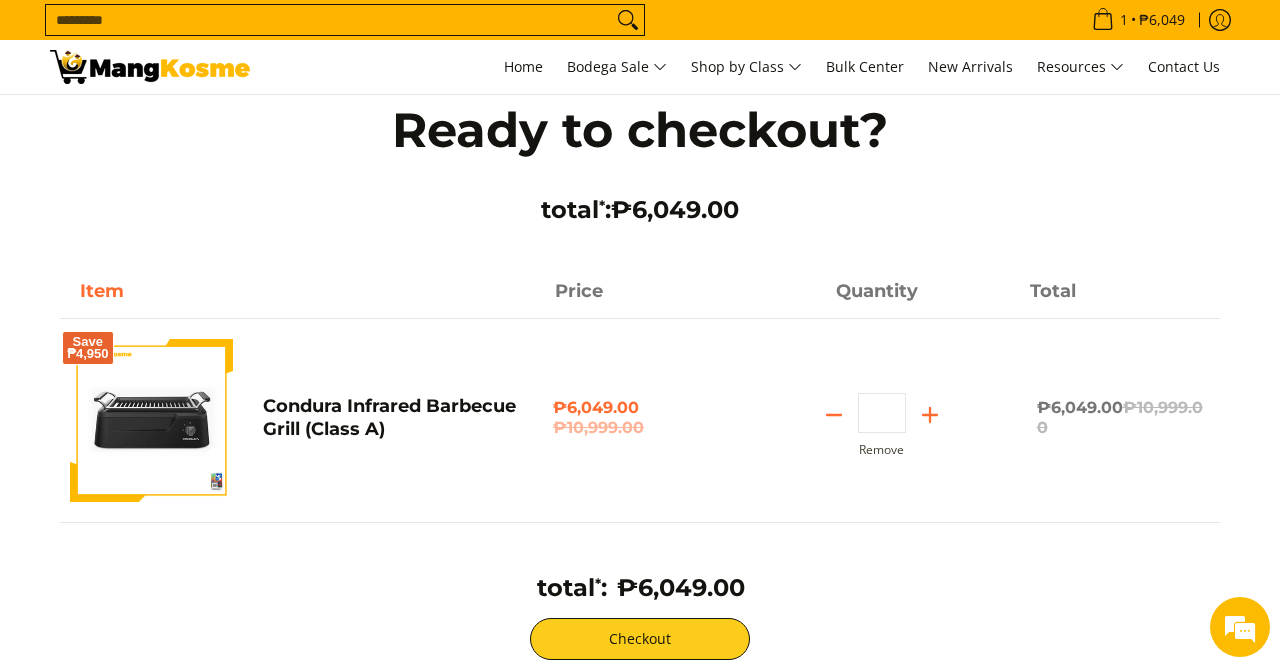 drag, startPoint x: 881, startPoint y: 390, endPoint x: 885, endPoint y: 420, distance: 30.265491 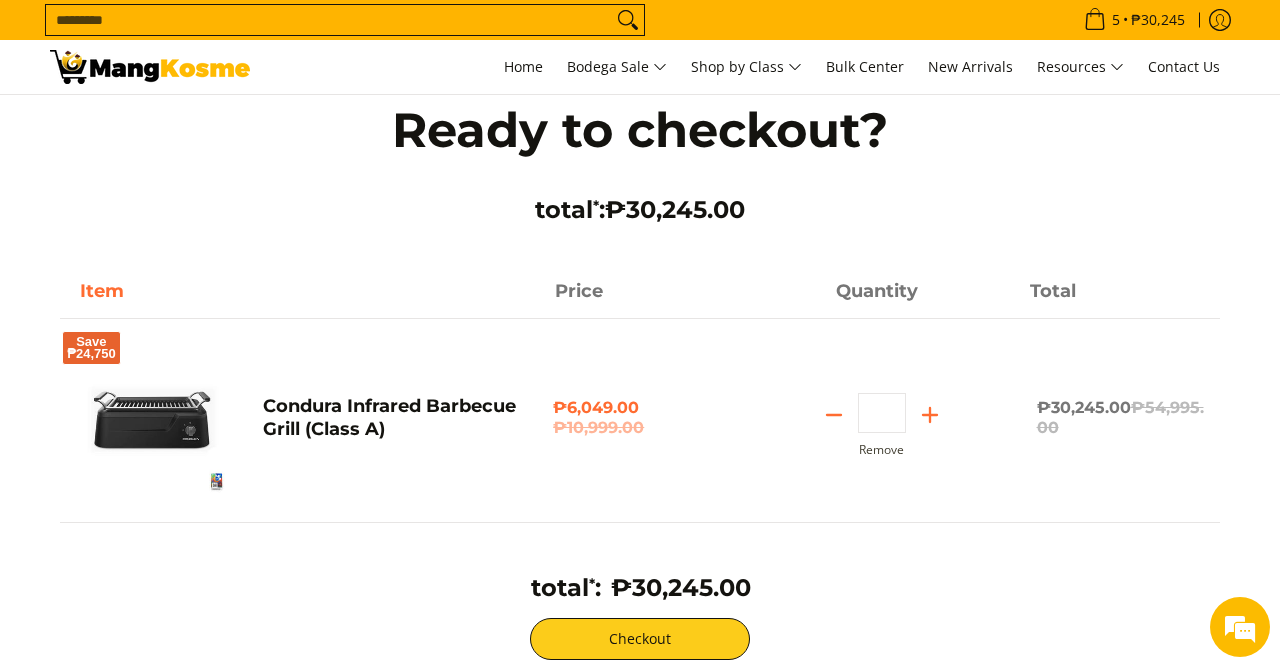 scroll, scrollTop: 0, scrollLeft: 0, axis: both 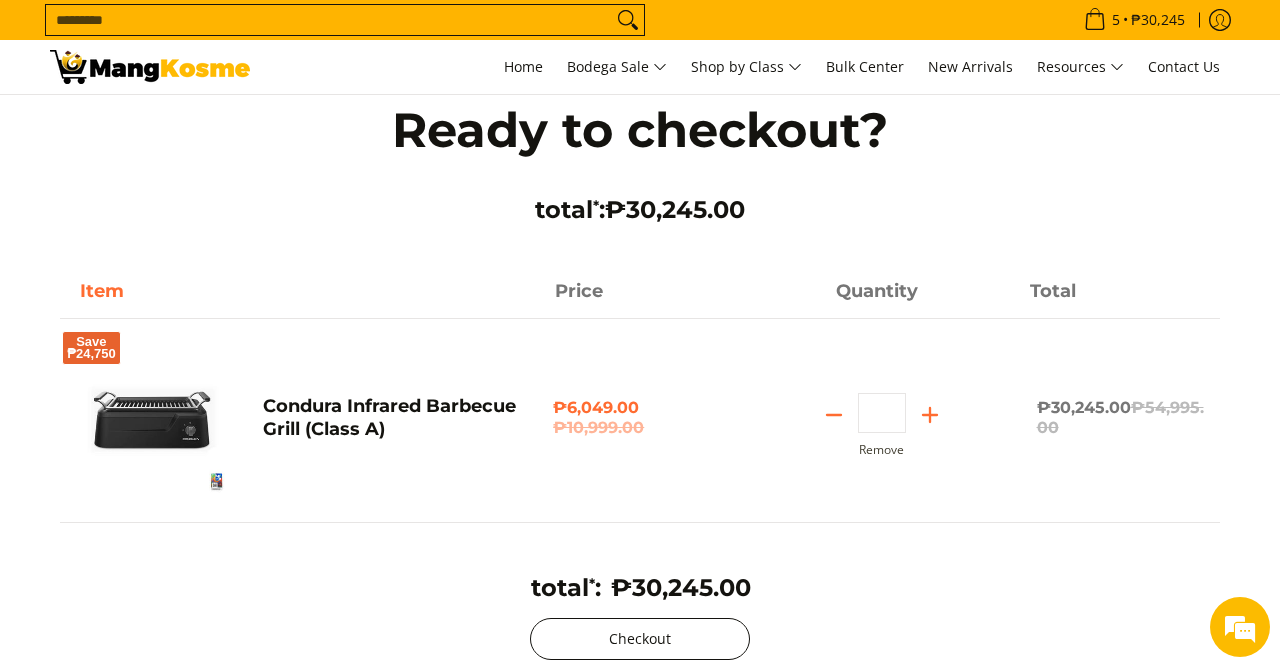 click on "Checkout" at bounding box center [640, 639] 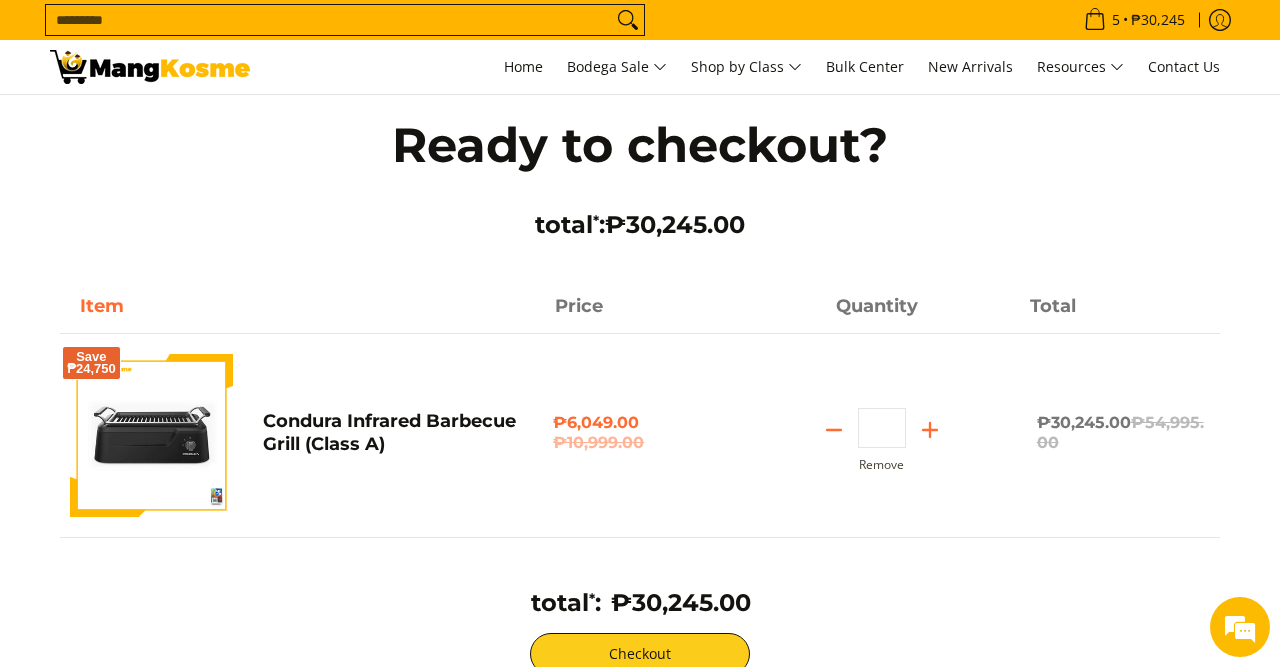 scroll, scrollTop: 15, scrollLeft: 0, axis: vertical 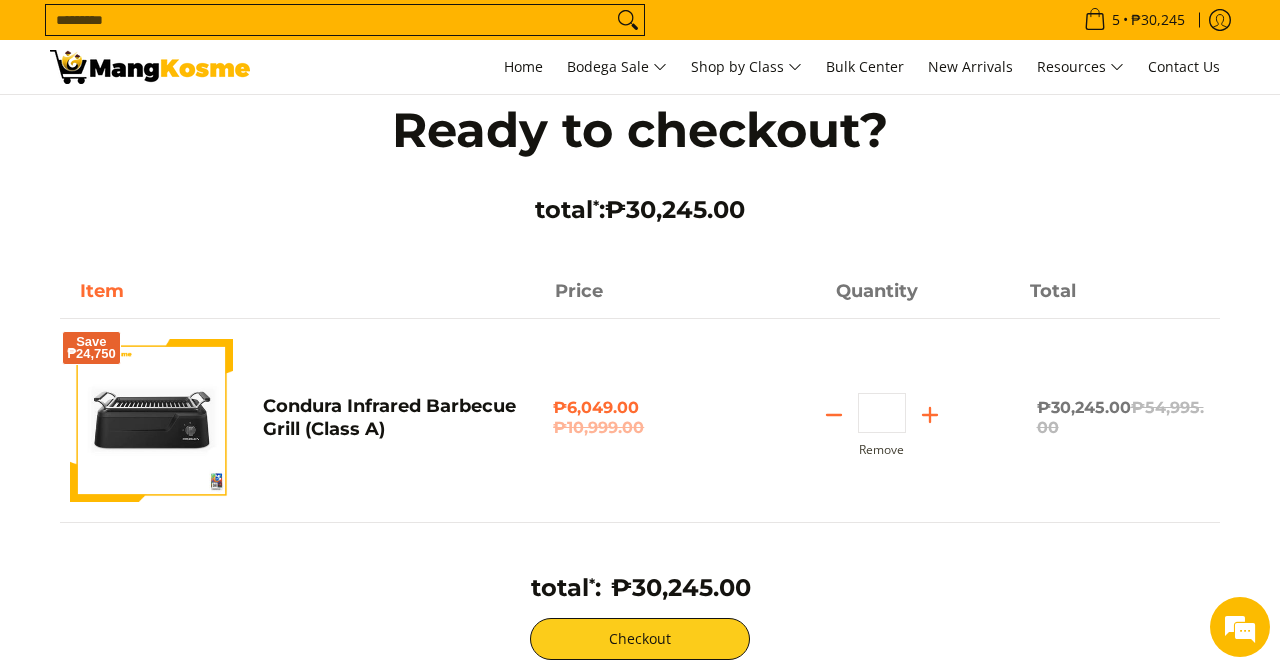drag, startPoint x: 893, startPoint y: 412, endPoint x: 812, endPoint y: 409, distance: 81.055534 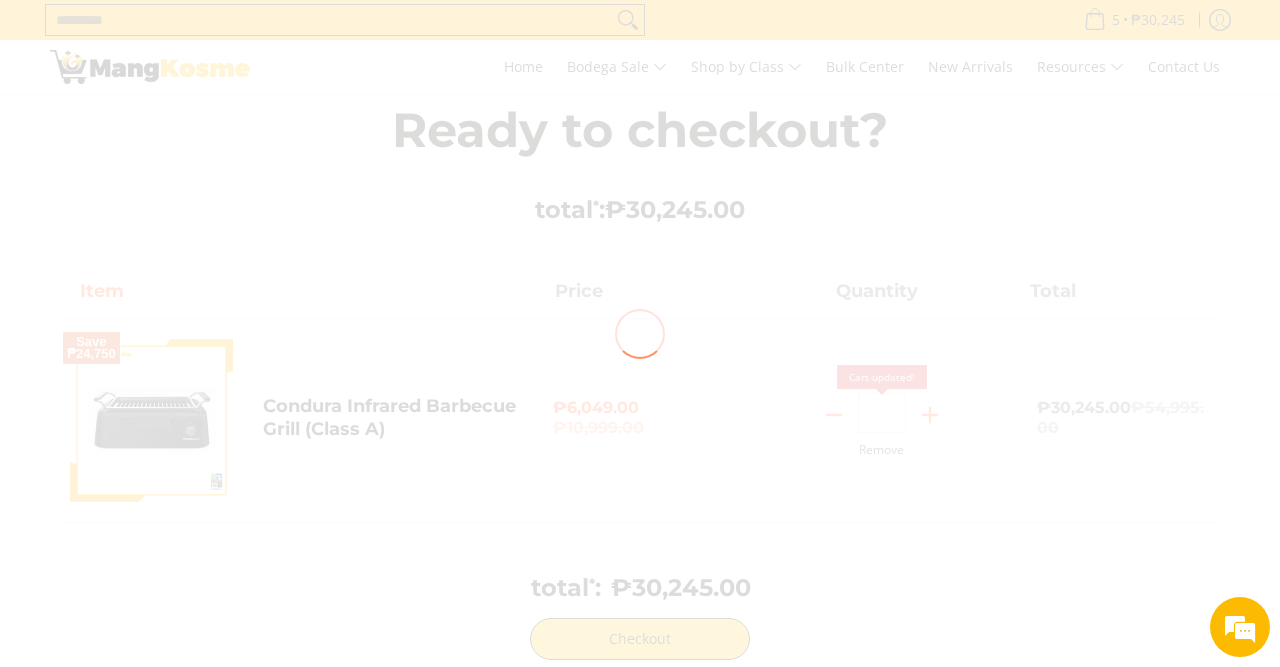 scroll, scrollTop: 0, scrollLeft: 0, axis: both 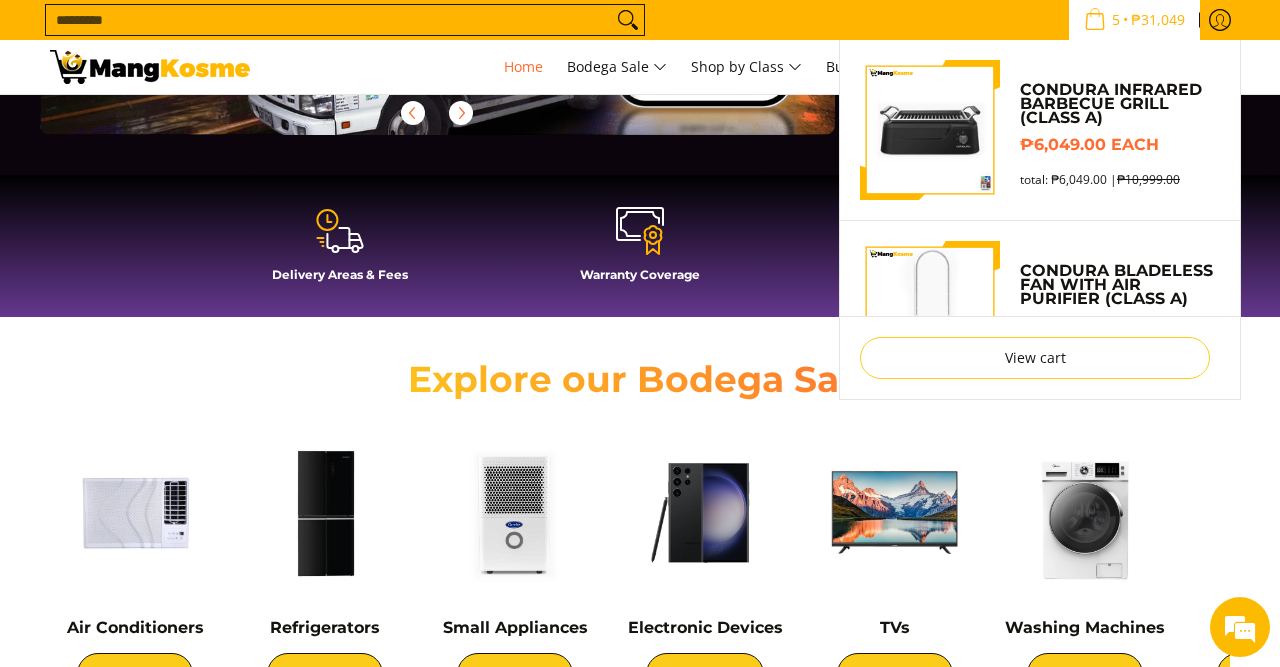 click on "5  •
₱31,049" at bounding box center [1134, 20] 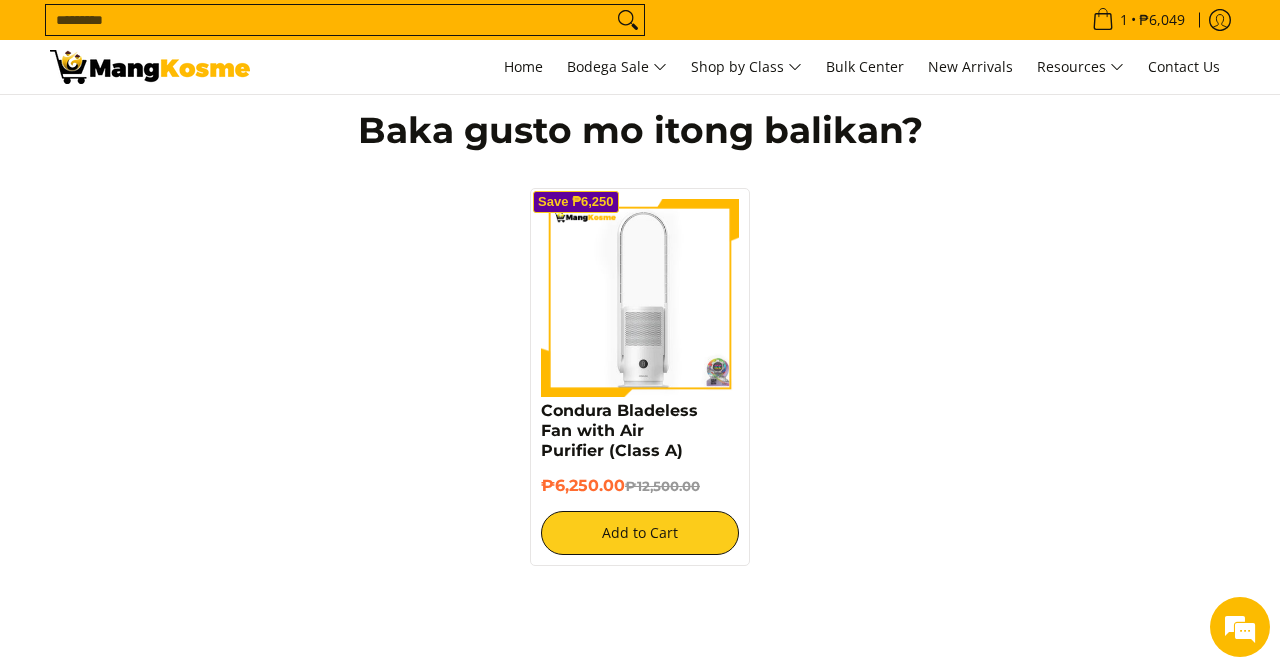 scroll, scrollTop: 654, scrollLeft: 0, axis: vertical 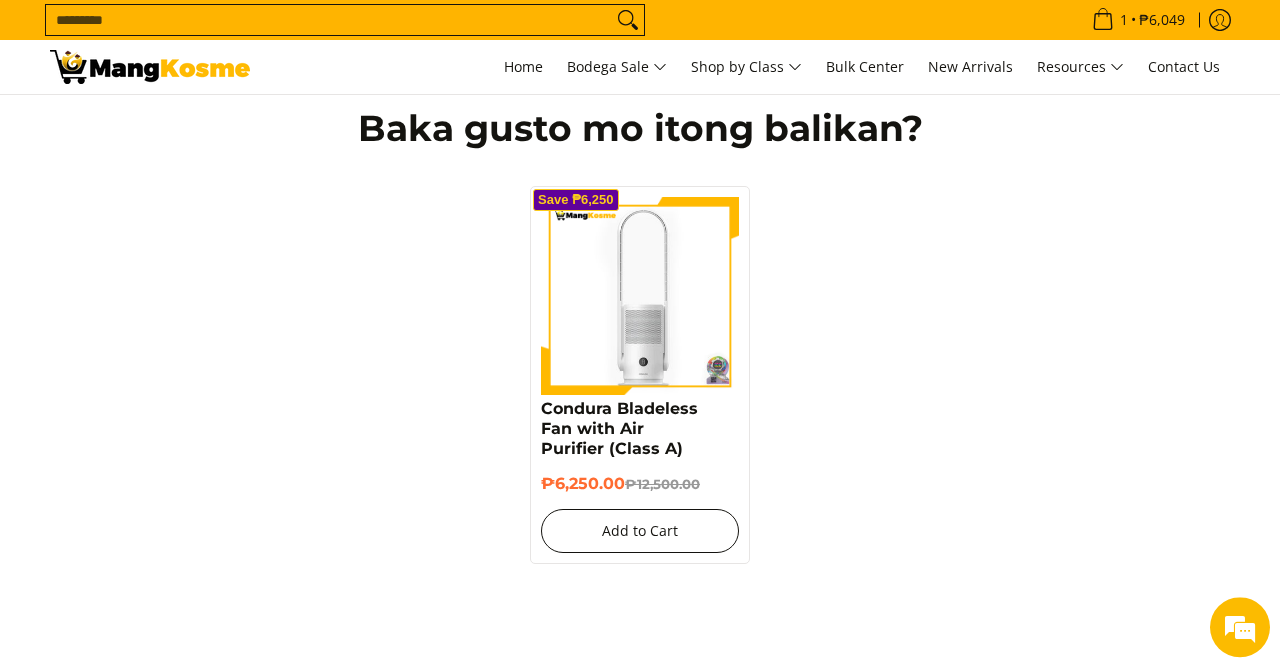 click on "Add to Cart" at bounding box center [640, 531] 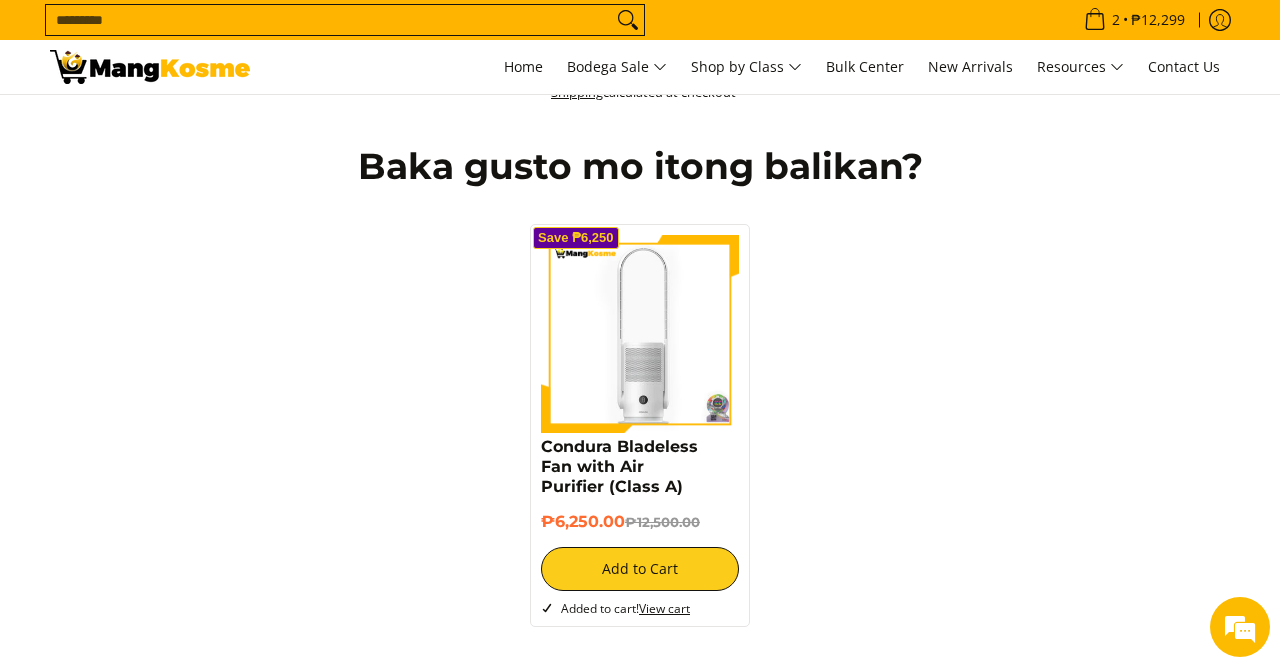 scroll, scrollTop: 821, scrollLeft: 0, axis: vertical 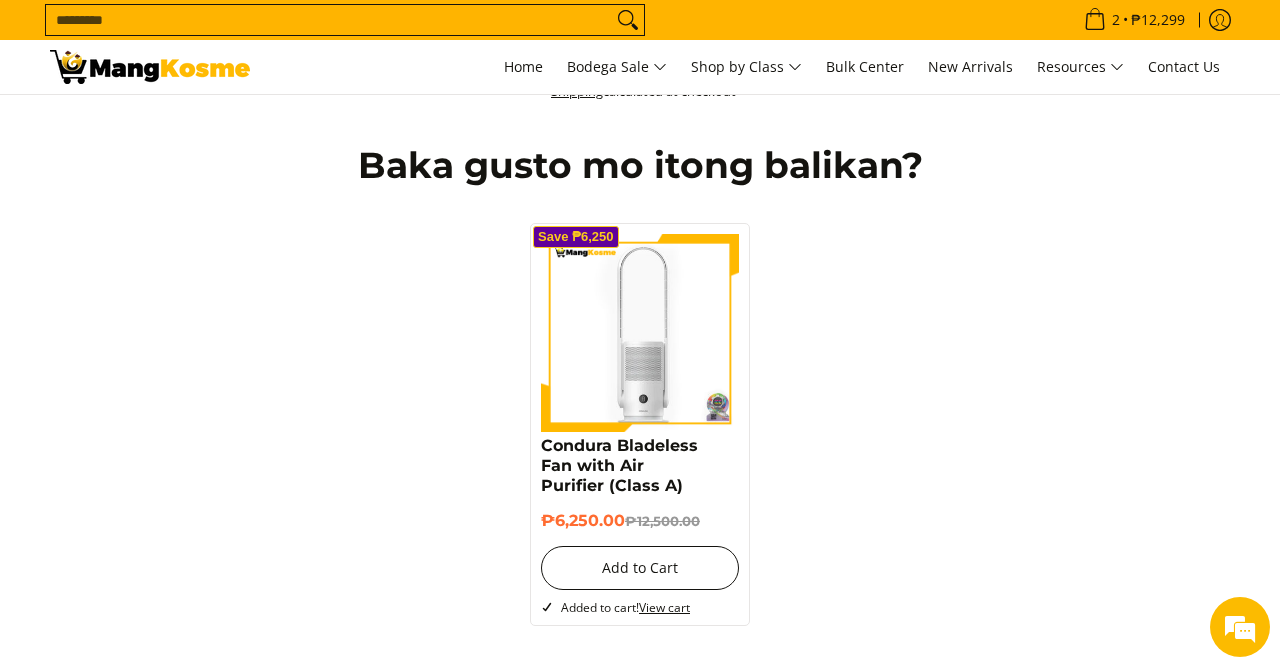 click on "Add to Cart" at bounding box center (640, 568) 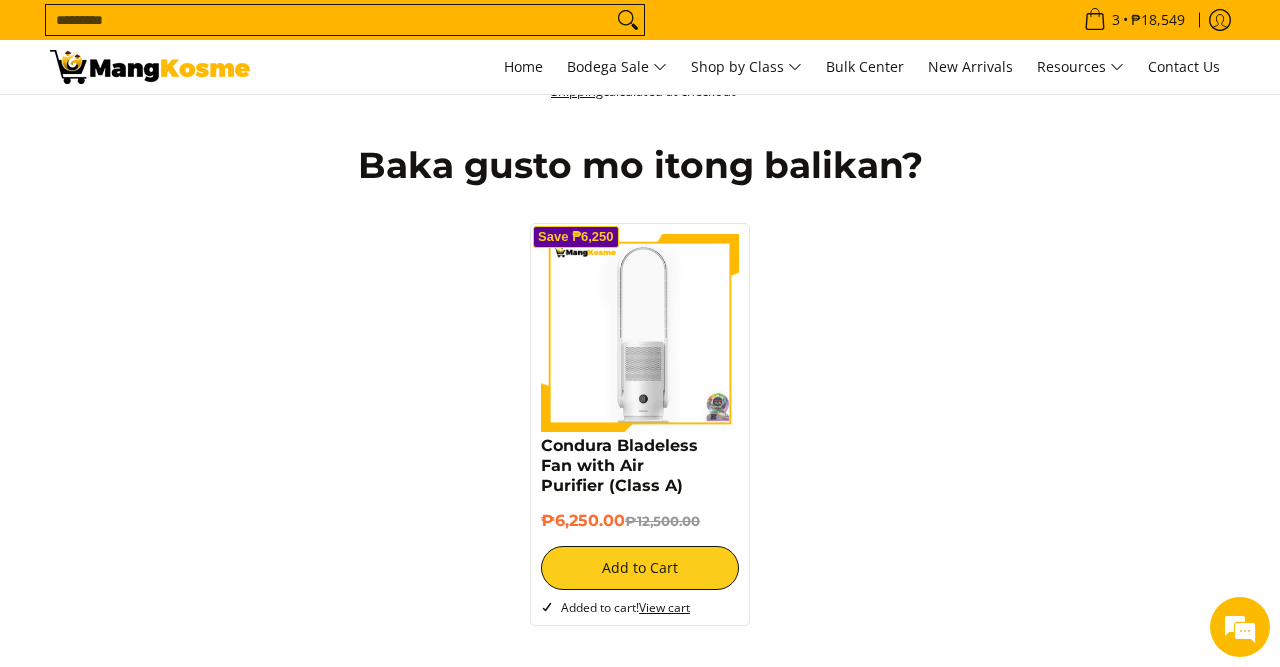 click on "View cart" at bounding box center [664, 607] 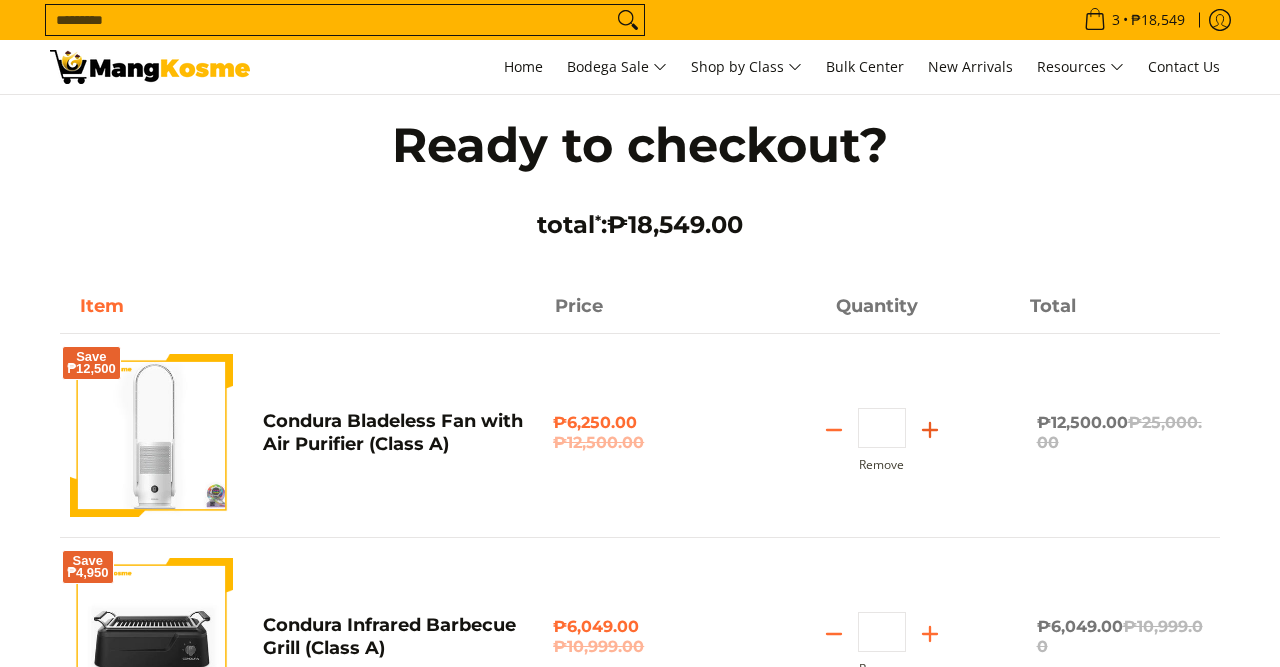 scroll, scrollTop: 284, scrollLeft: 0, axis: vertical 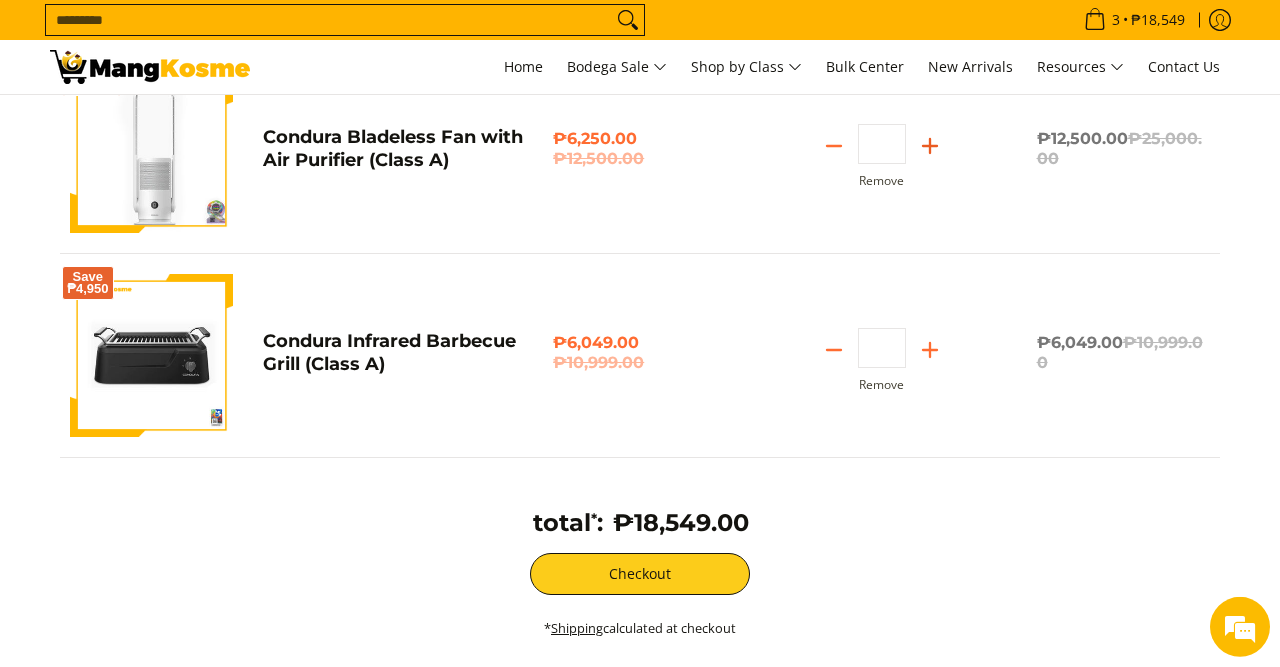 click 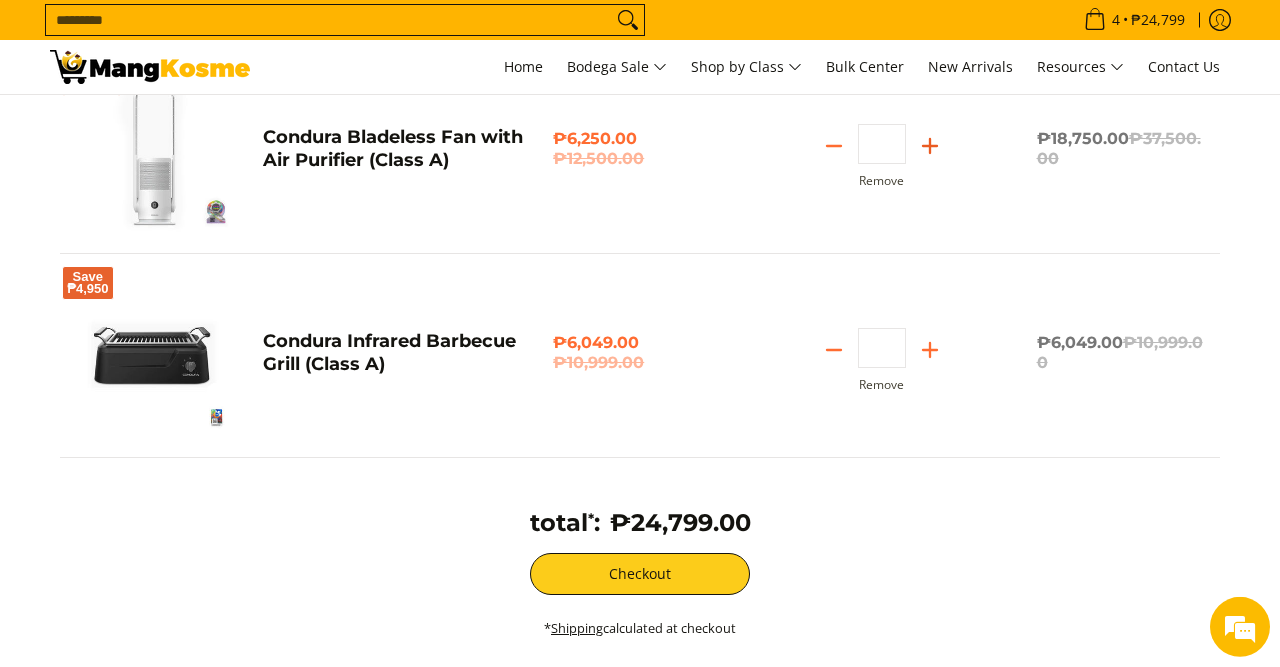 click 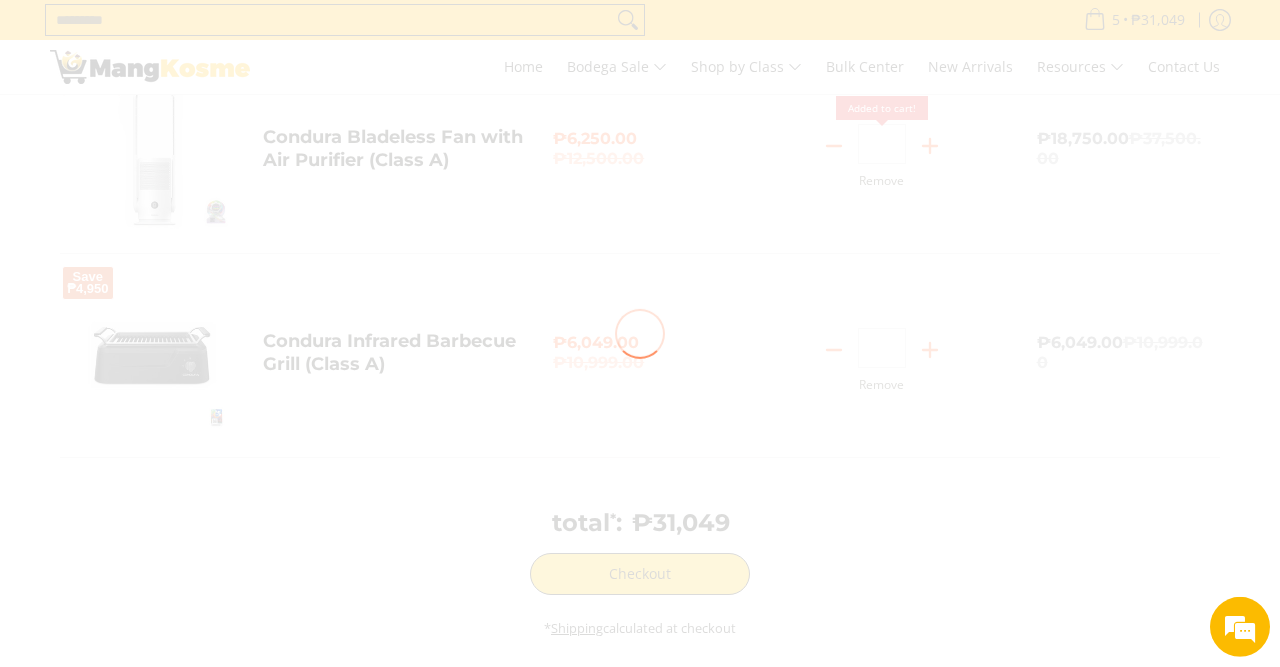 scroll, scrollTop: 0, scrollLeft: 0, axis: both 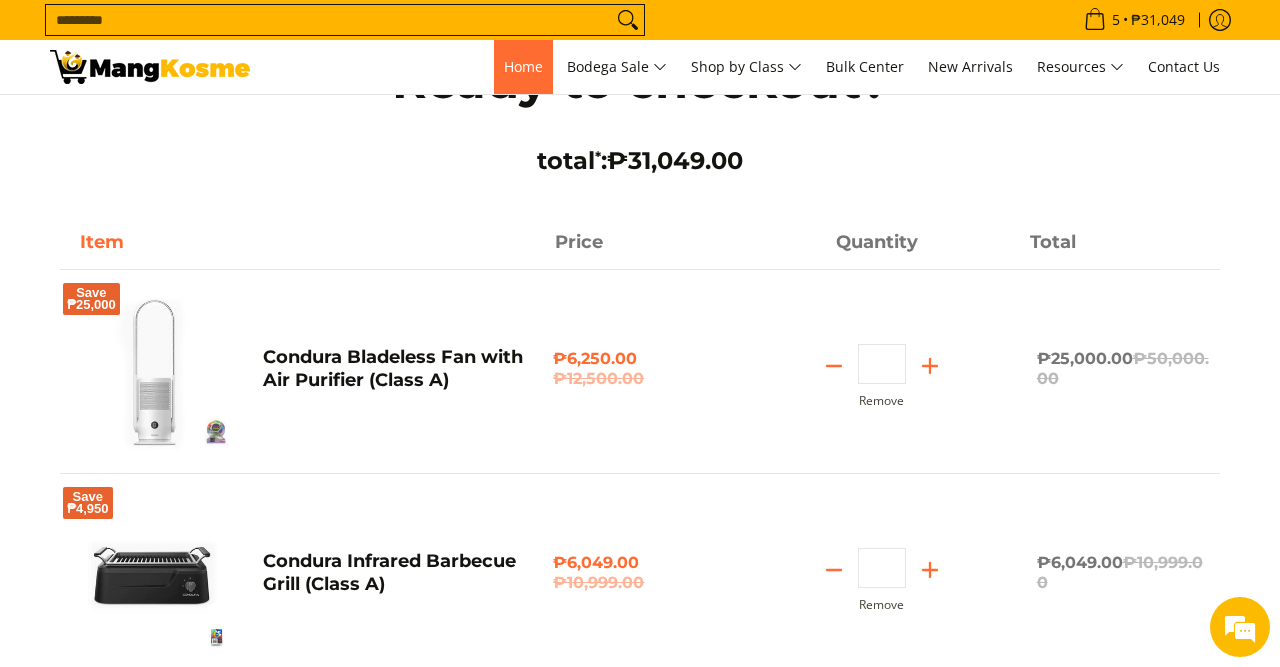 click on "Home" at bounding box center [523, 66] 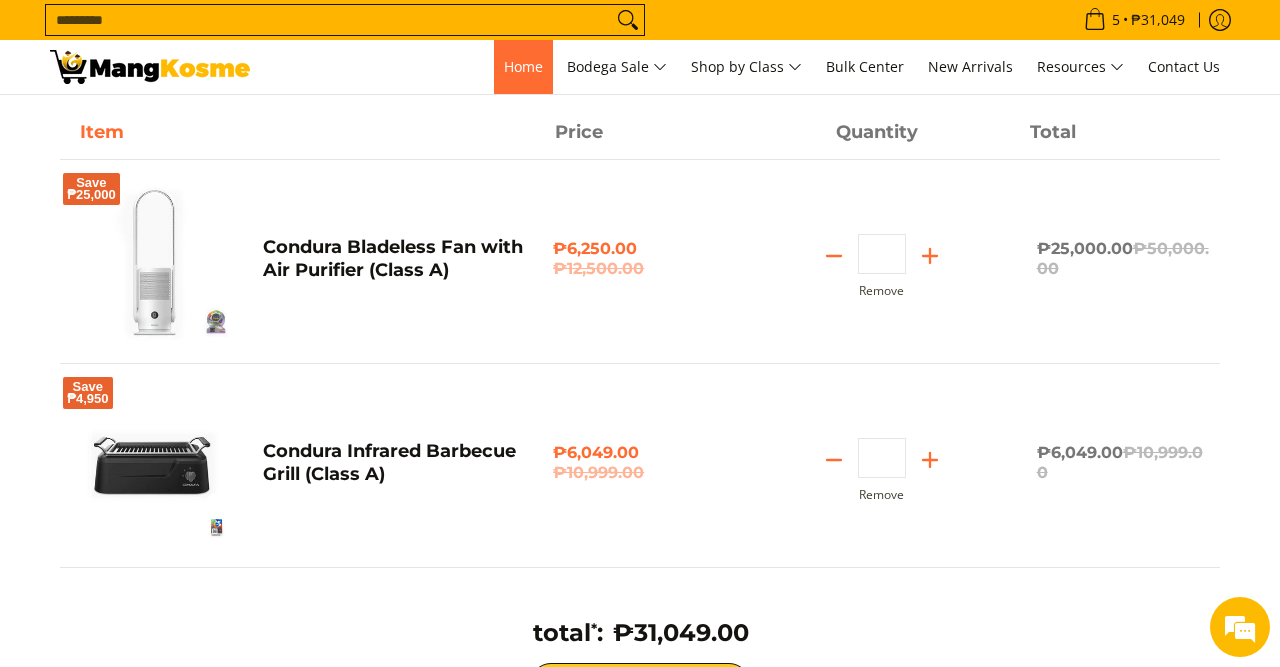 scroll, scrollTop: 173, scrollLeft: 0, axis: vertical 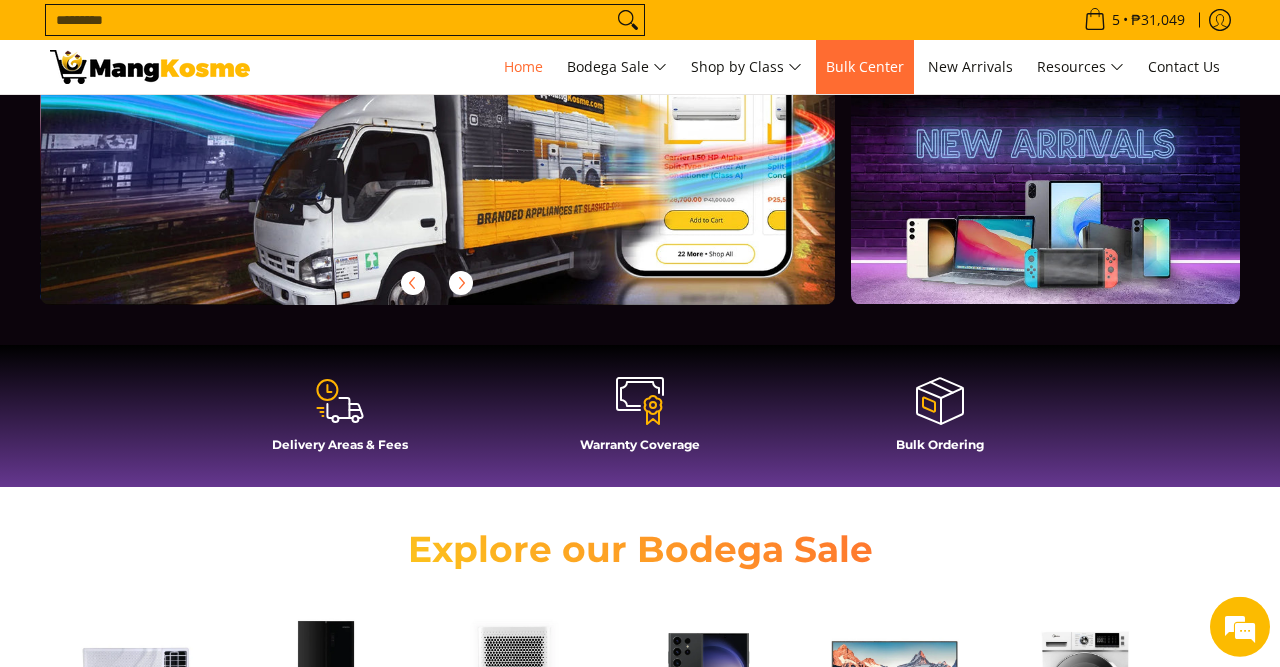 click on "Bulk Center" at bounding box center (865, 67) 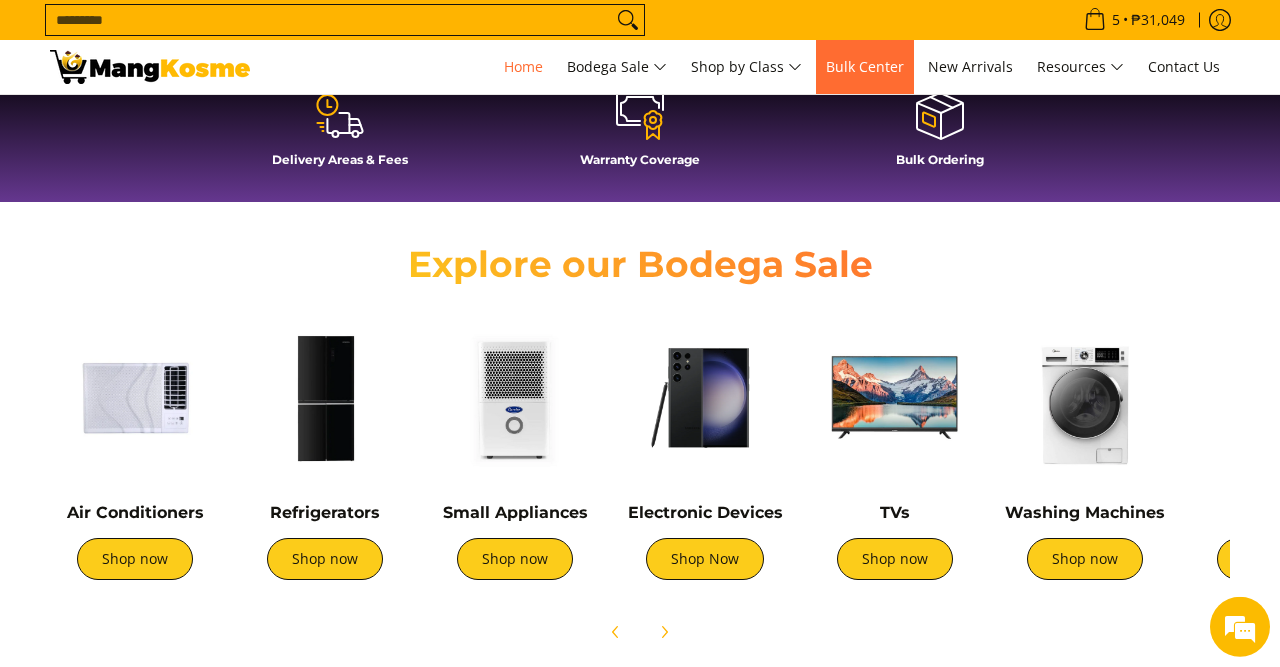scroll, scrollTop: 572, scrollLeft: 0, axis: vertical 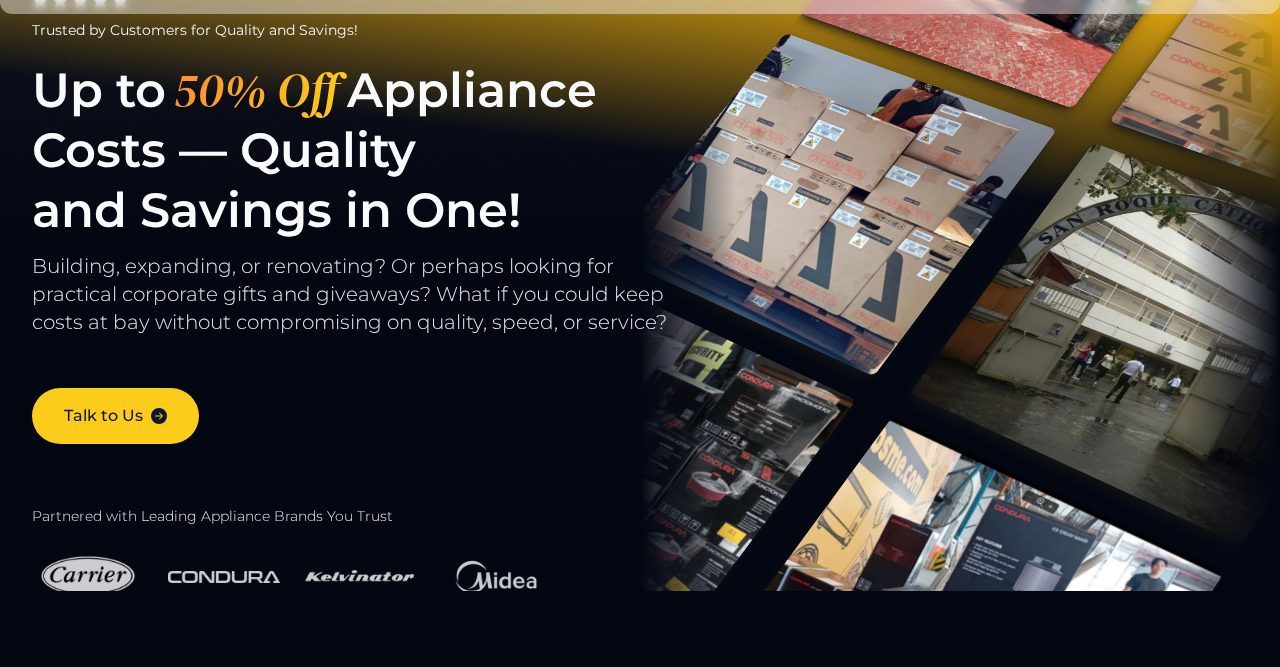 click on "Up to  50% Off  Appliance Costs — Quality and Savings in One!" at bounding box center [355, 150] 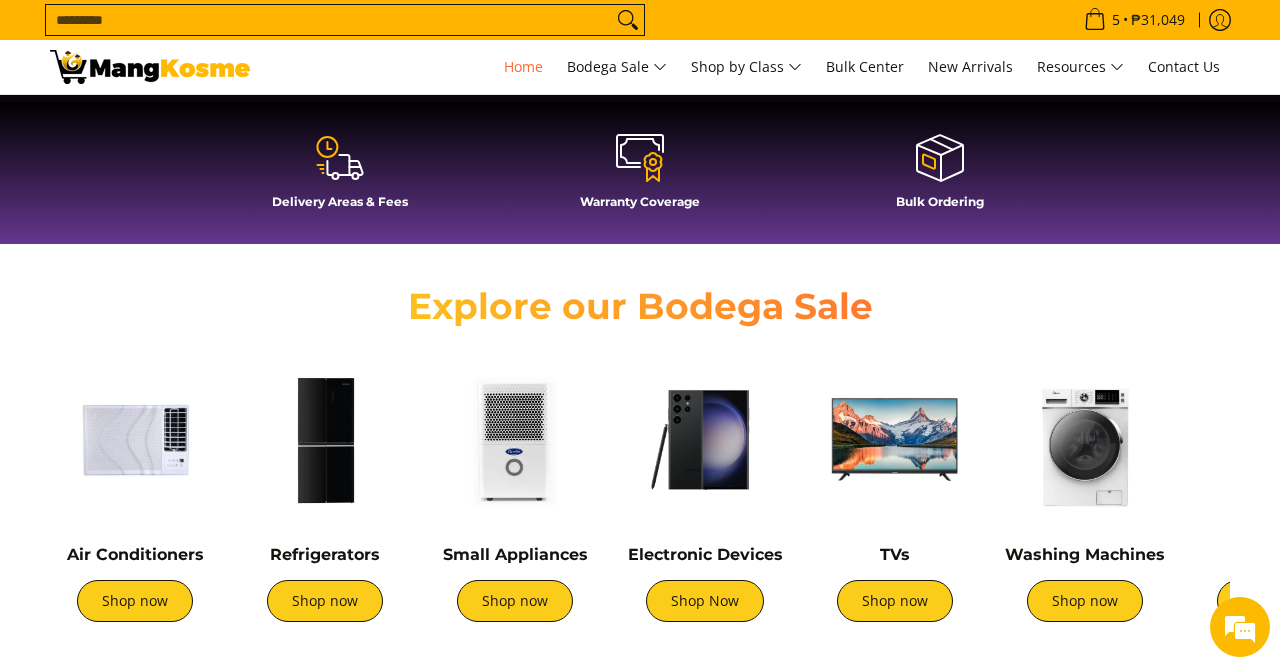 scroll, scrollTop: 526, scrollLeft: 0, axis: vertical 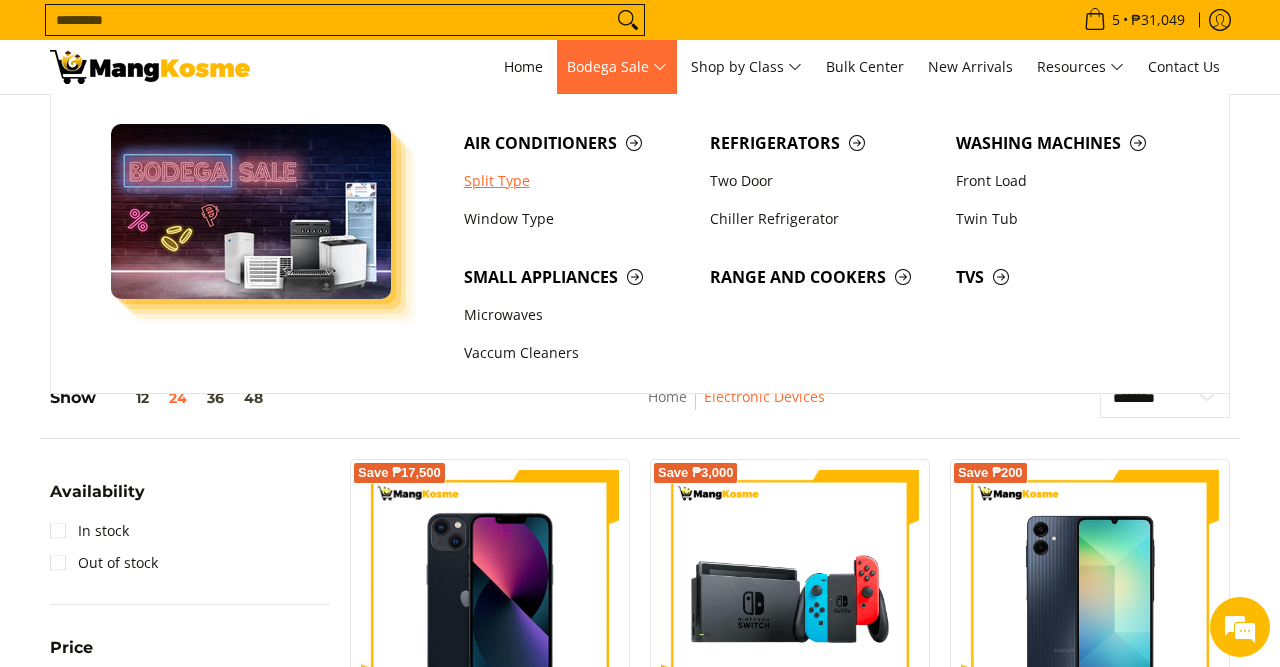 click on "Split Type" at bounding box center [577, 181] 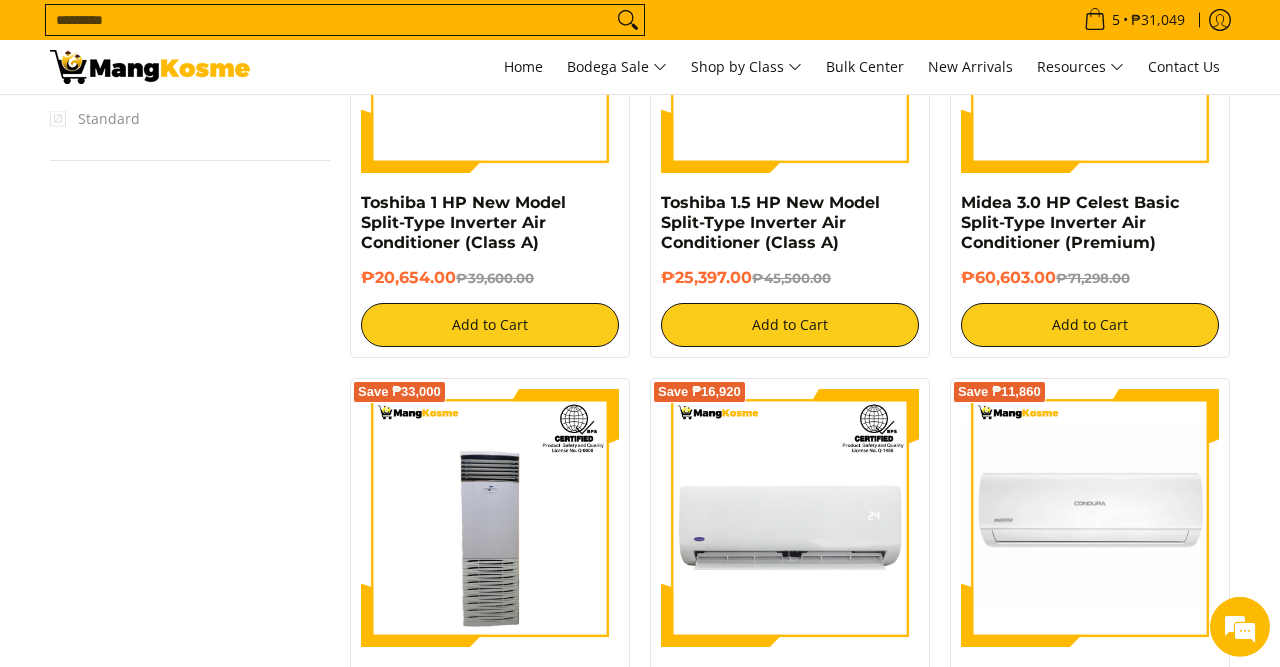 scroll, scrollTop: 1958, scrollLeft: 0, axis: vertical 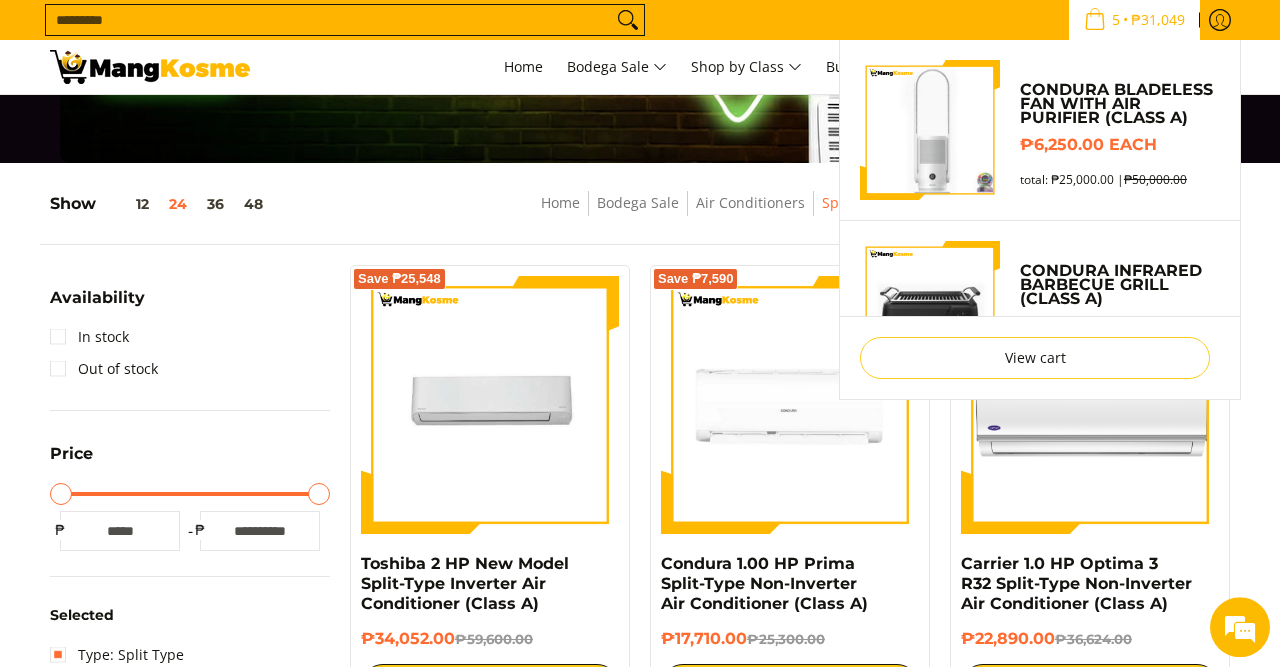 click on "5" at bounding box center (1116, 20) 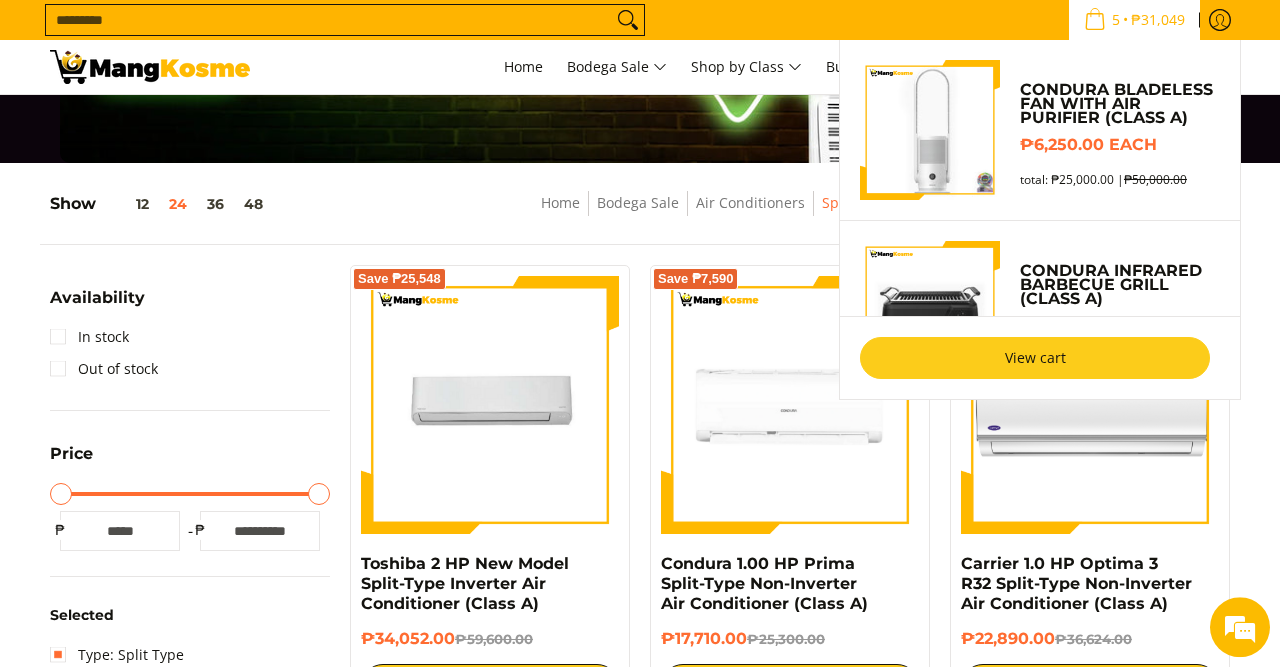 click on "View cart" at bounding box center (1035, 358) 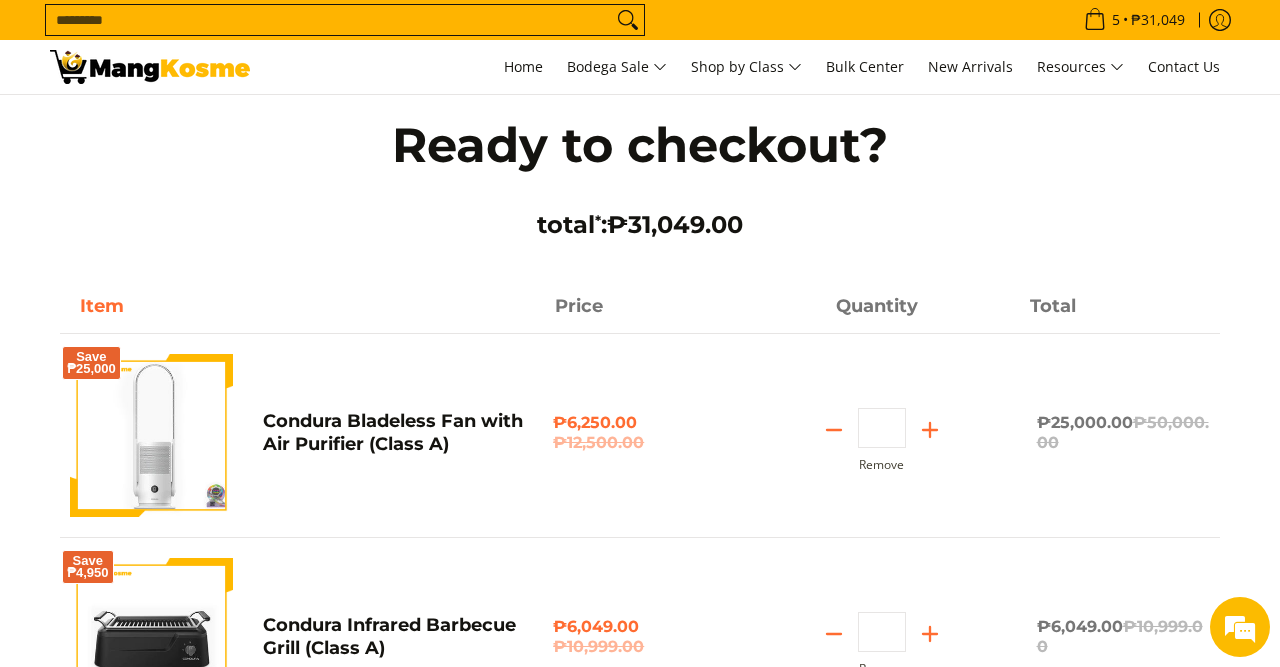 scroll, scrollTop: 298, scrollLeft: 0, axis: vertical 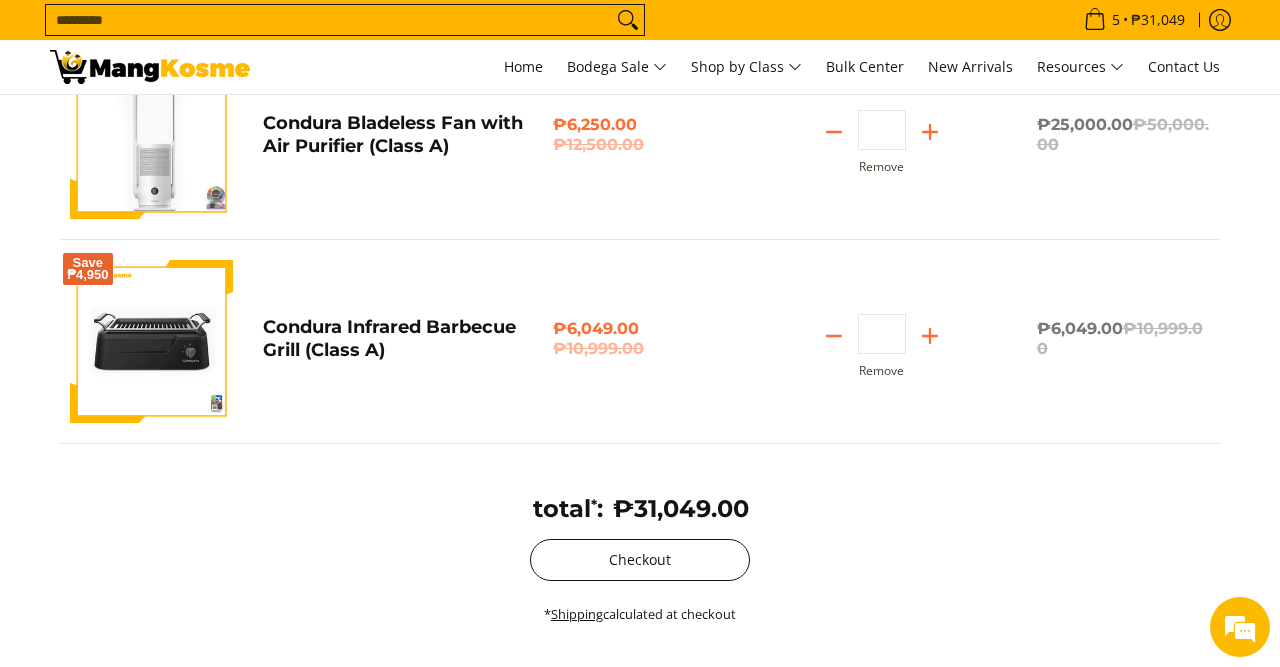 click on "Checkout" at bounding box center [640, 560] 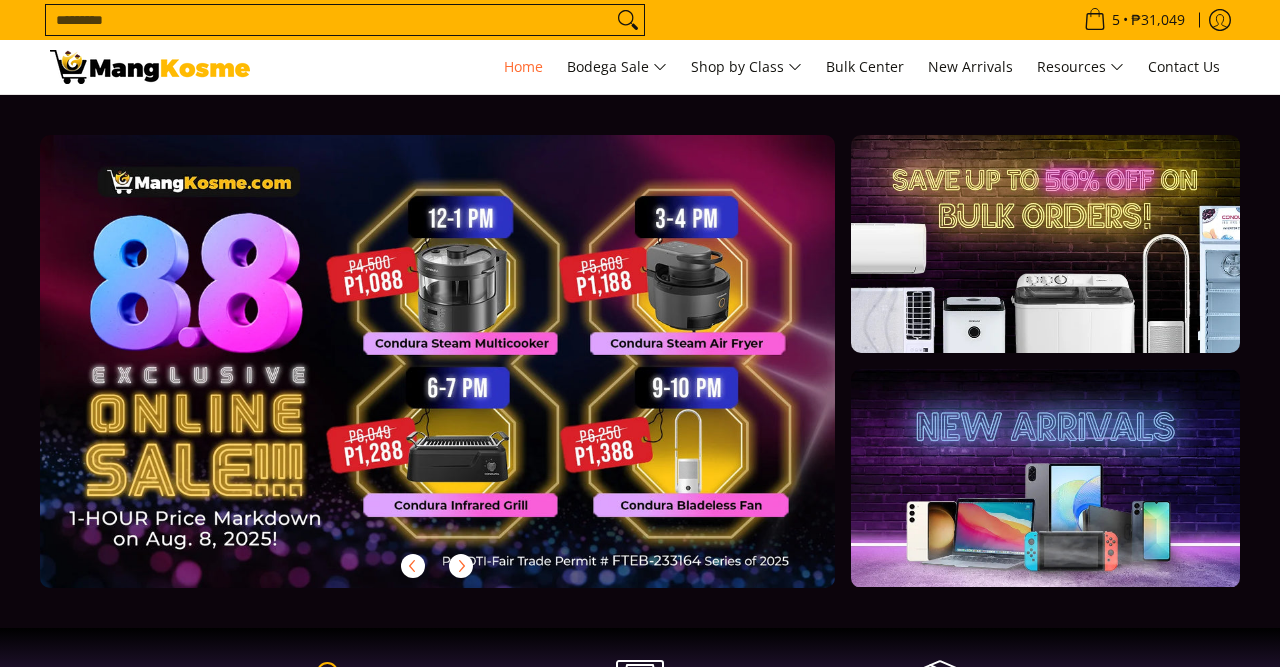 scroll, scrollTop: 1191, scrollLeft: 0, axis: vertical 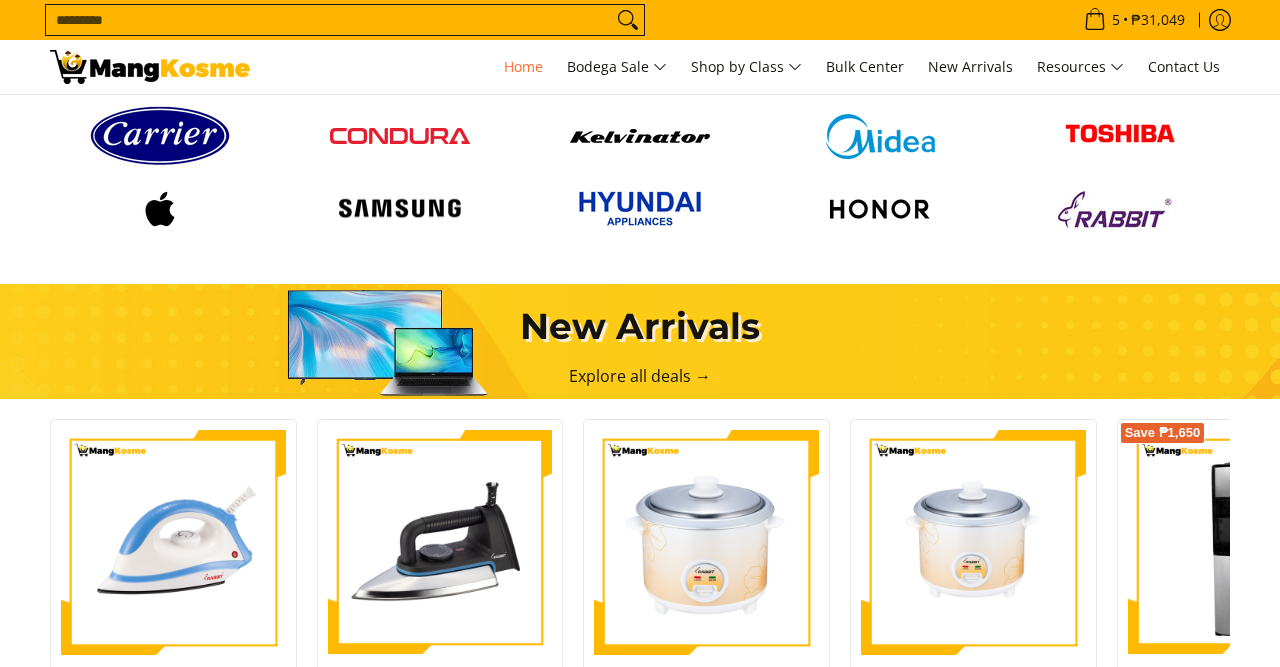 click at bounding box center [640, 208] 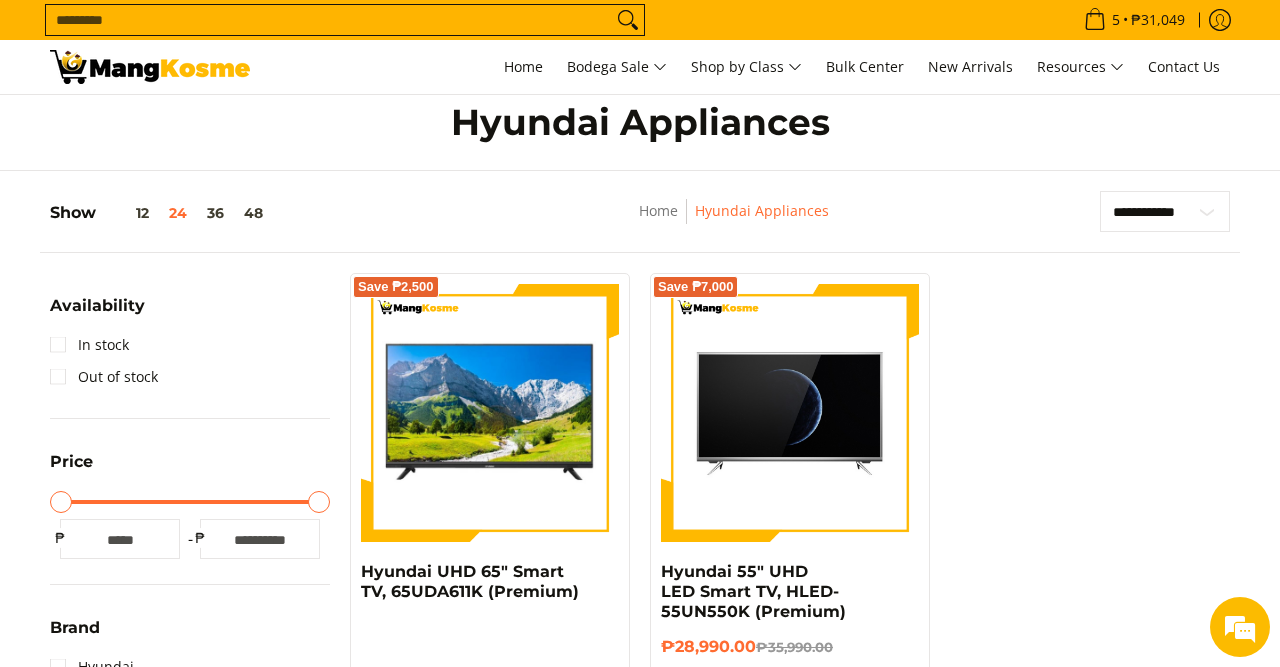 scroll, scrollTop: 24, scrollLeft: 0, axis: vertical 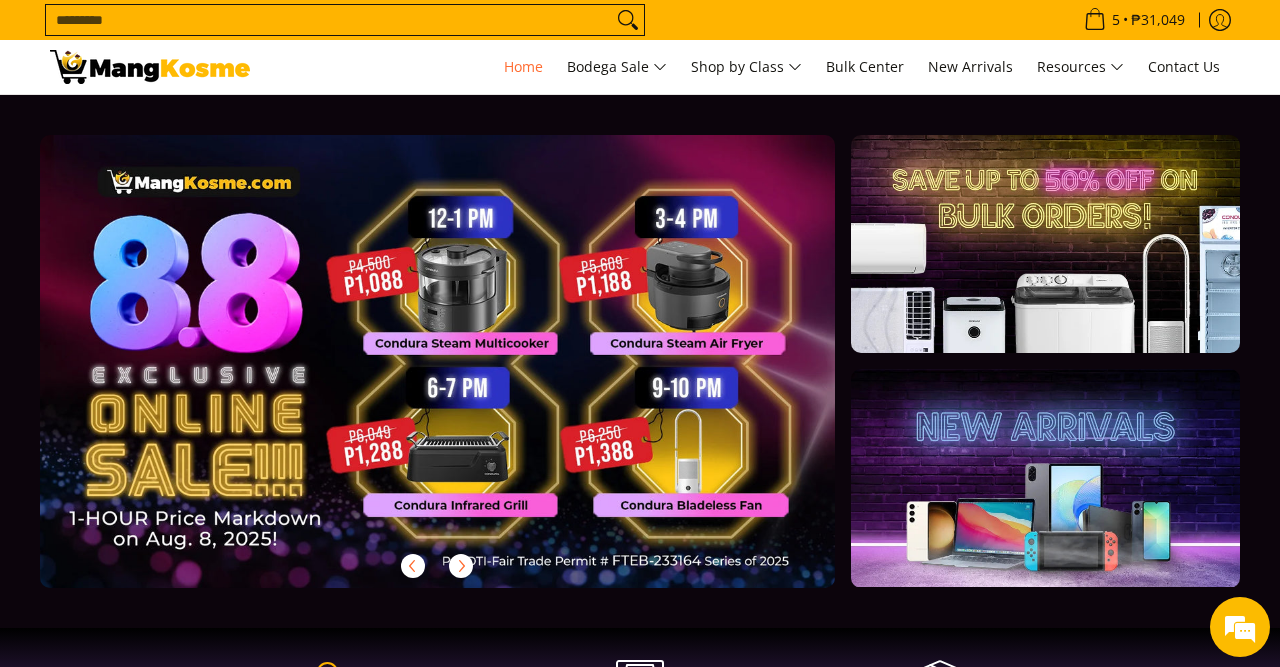click on "Search..." at bounding box center (554, 20) 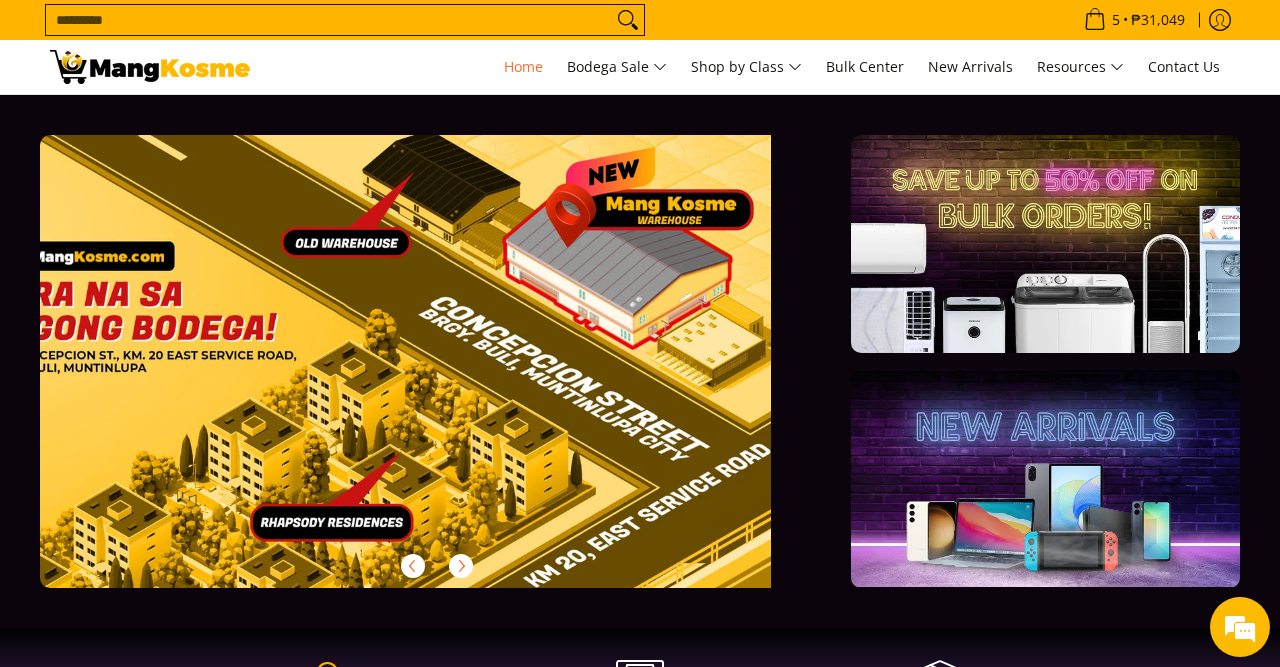 scroll, scrollTop: 0, scrollLeft: 0, axis: both 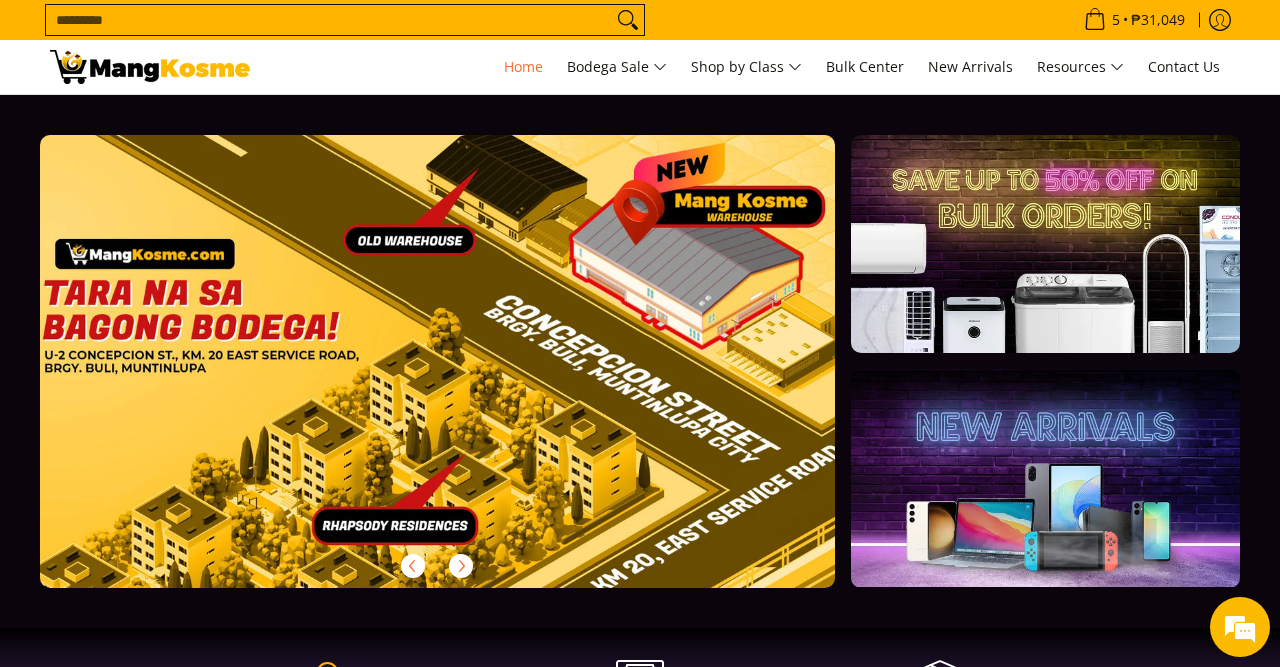 drag, startPoint x: 689, startPoint y: 345, endPoint x: 675, endPoint y: 335, distance: 17.20465 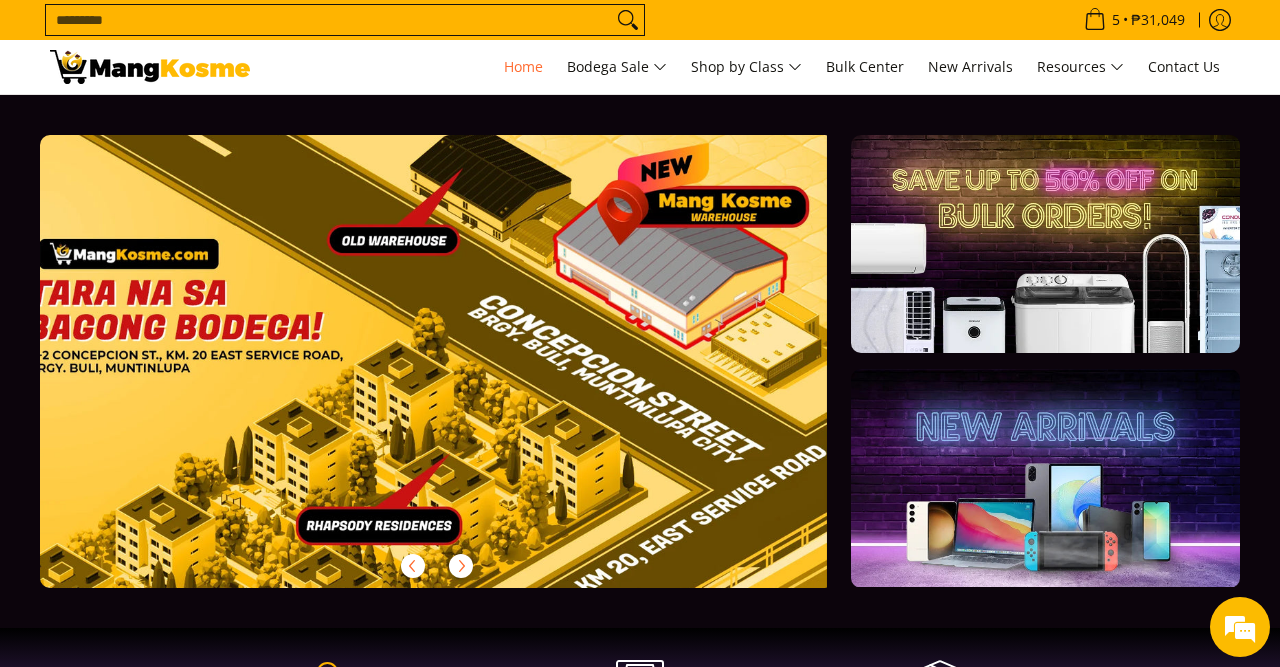 click at bounding box center [453, 377] 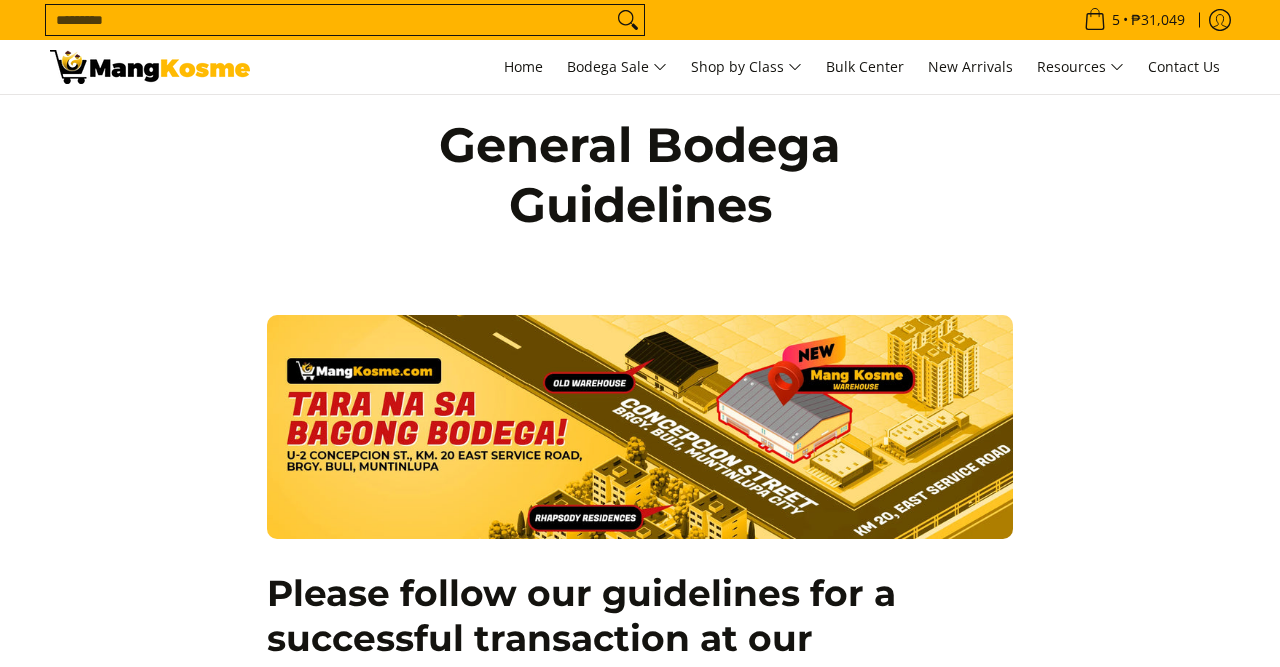 scroll, scrollTop: 0, scrollLeft: 0, axis: both 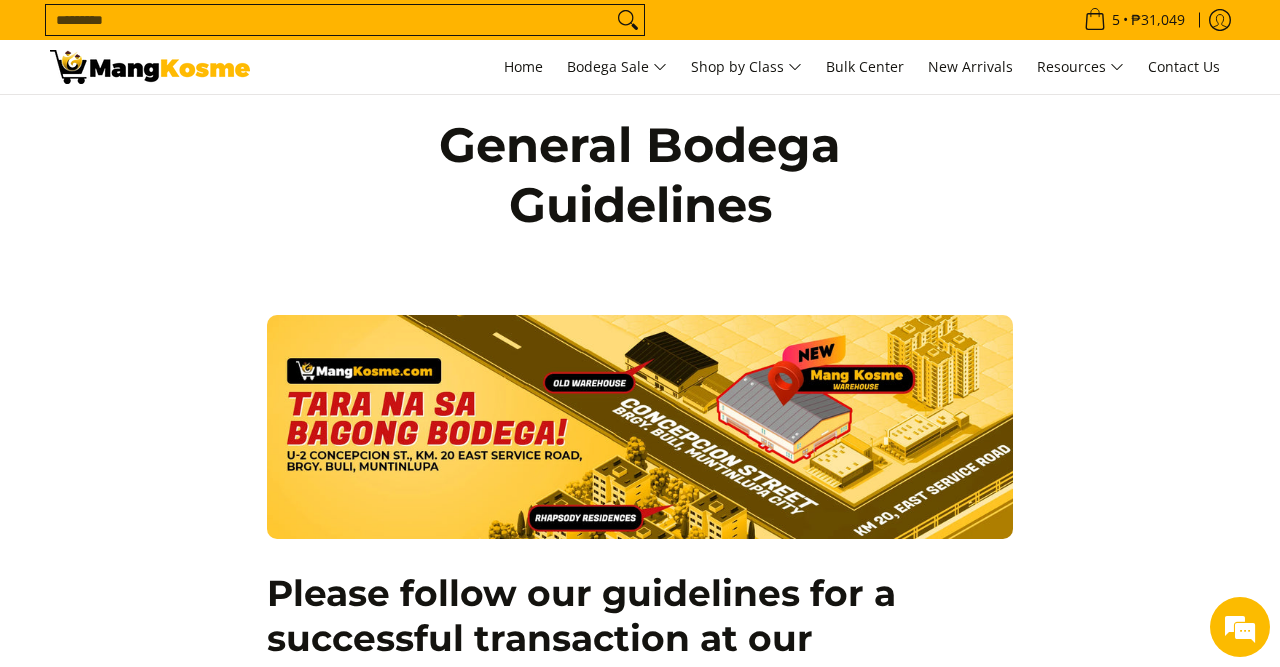 click at bounding box center (640, 427) 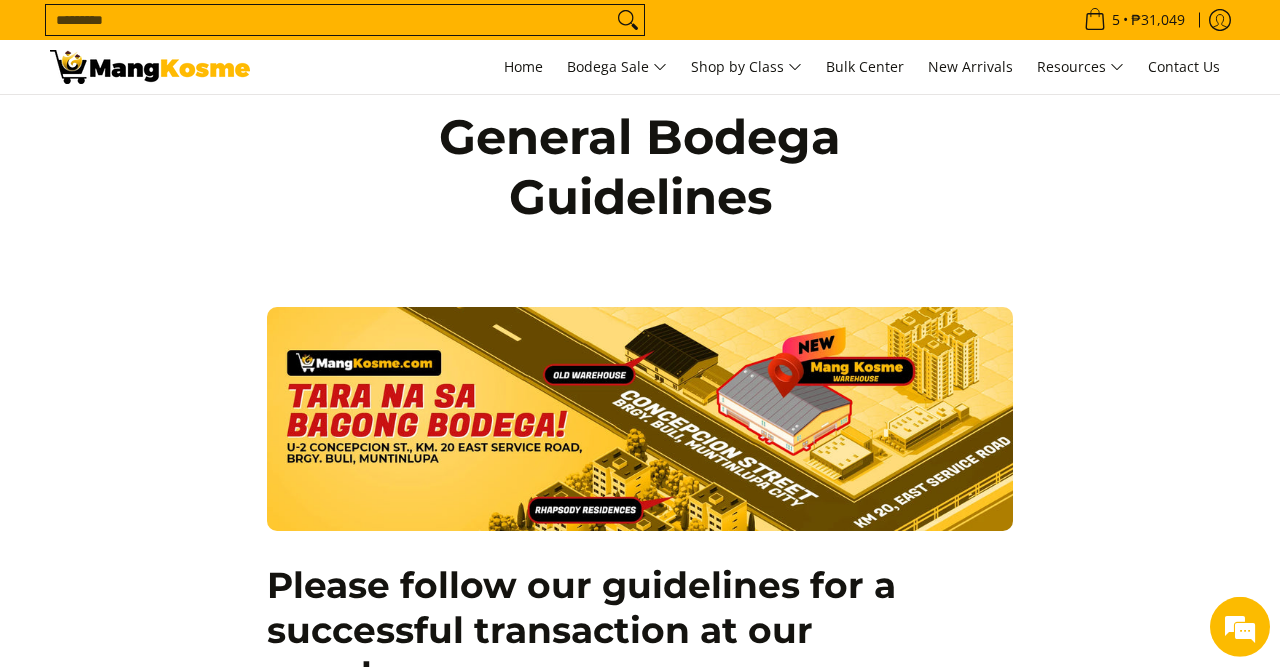 scroll, scrollTop: 10, scrollLeft: 0, axis: vertical 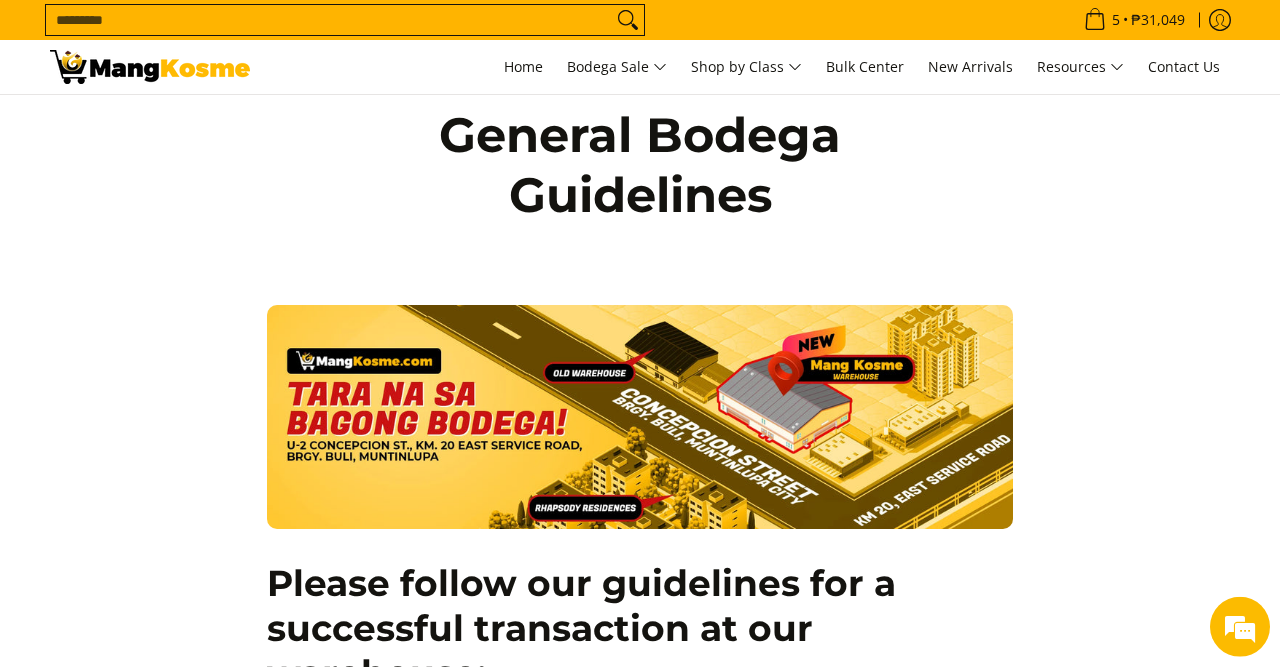 click at bounding box center (640, 417) 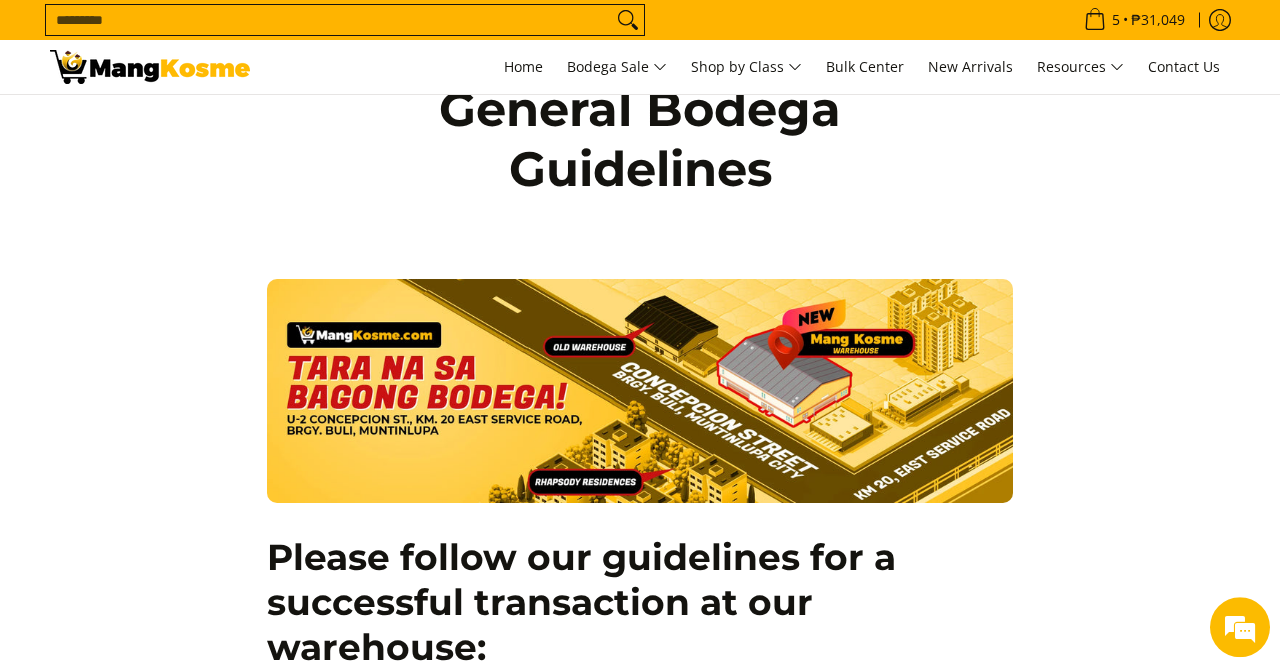 scroll, scrollTop: 41, scrollLeft: 0, axis: vertical 